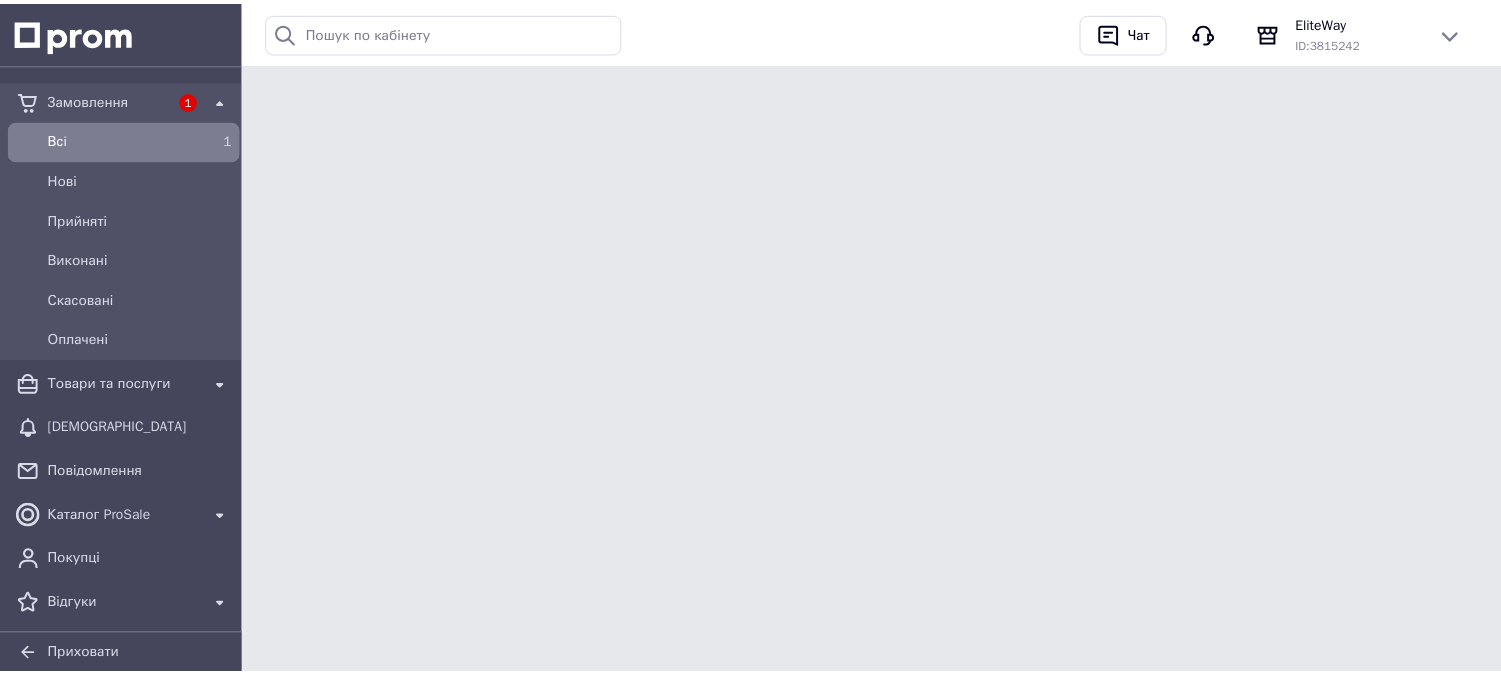 scroll, scrollTop: 0, scrollLeft: 0, axis: both 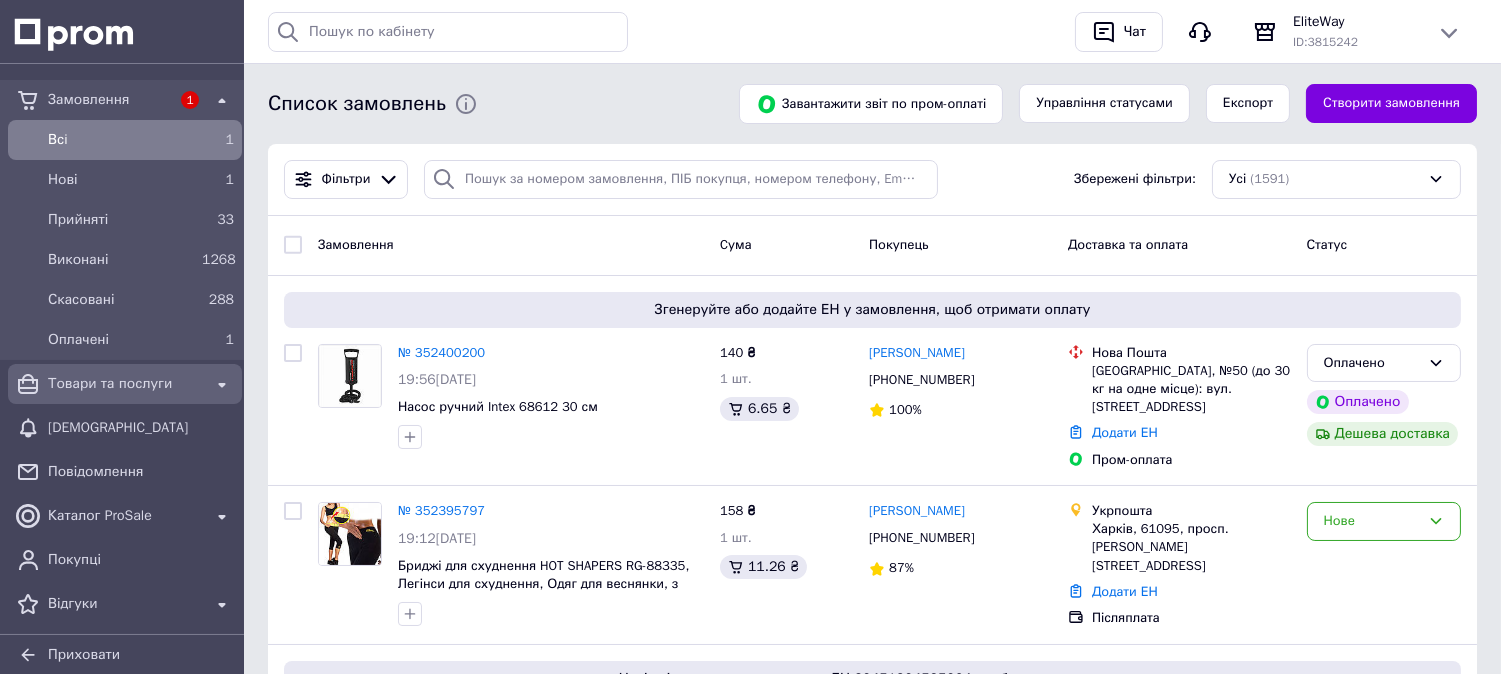 click on "Товари та послуги" at bounding box center [125, 384] 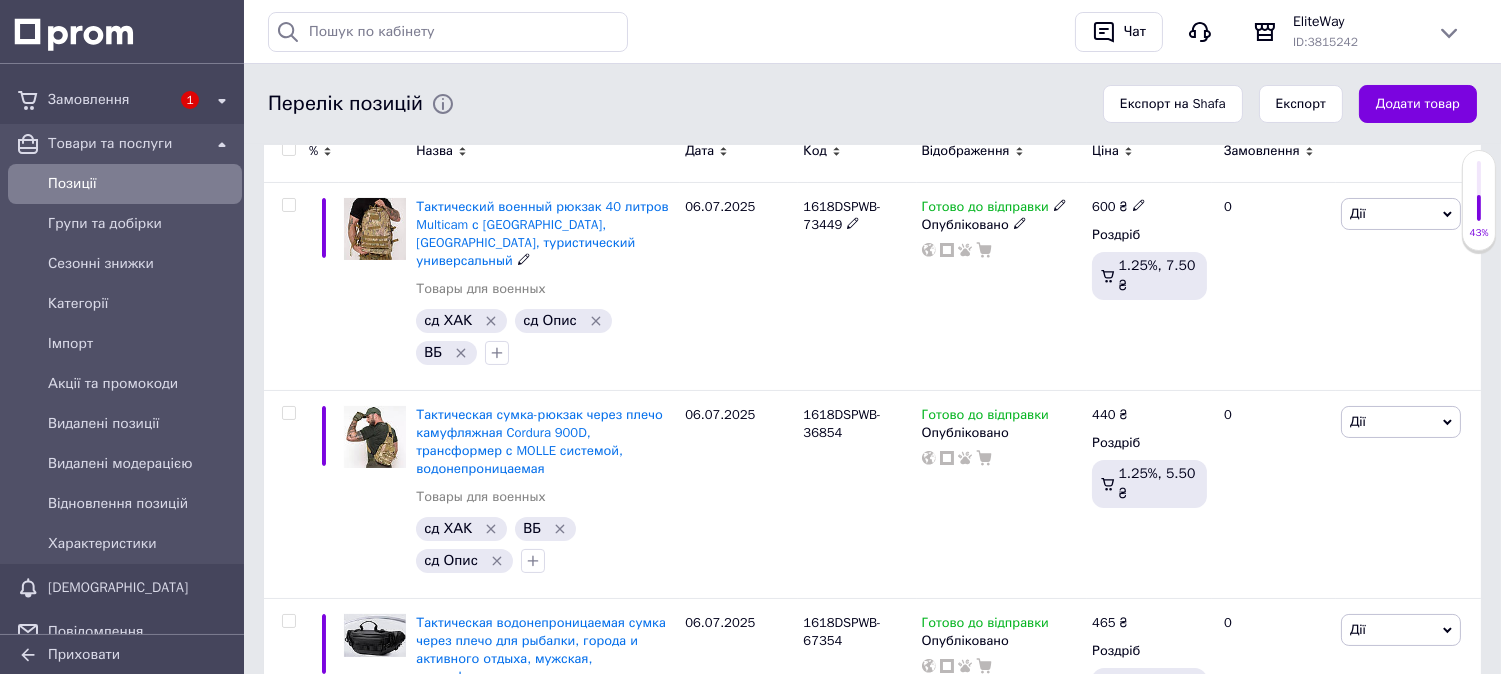 scroll, scrollTop: 0, scrollLeft: 0, axis: both 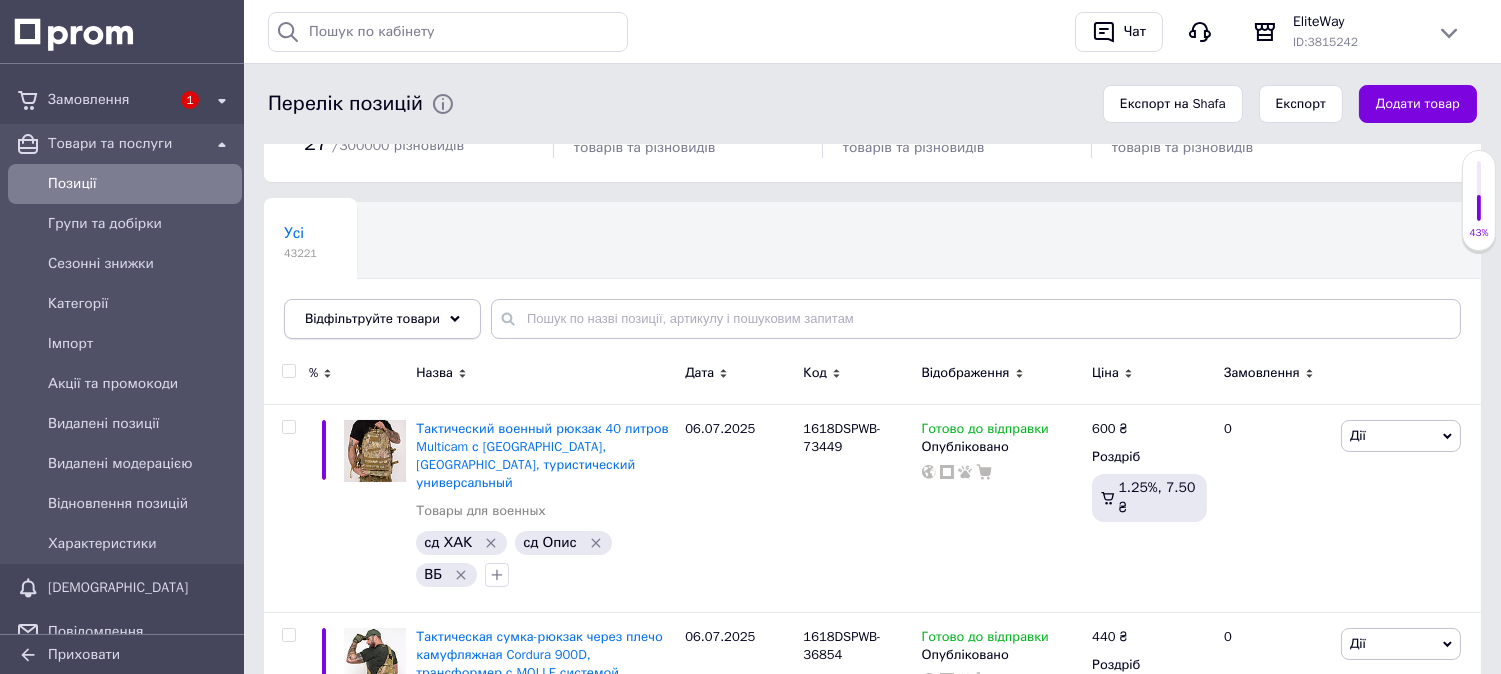 click on "Відфільтруйте товари" at bounding box center [382, 319] 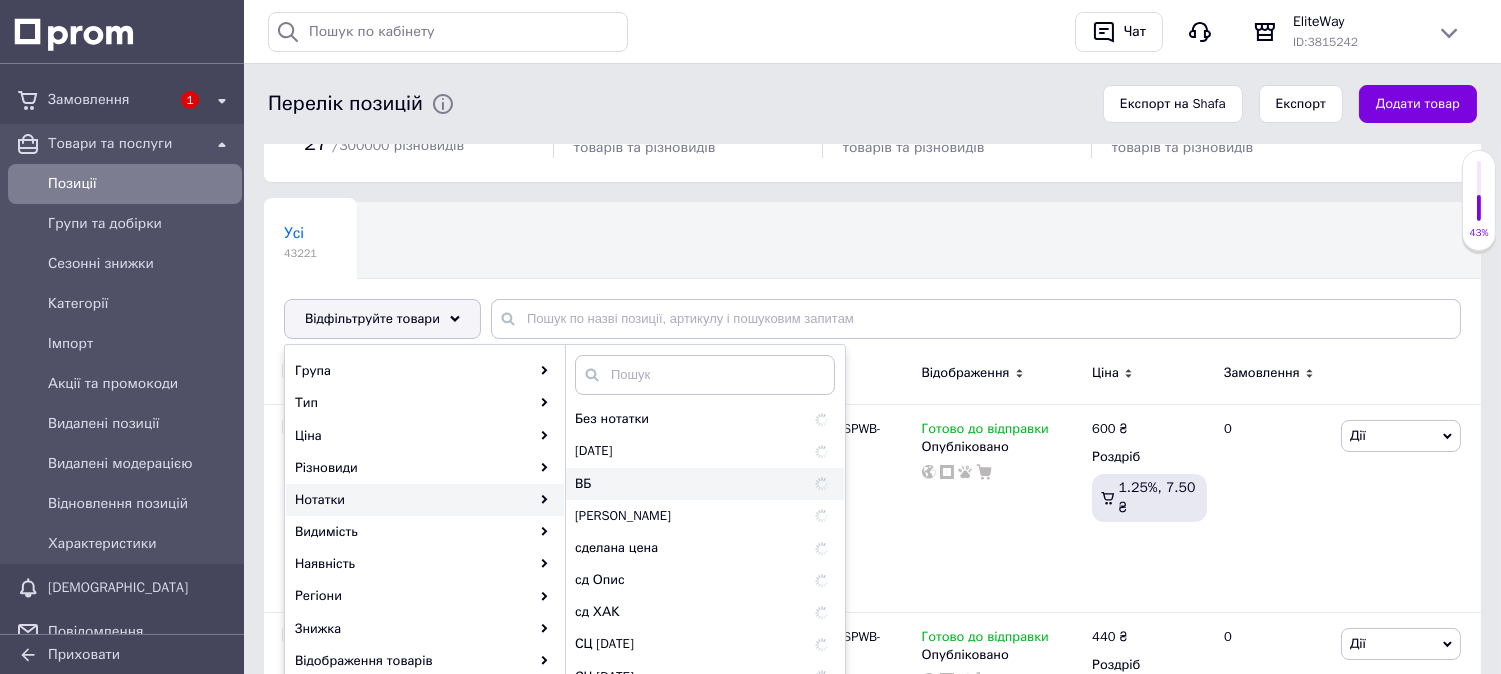 click on "ВБ" at bounding box center (705, 484) 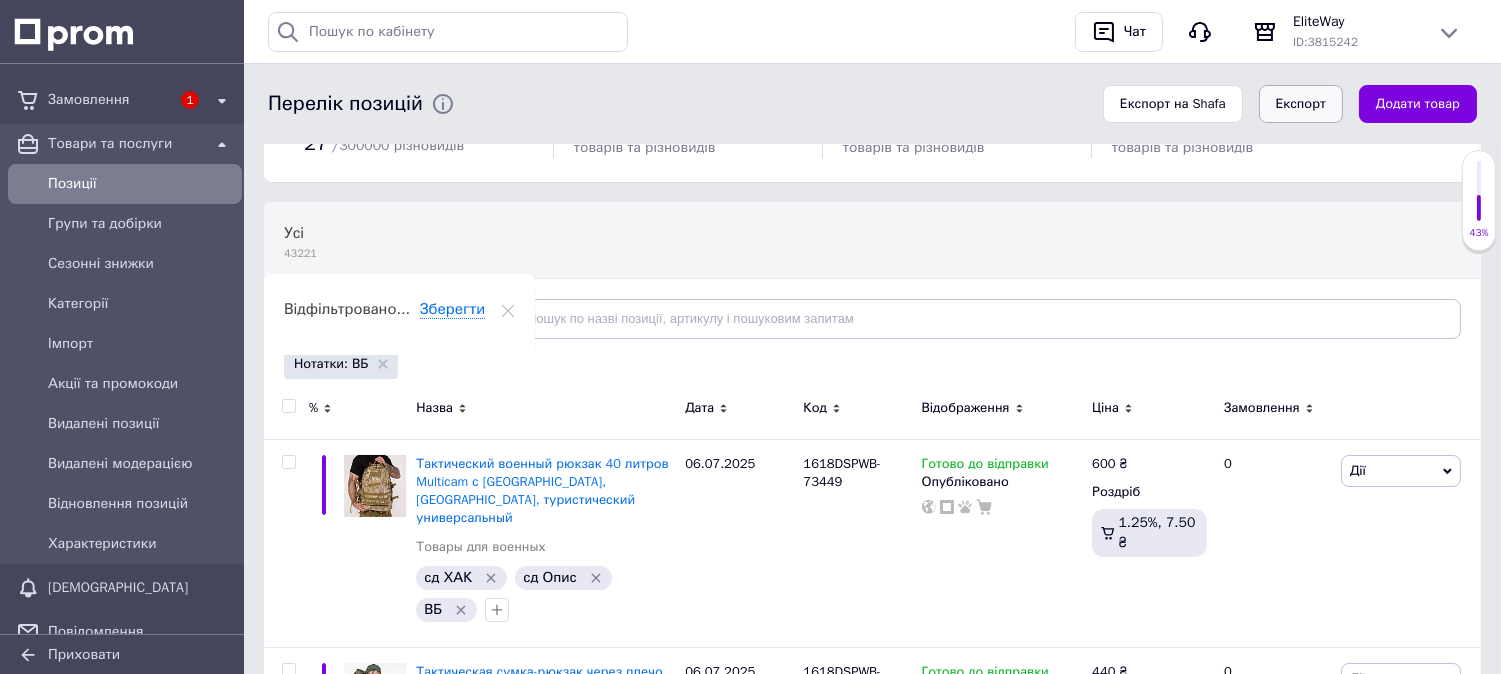 click on "Експорт" at bounding box center (1301, 104) 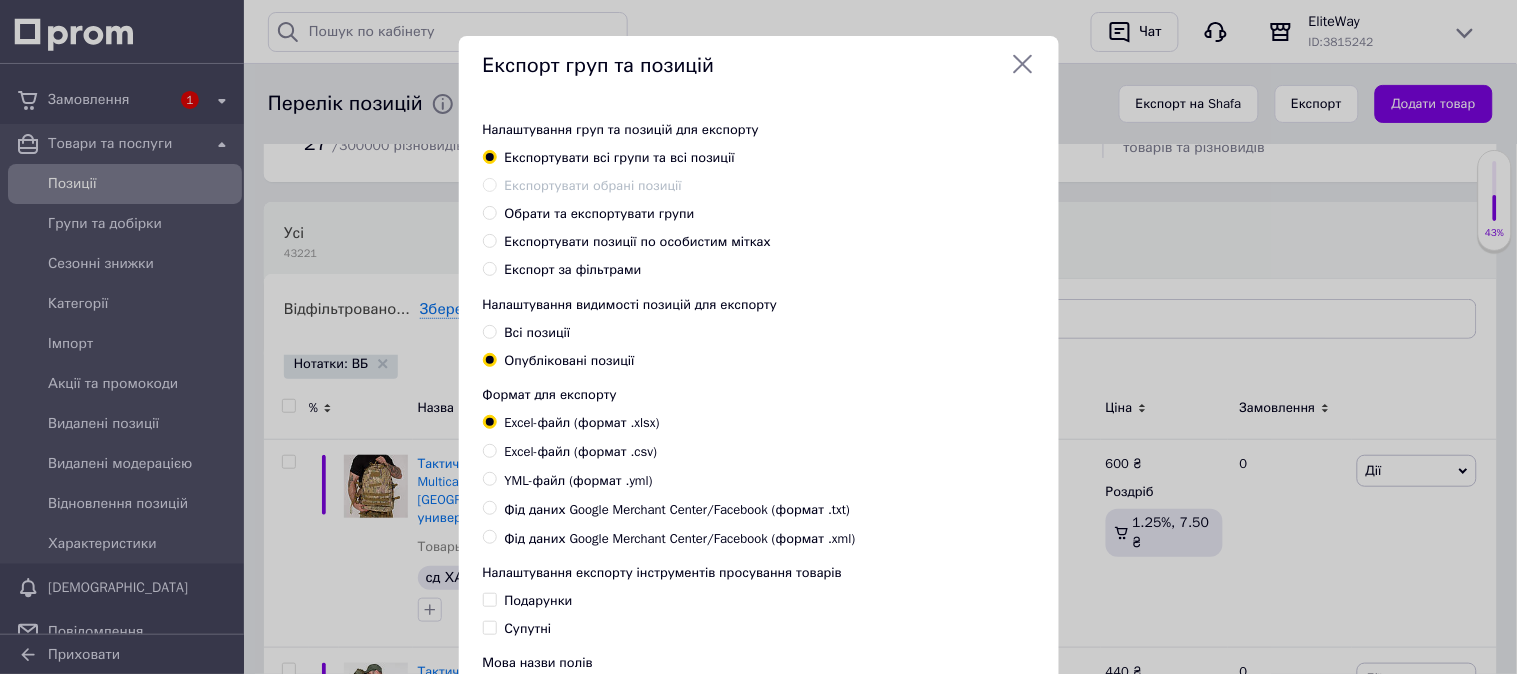 click on "Експорт за фільтрами" at bounding box center [573, 269] 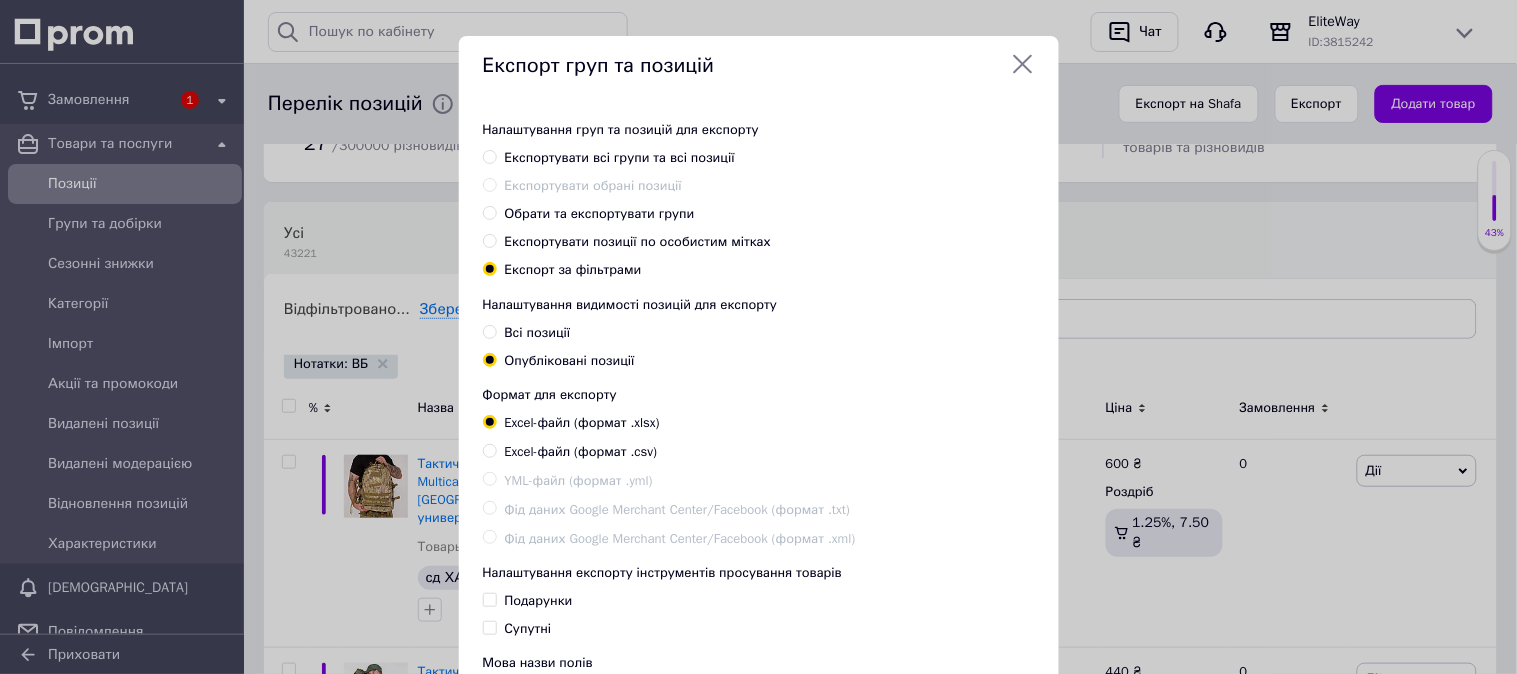 click on "Всі позиції" at bounding box center (538, 332) 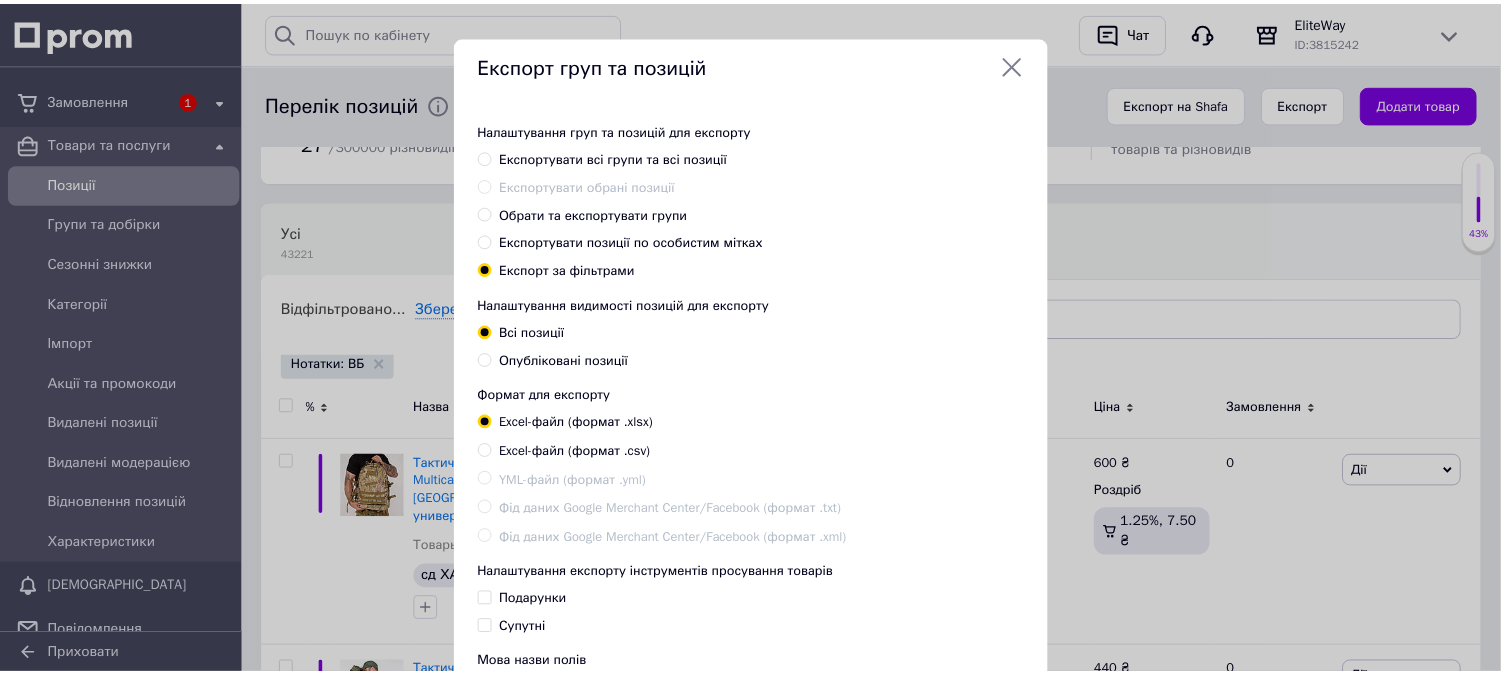 scroll, scrollTop: 203, scrollLeft: 0, axis: vertical 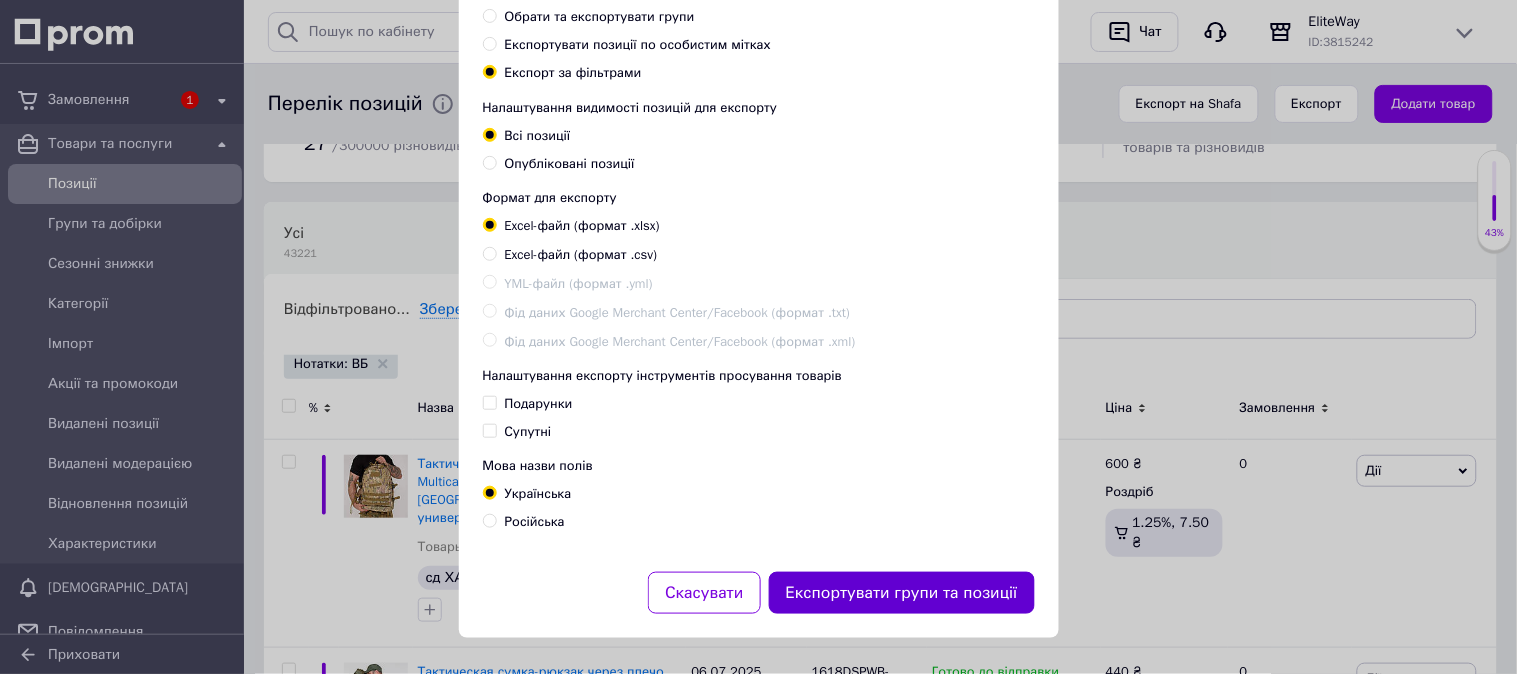 click on "Експортувати групи та позиції" at bounding box center [902, 593] 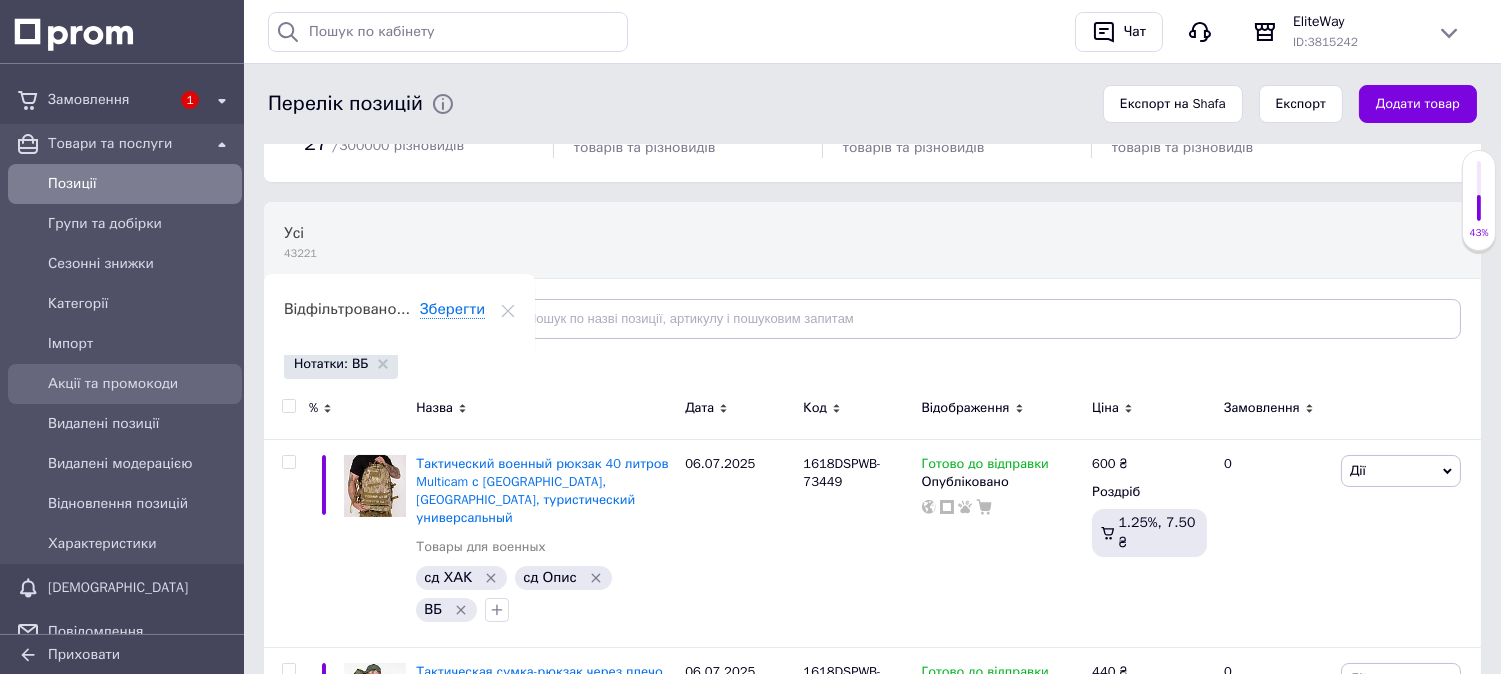 scroll, scrollTop: 333, scrollLeft: 0, axis: vertical 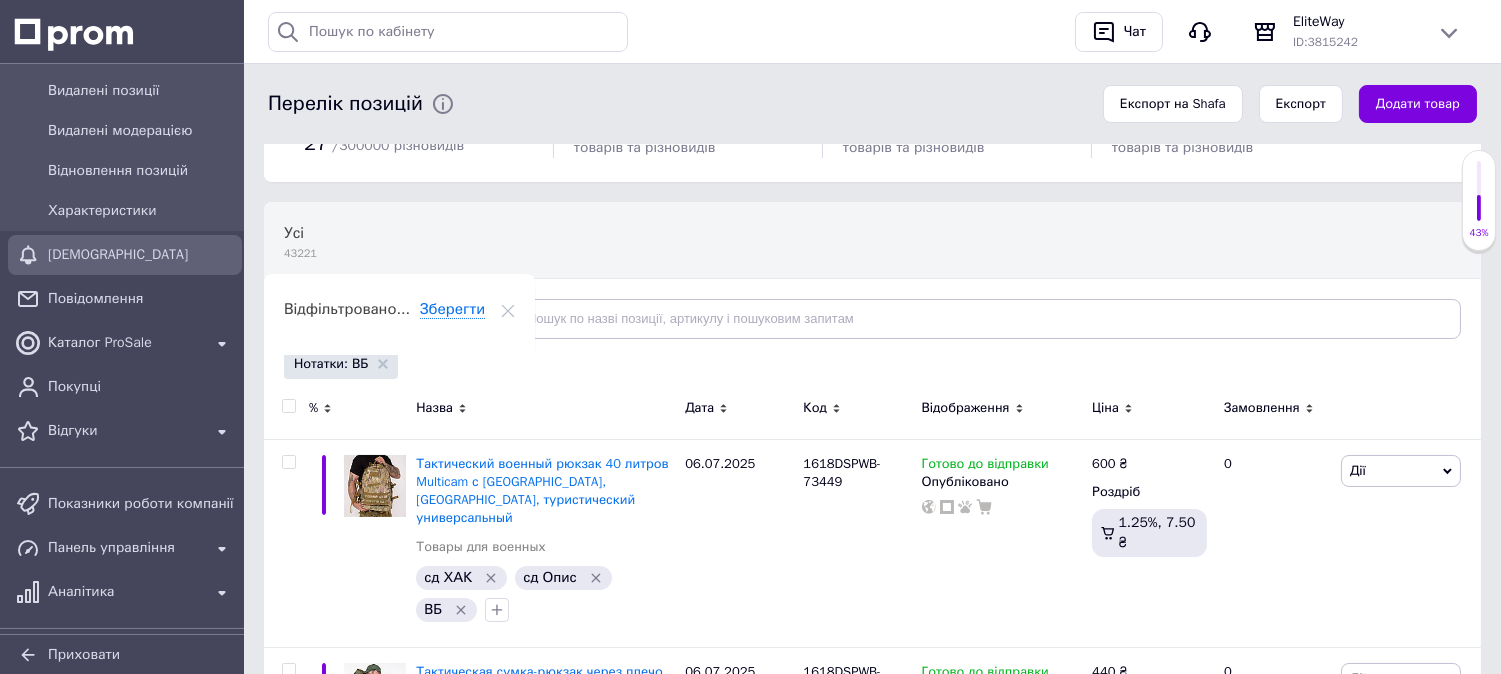 click on "[DEMOGRAPHIC_DATA]" at bounding box center [141, 255] 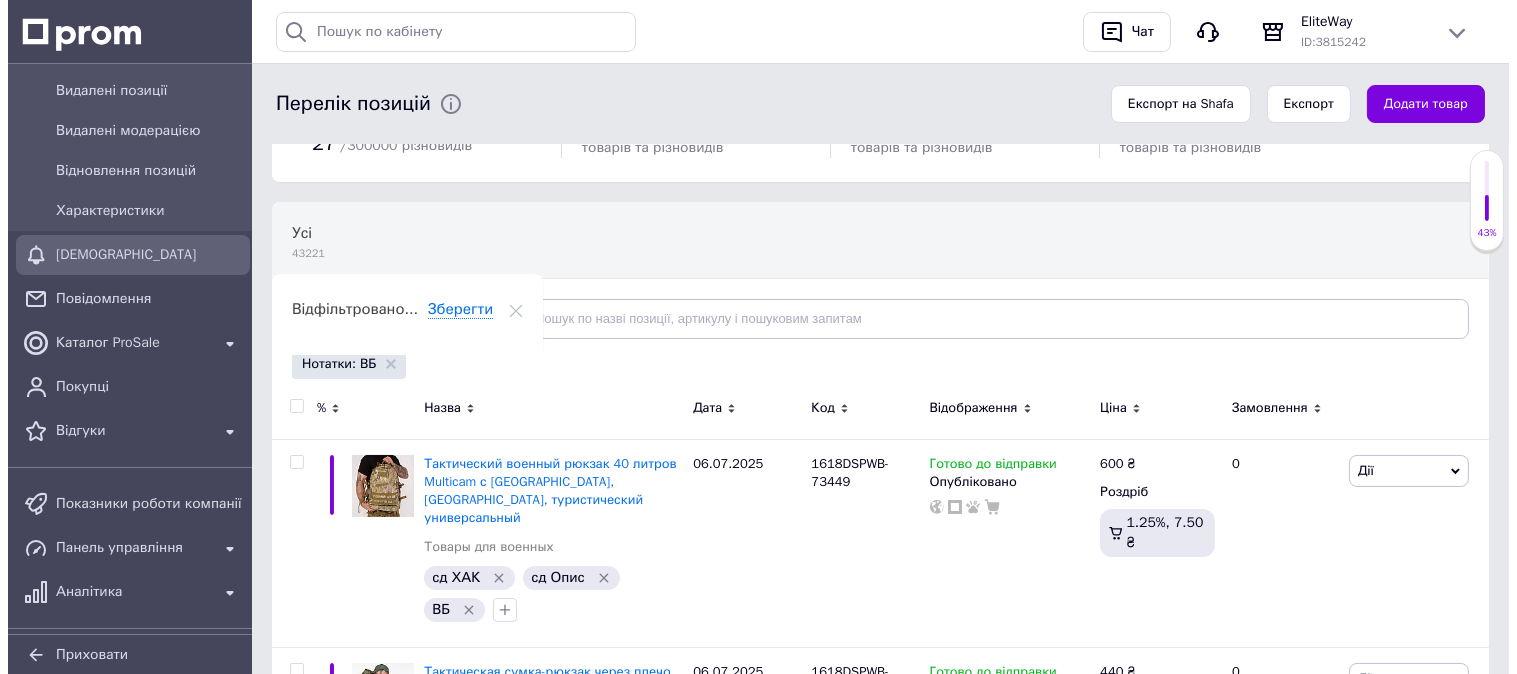 scroll, scrollTop: 0, scrollLeft: 0, axis: both 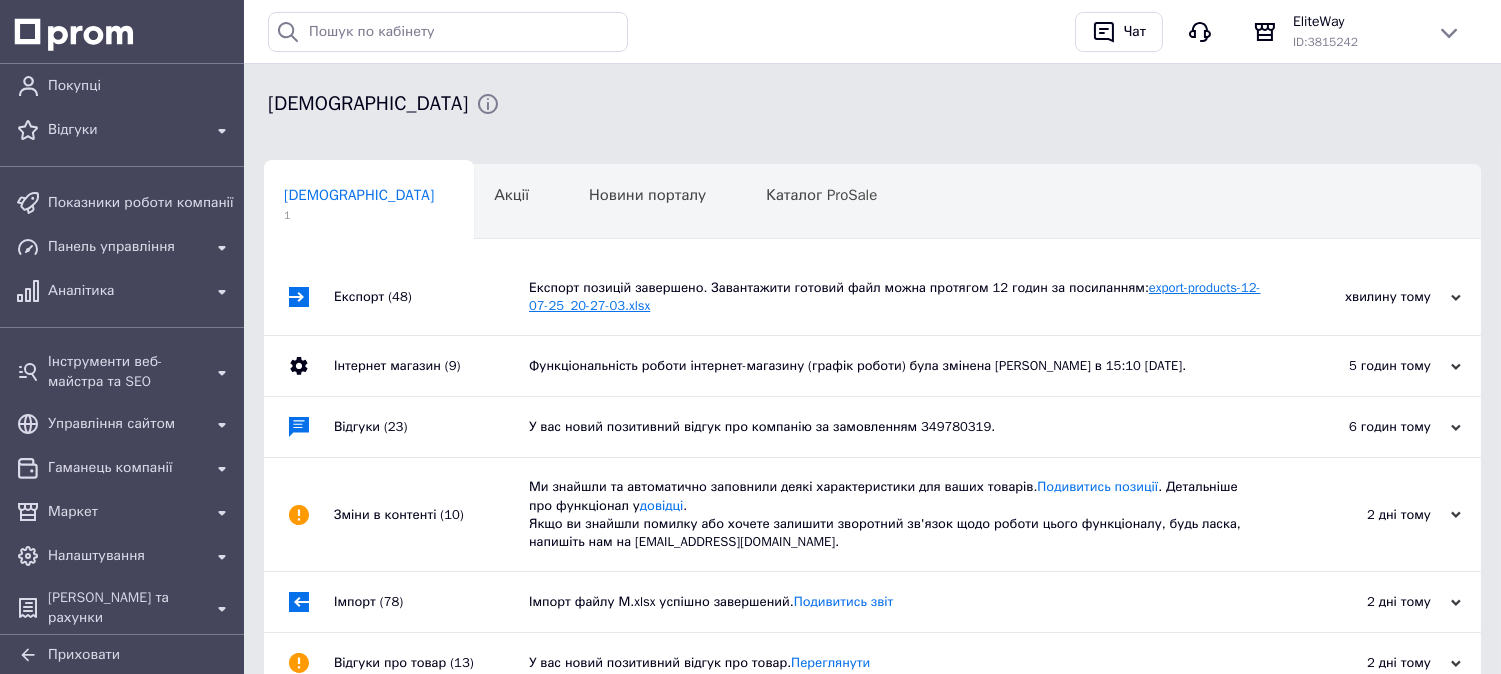 click on "export-products-12-07-25_20-27-03.xlsx" at bounding box center (895, 296) 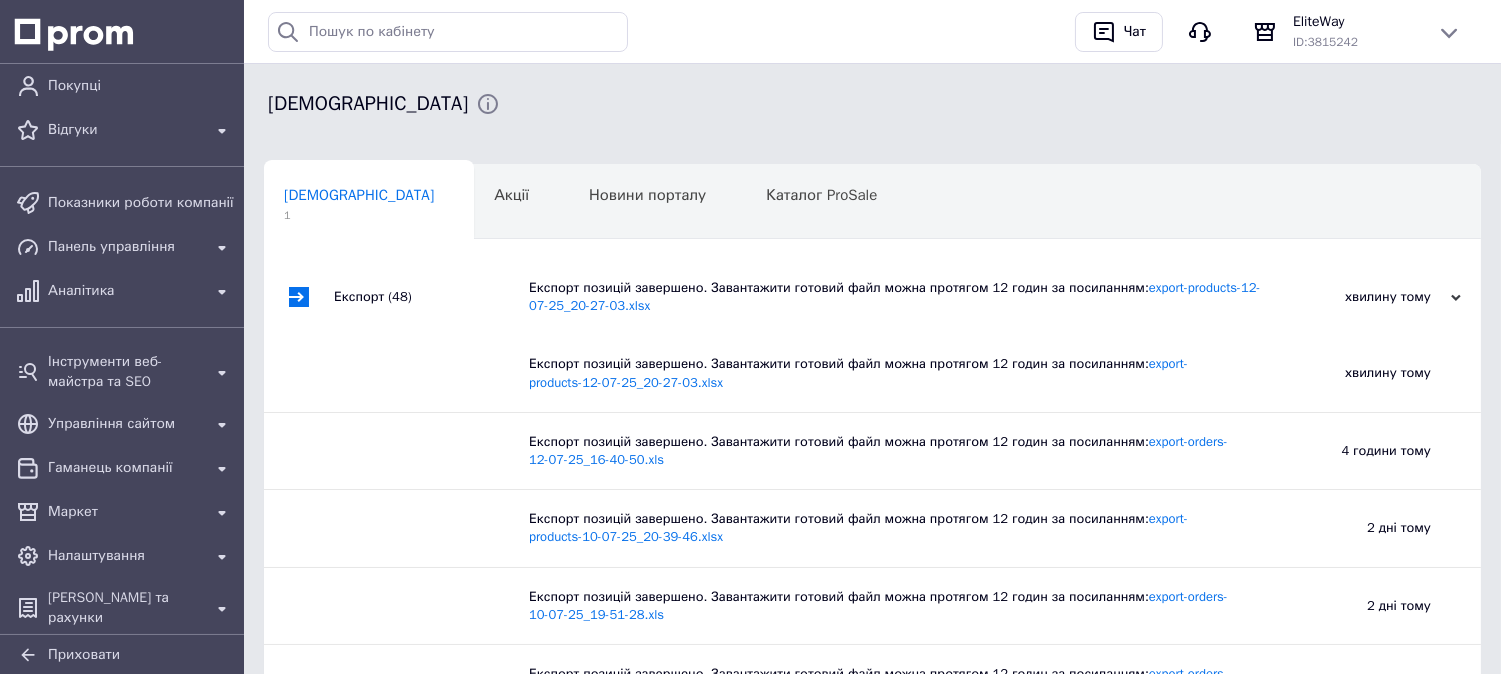 scroll, scrollTop: 0, scrollLeft: 0, axis: both 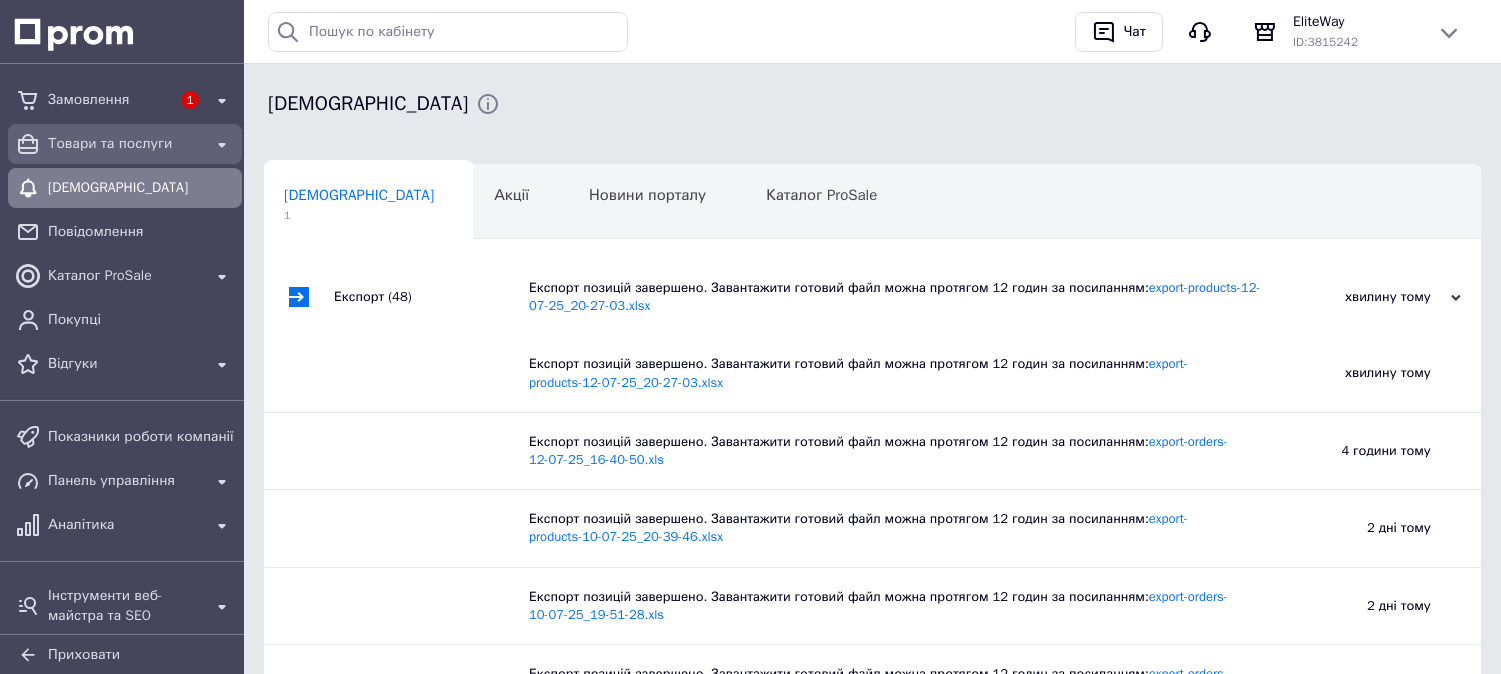 click on "Товари та послуги" at bounding box center (125, 144) 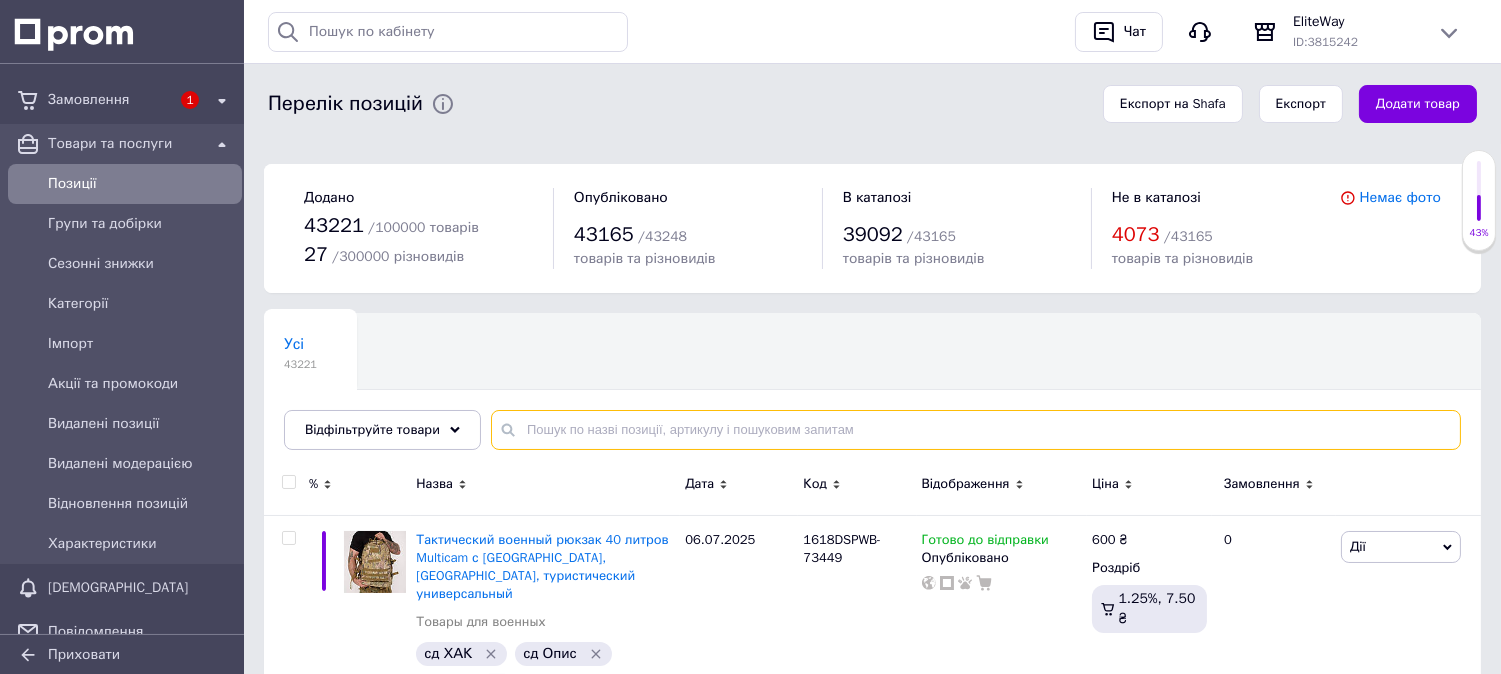 click at bounding box center [976, 430] 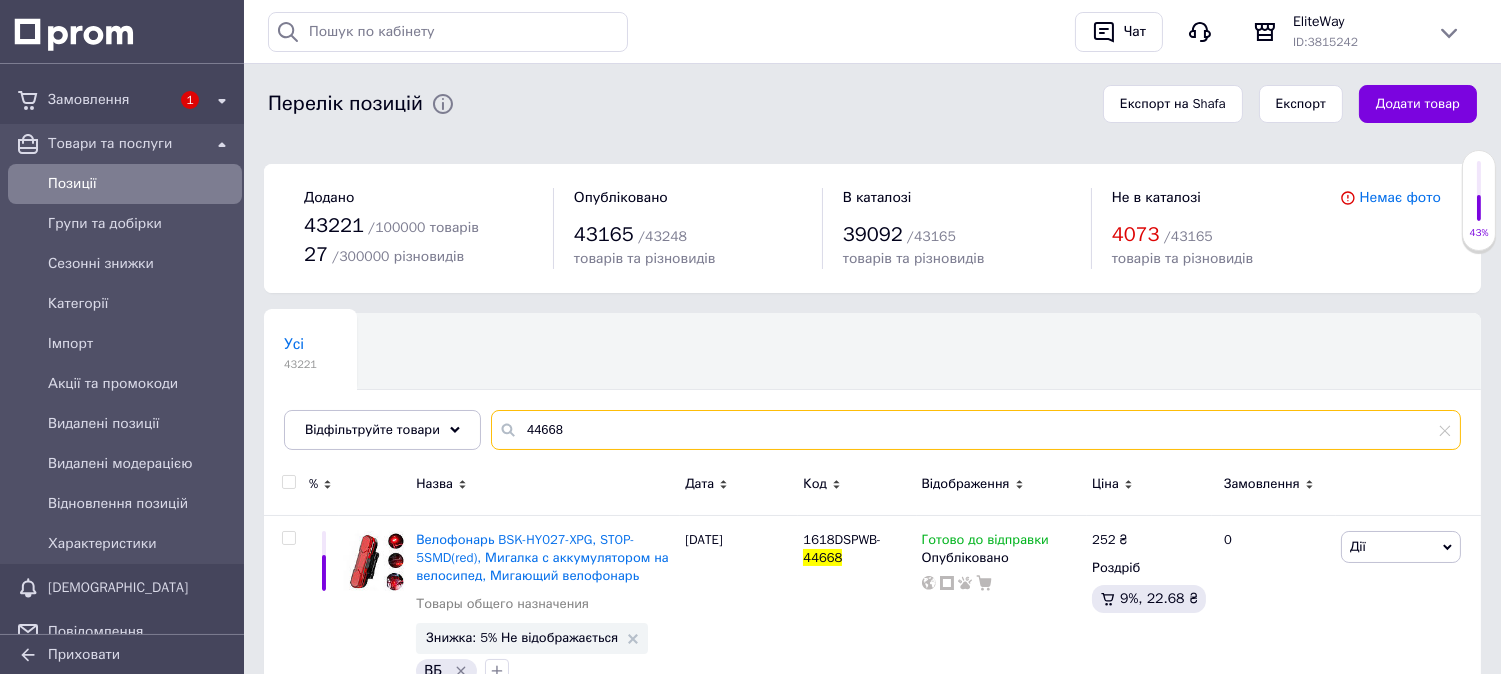 drag, startPoint x: 575, startPoint y: 431, endPoint x: 507, endPoint y: 426, distance: 68.18358 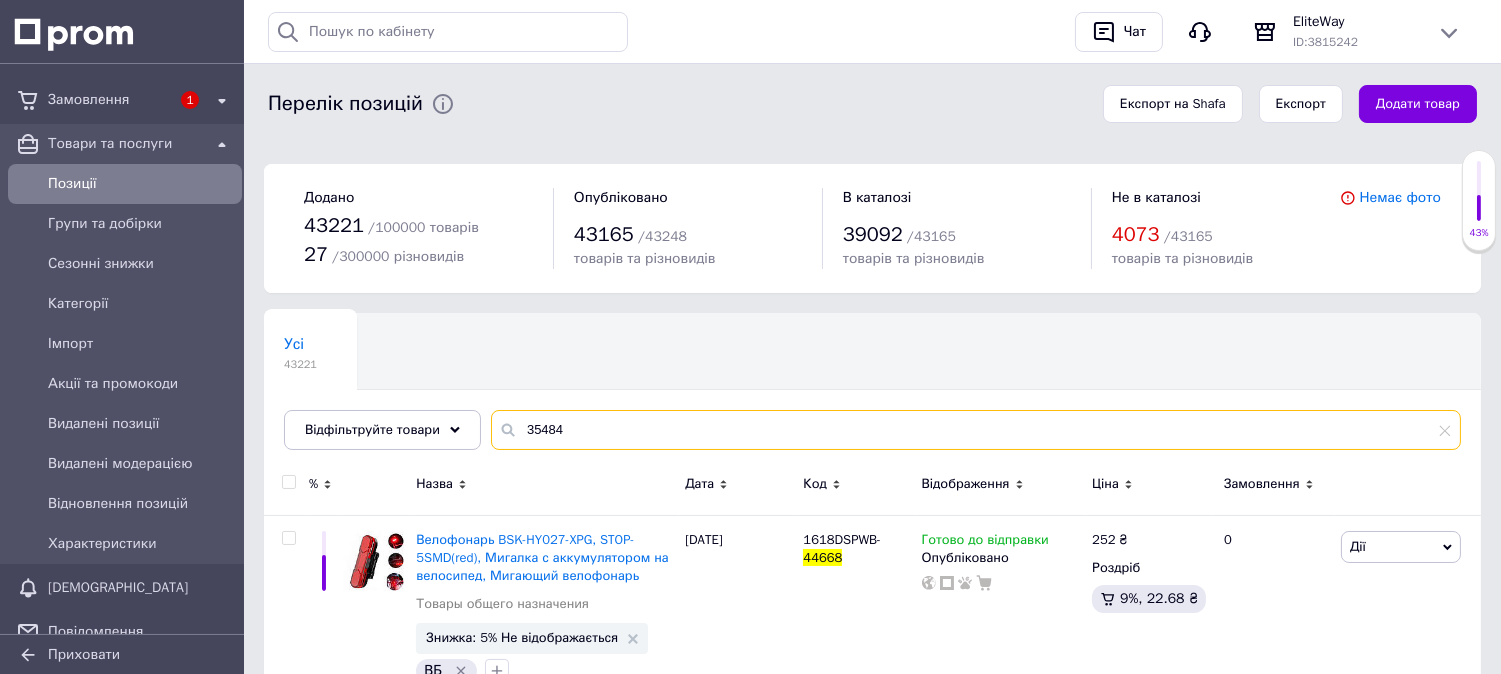 type on "35484" 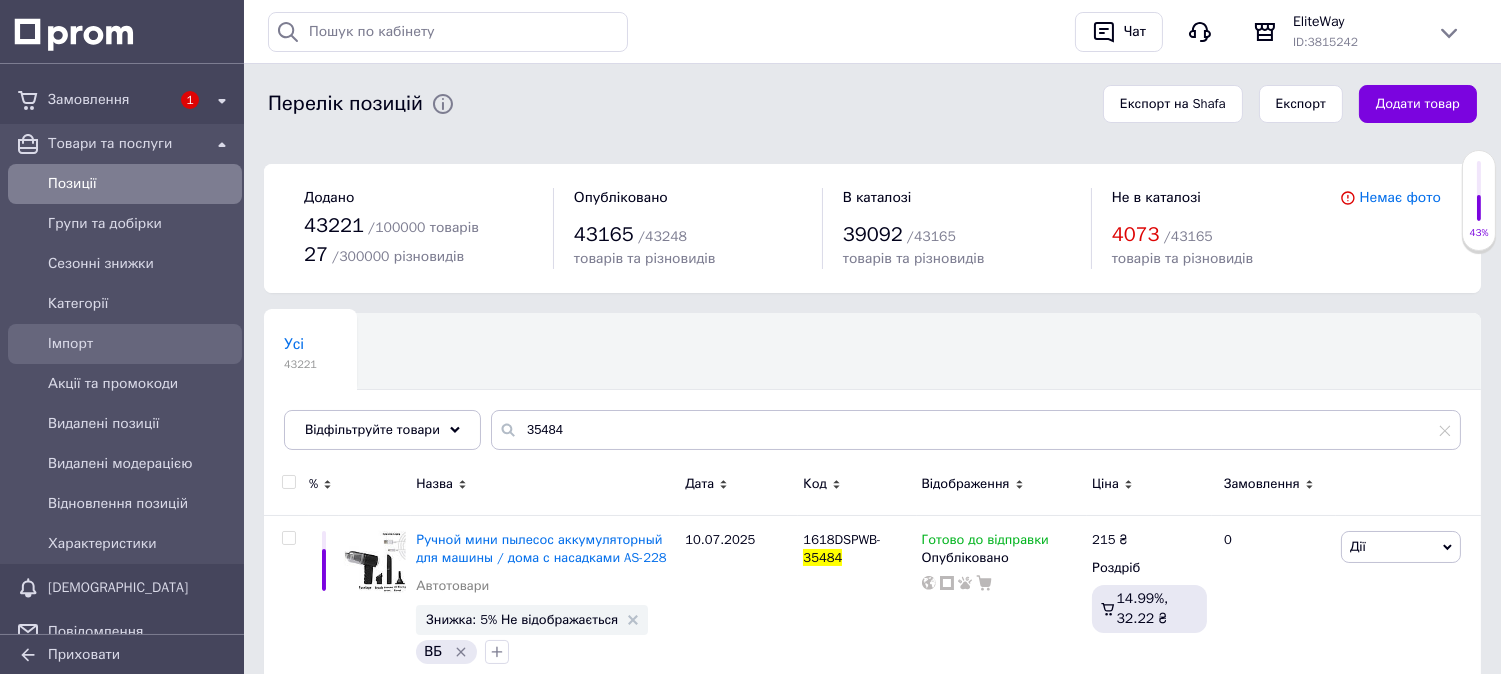 click on "Імпорт" at bounding box center (141, 344) 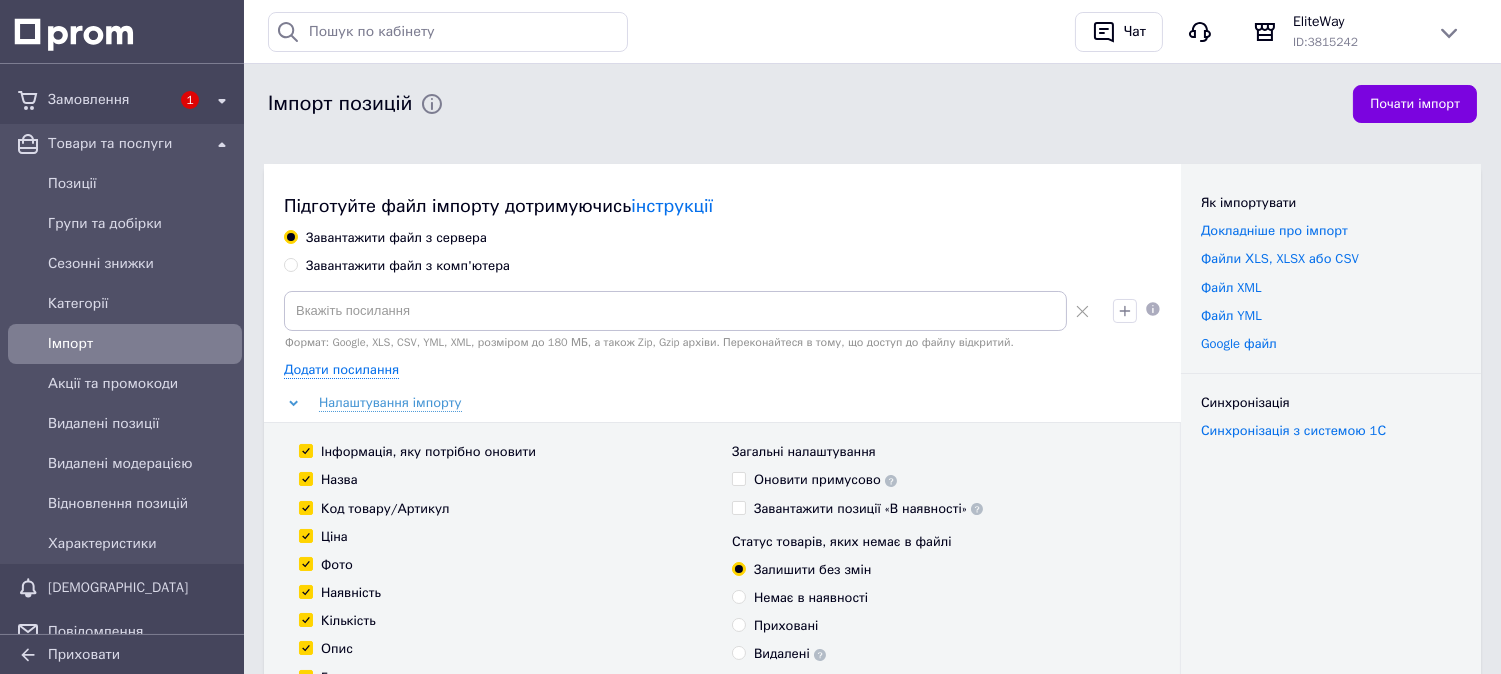 click on "Завантажити файл з комп'ютера" at bounding box center (408, 266) 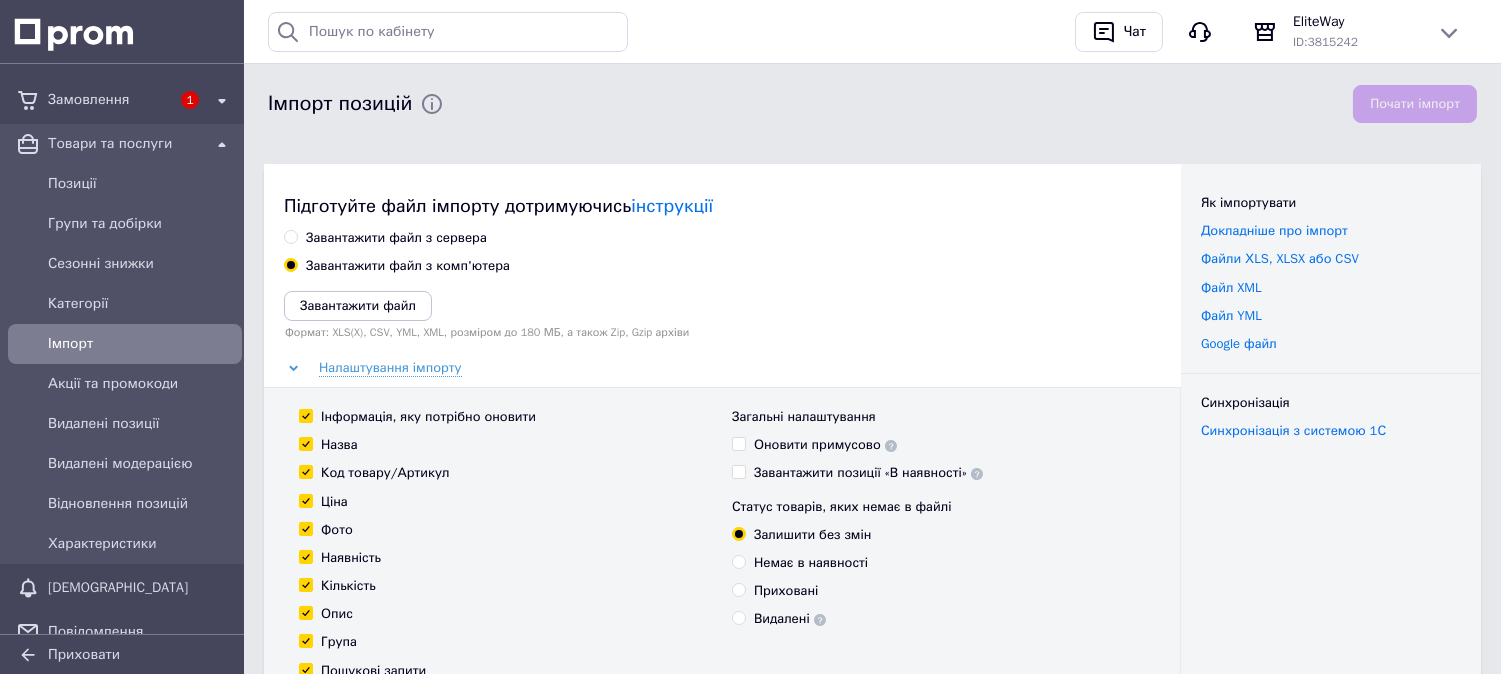 click on "Завантажити файл" at bounding box center [358, 305] 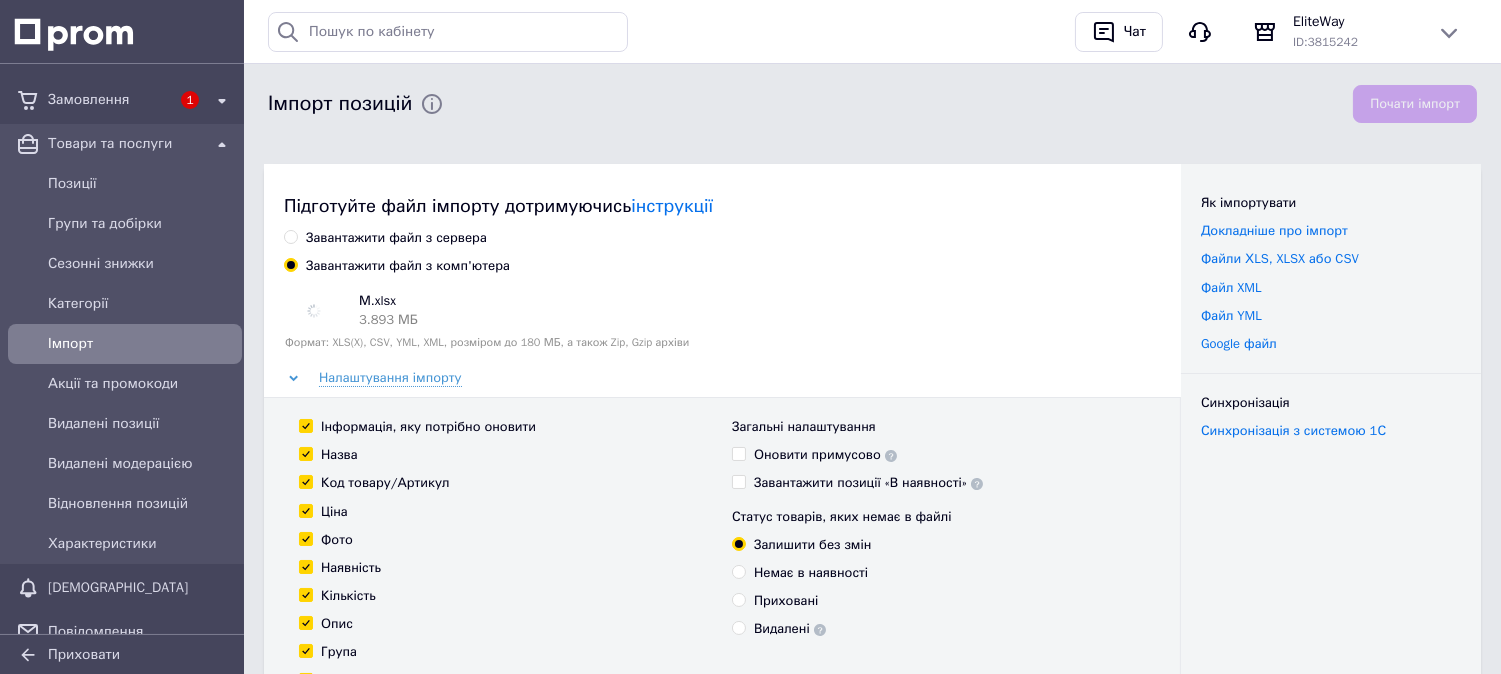 scroll, scrollTop: 222, scrollLeft: 0, axis: vertical 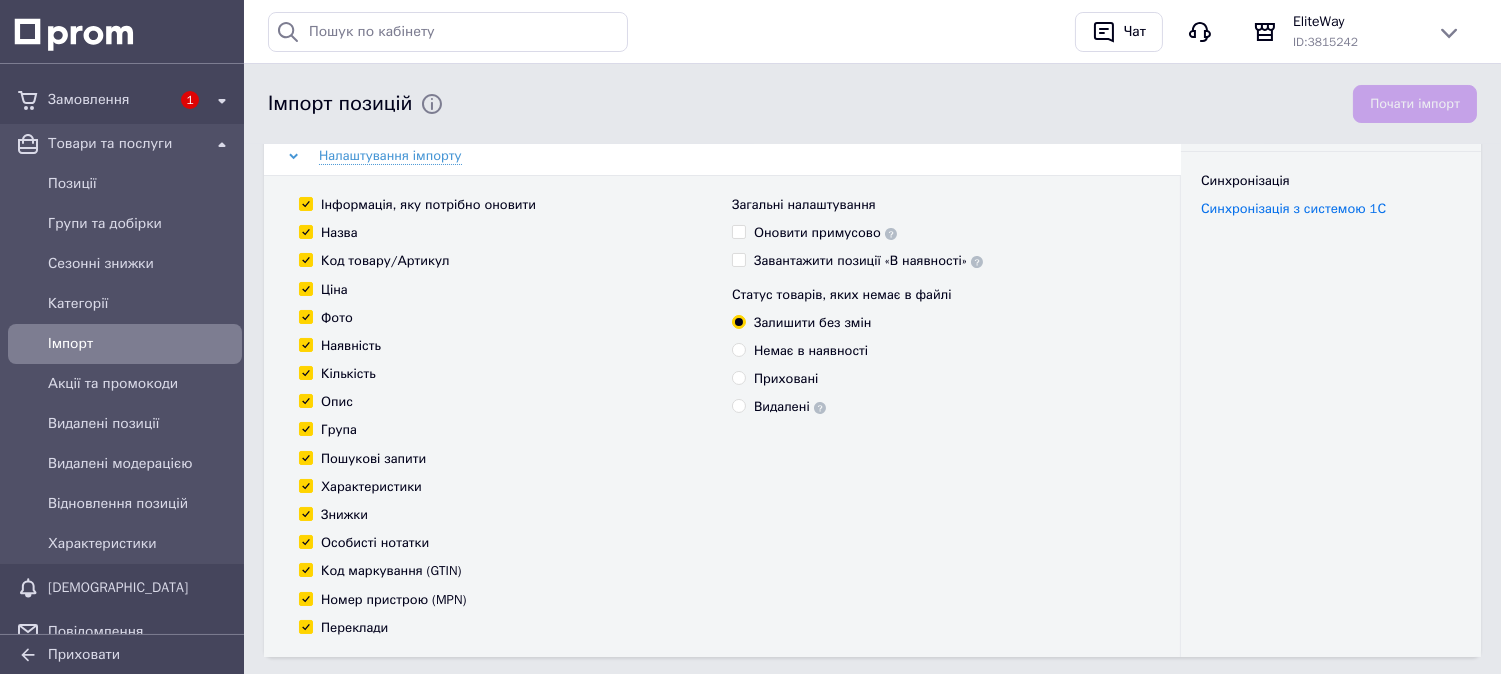 click on "Інформація, яку потрібно оновити" at bounding box center [305, 203] 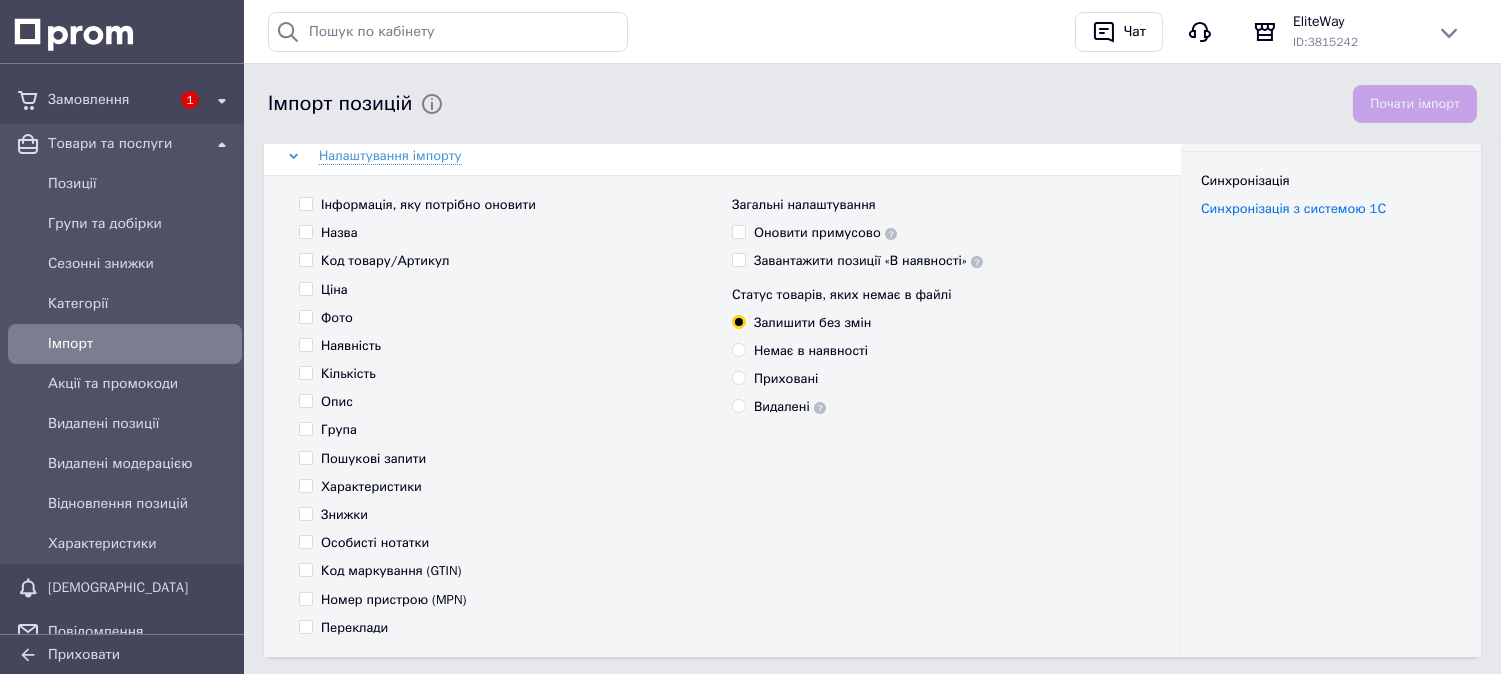 checkbox on "false" 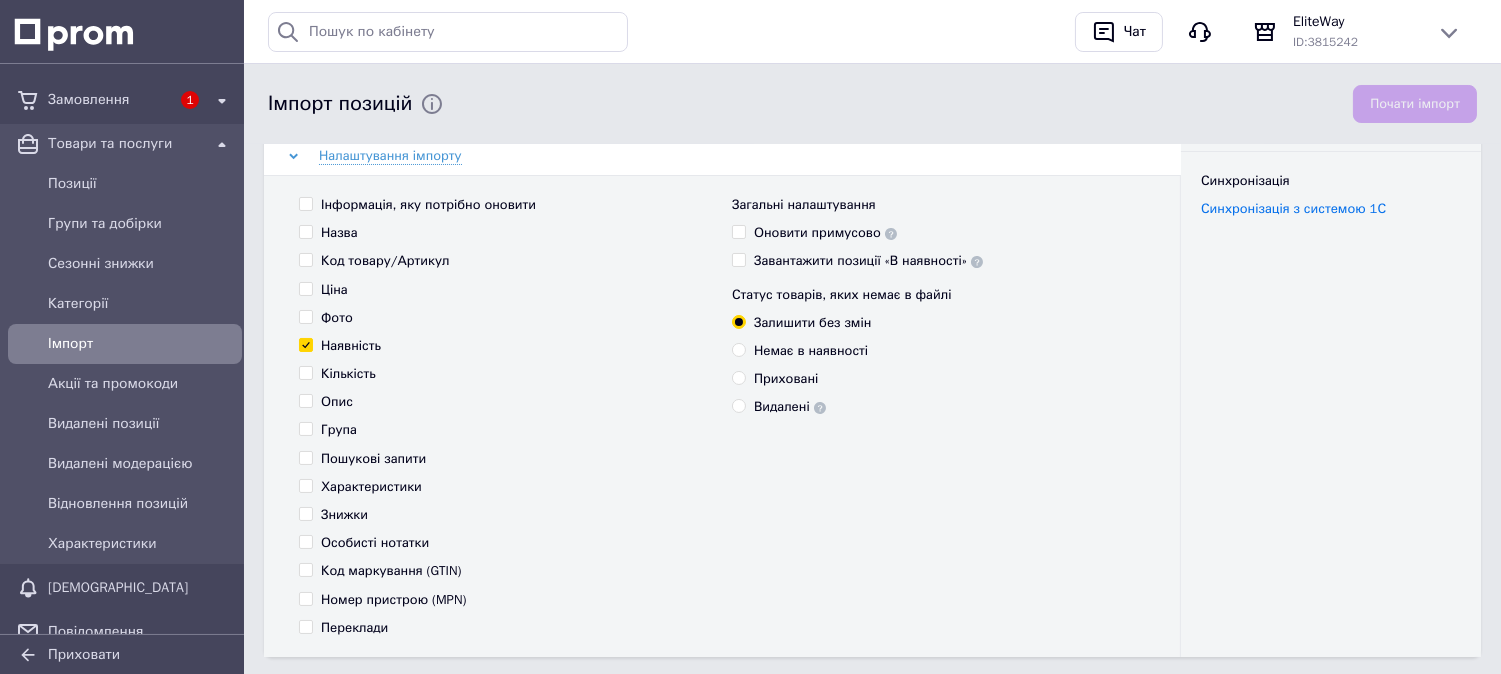 checkbox on "true" 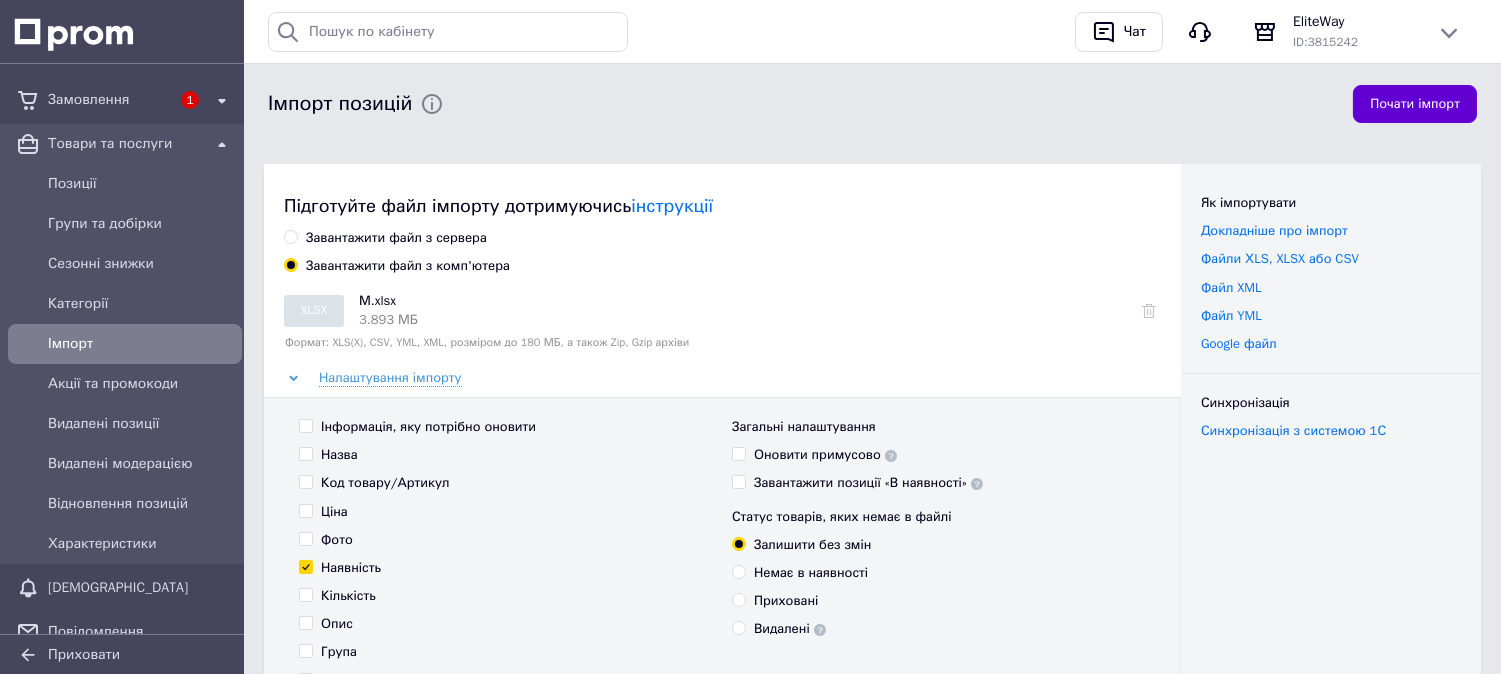 click on "Почати імпорт" at bounding box center (1415, 104) 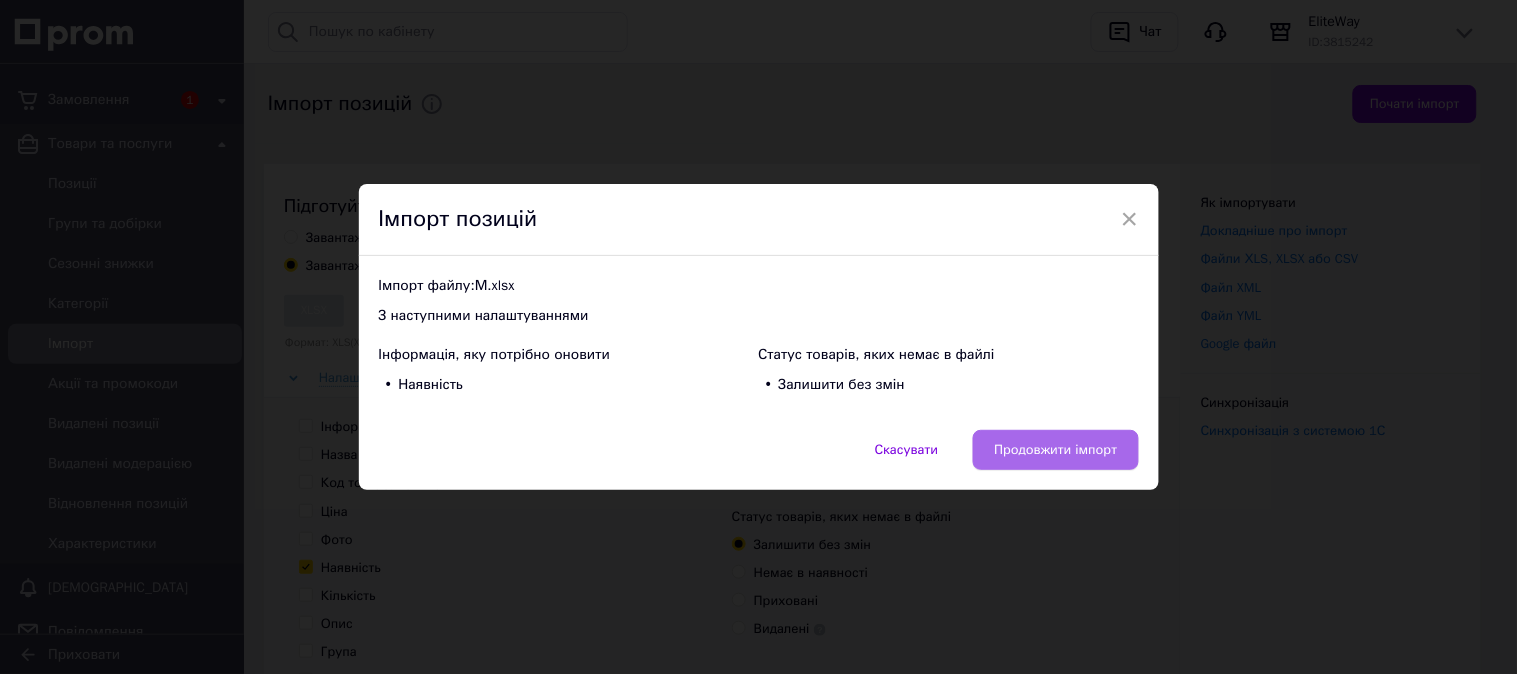 click on "Продовжити імпорт" at bounding box center (1055, 450) 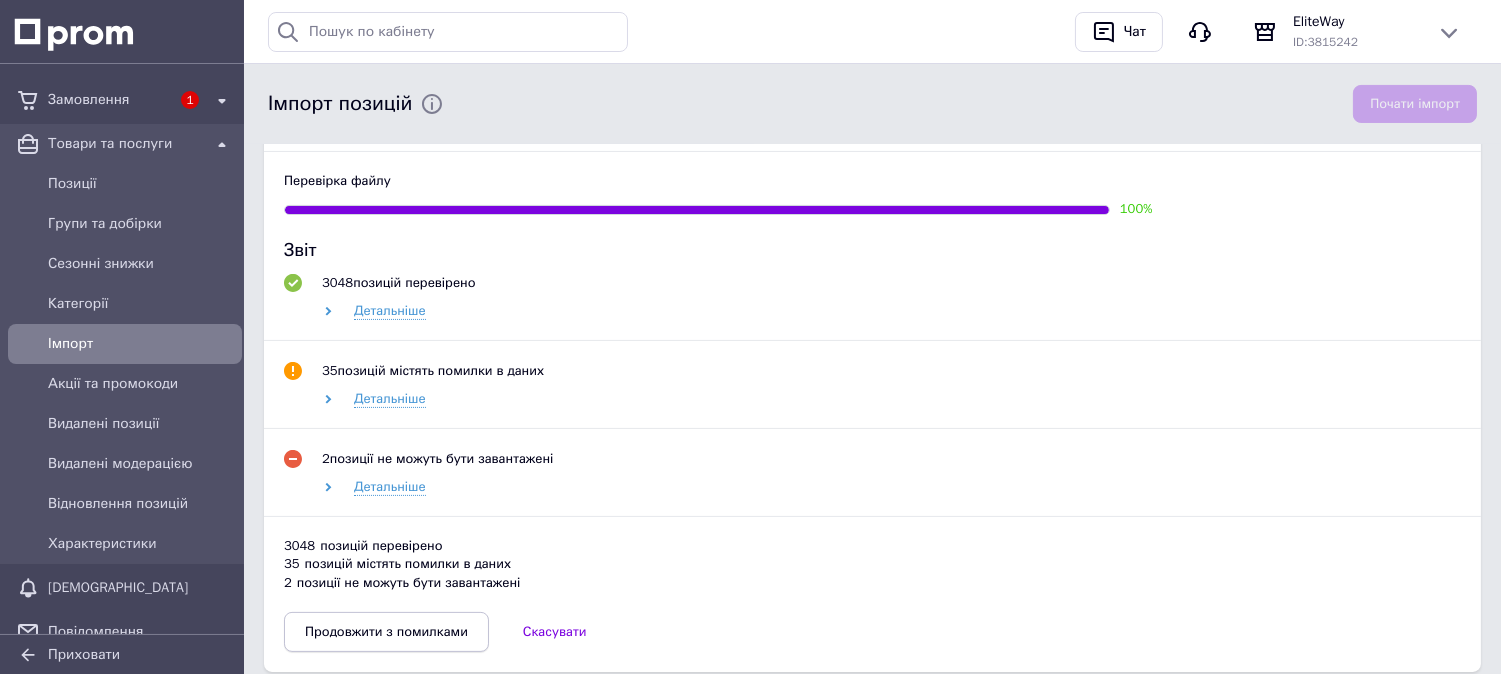 scroll, scrollTop: 1111, scrollLeft: 0, axis: vertical 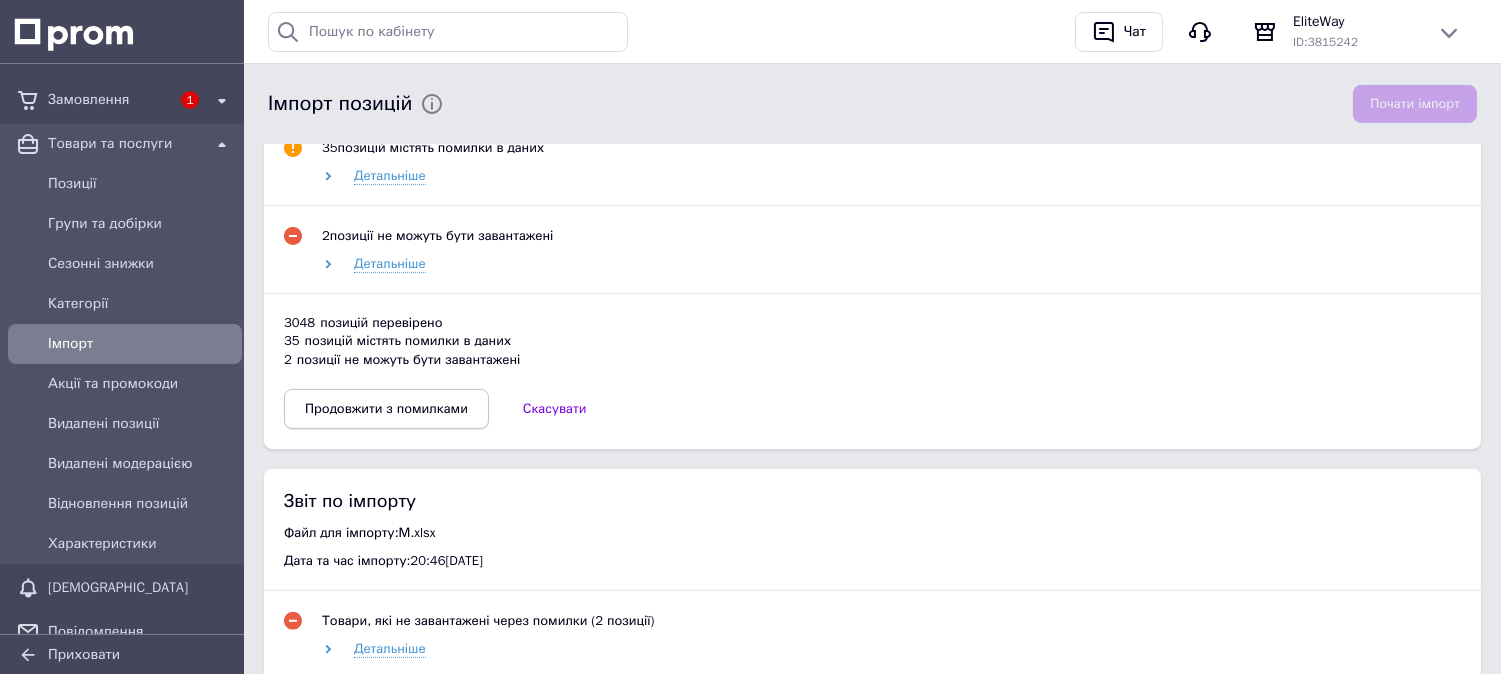 click on "Продовжити з помилками" at bounding box center [386, 409] 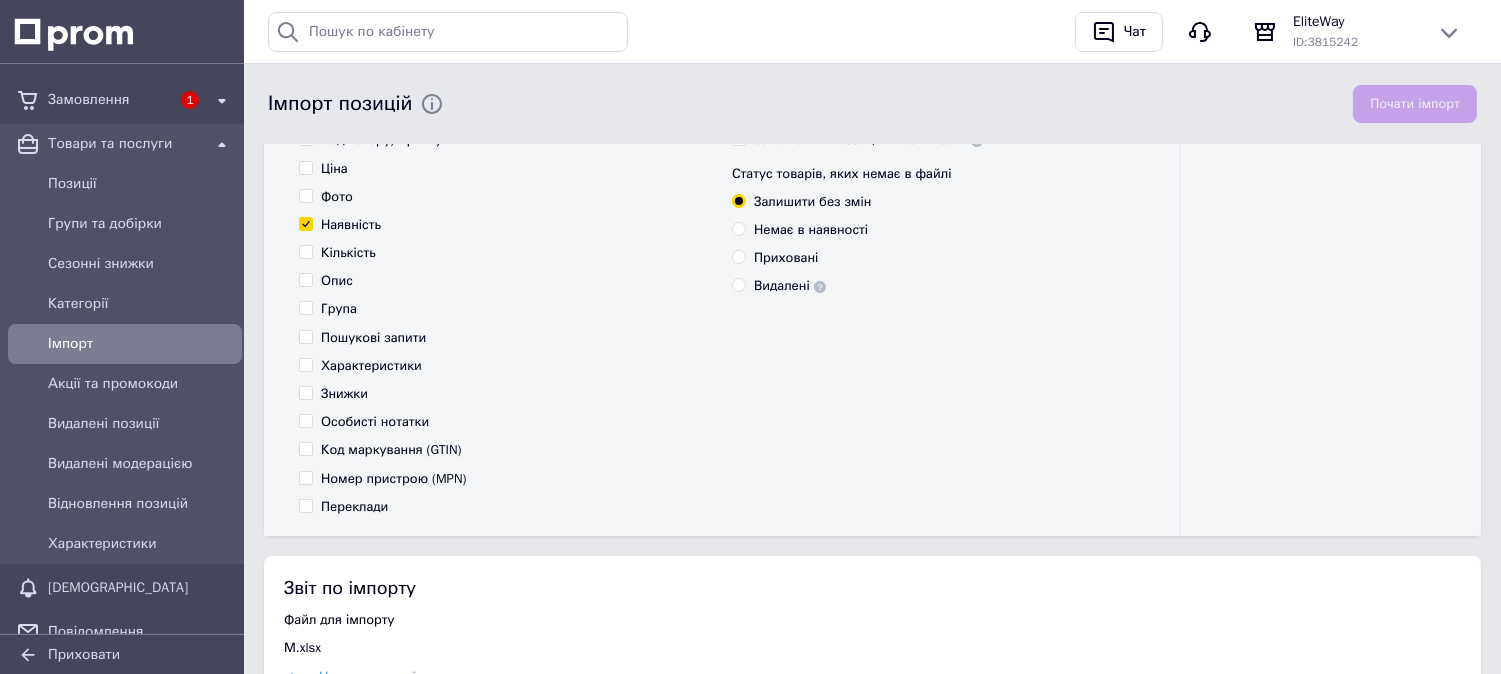 scroll, scrollTop: 111, scrollLeft: 0, axis: vertical 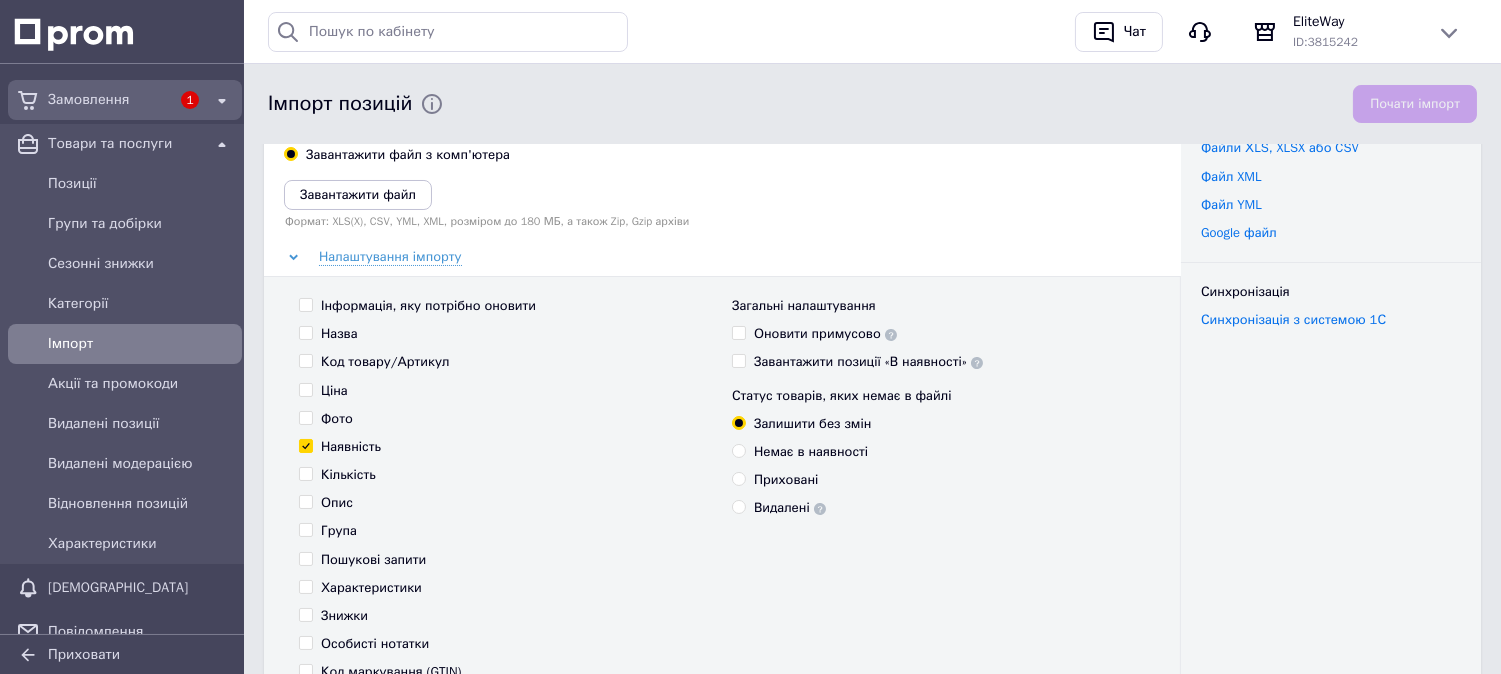 click on "1" at bounding box center [190, 100] 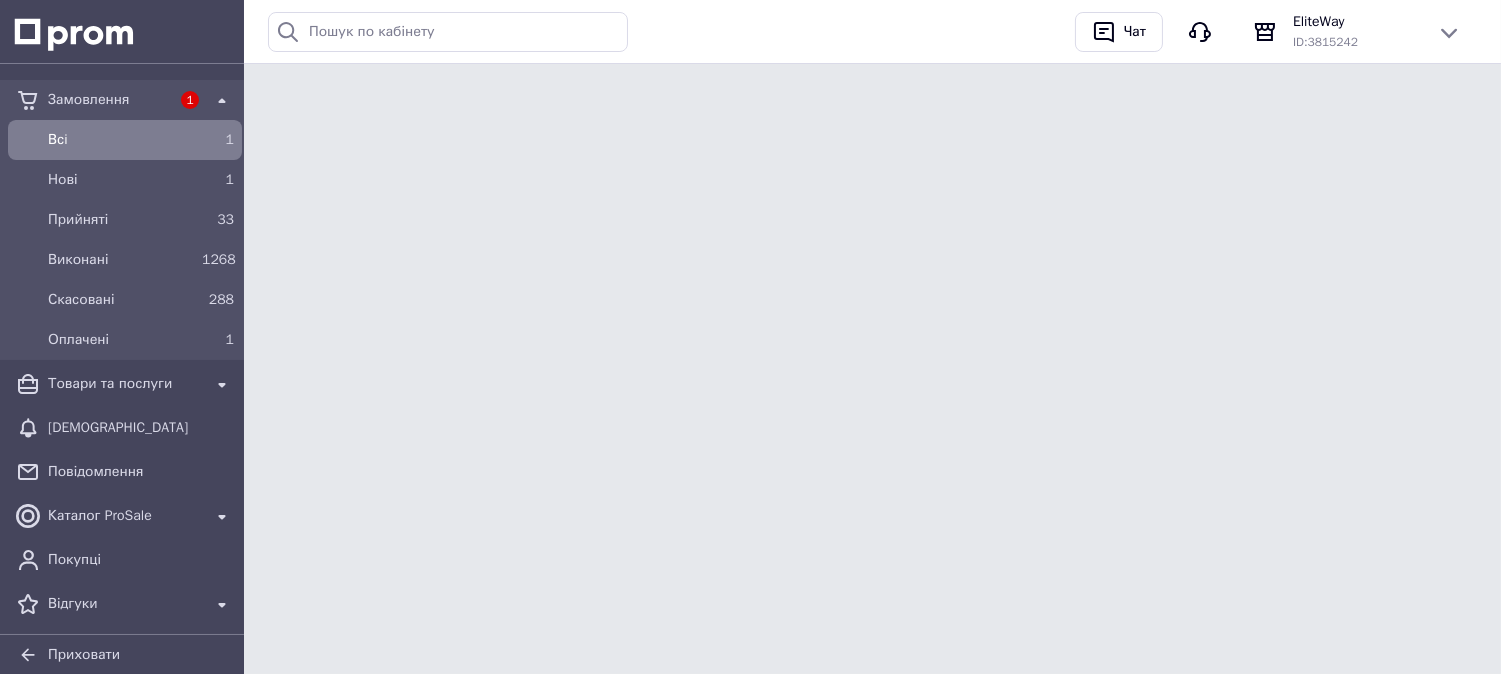 scroll, scrollTop: 0, scrollLeft: 0, axis: both 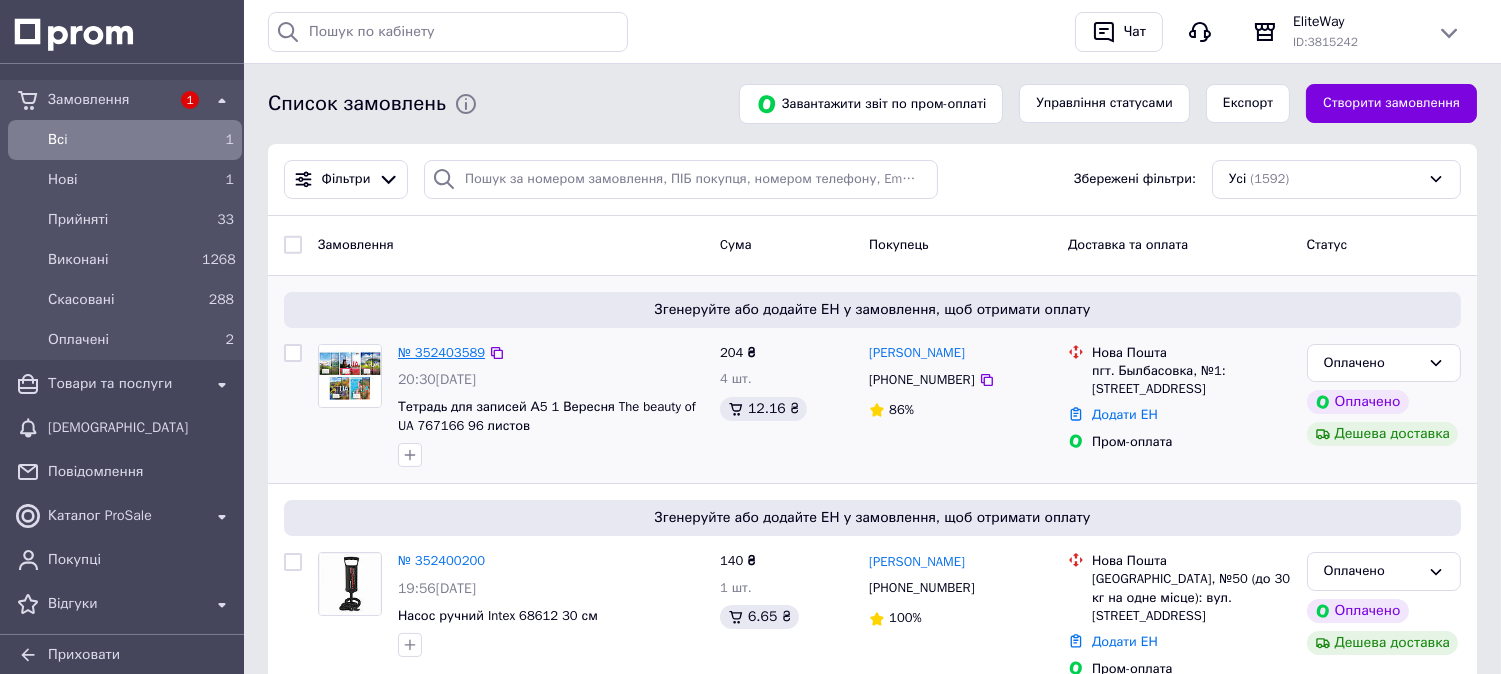 click on "№ 352403589" at bounding box center [441, 352] 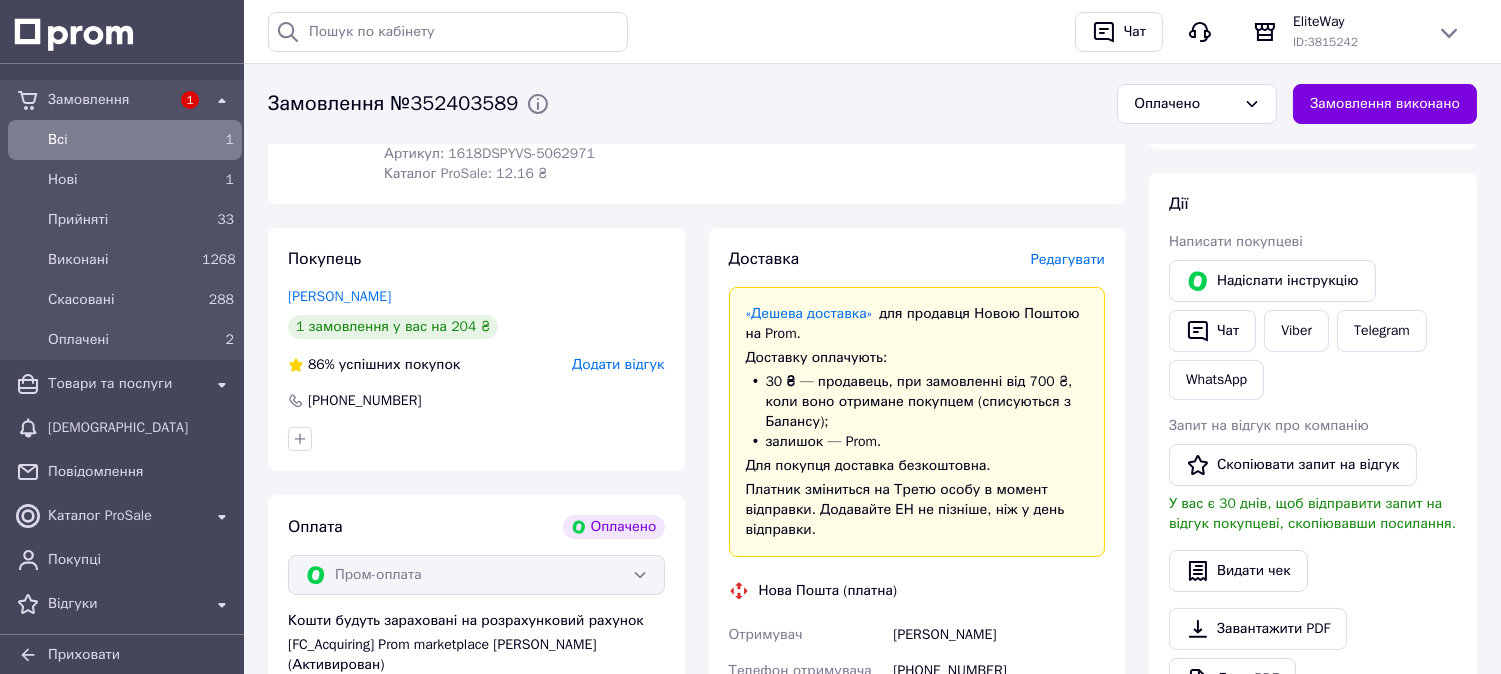 scroll, scrollTop: 0, scrollLeft: 0, axis: both 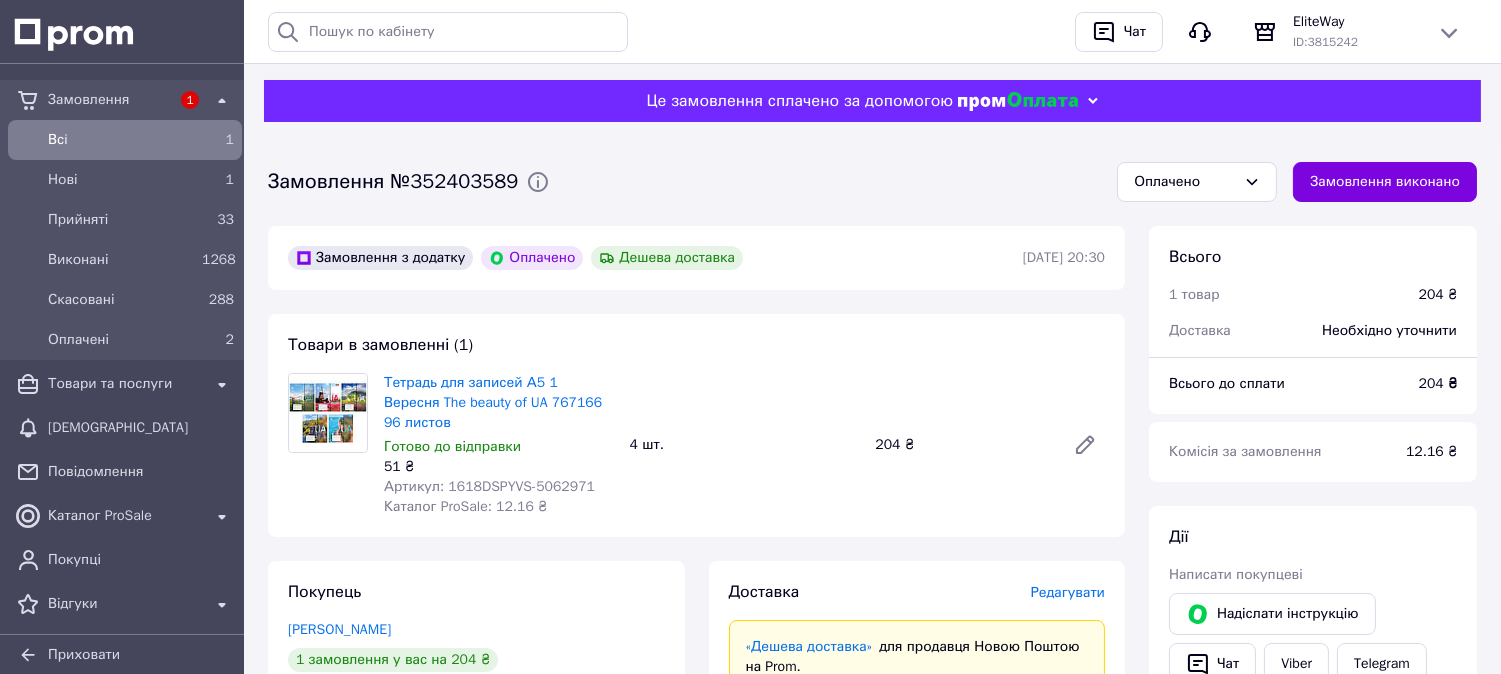 click on "Артикул: 1618DSPYVS-5062971" at bounding box center [489, 486] 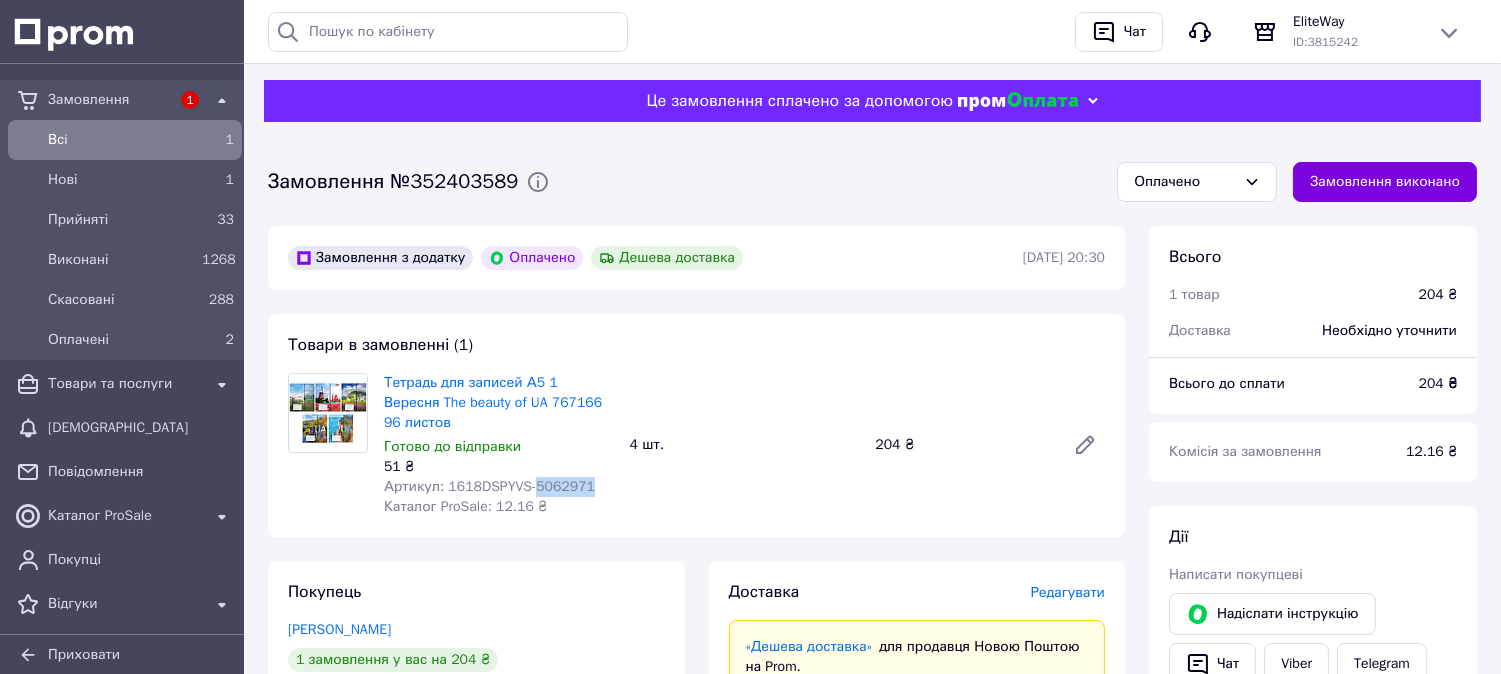 click on "Артикул: 1618DSPYVS-5062971" at bounding box center [489, 486] 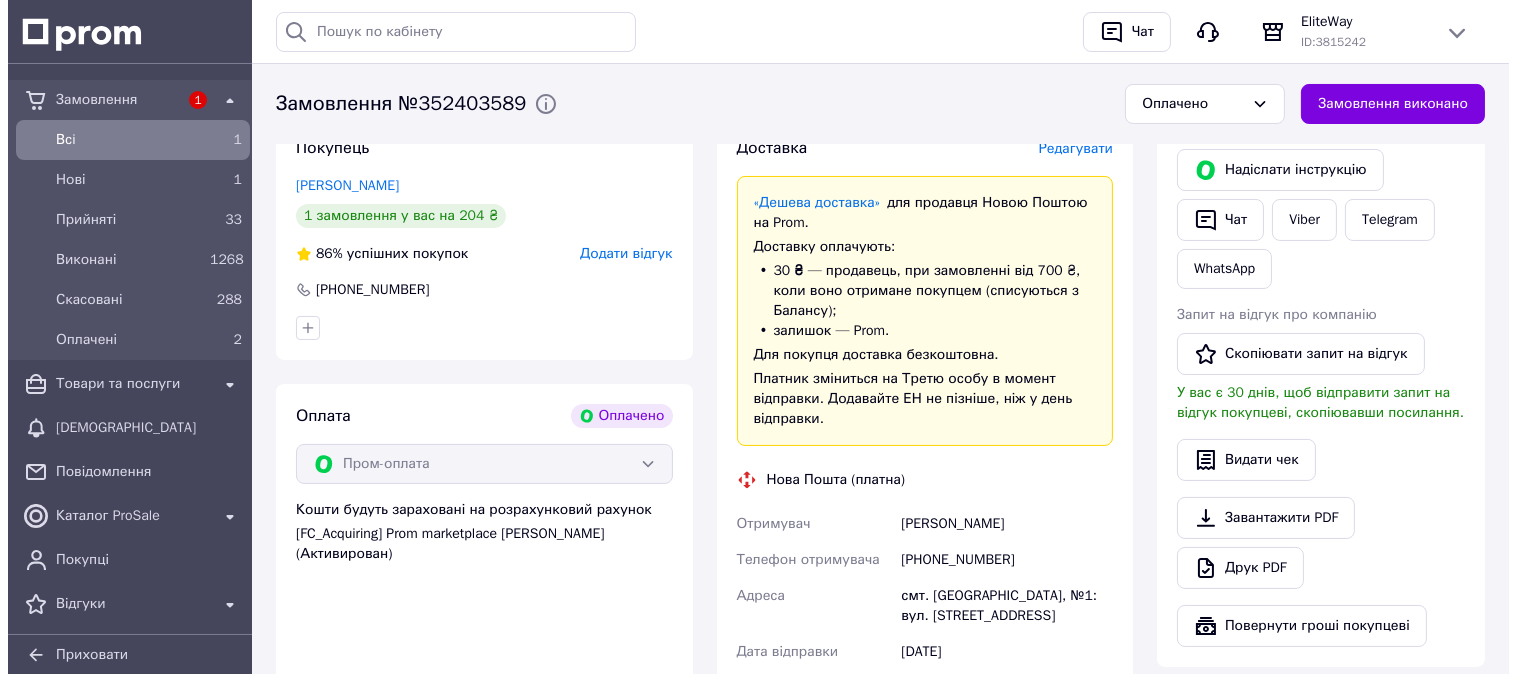 scroll, scrollTop: 333, scrollLeft: 0, axis: vertical 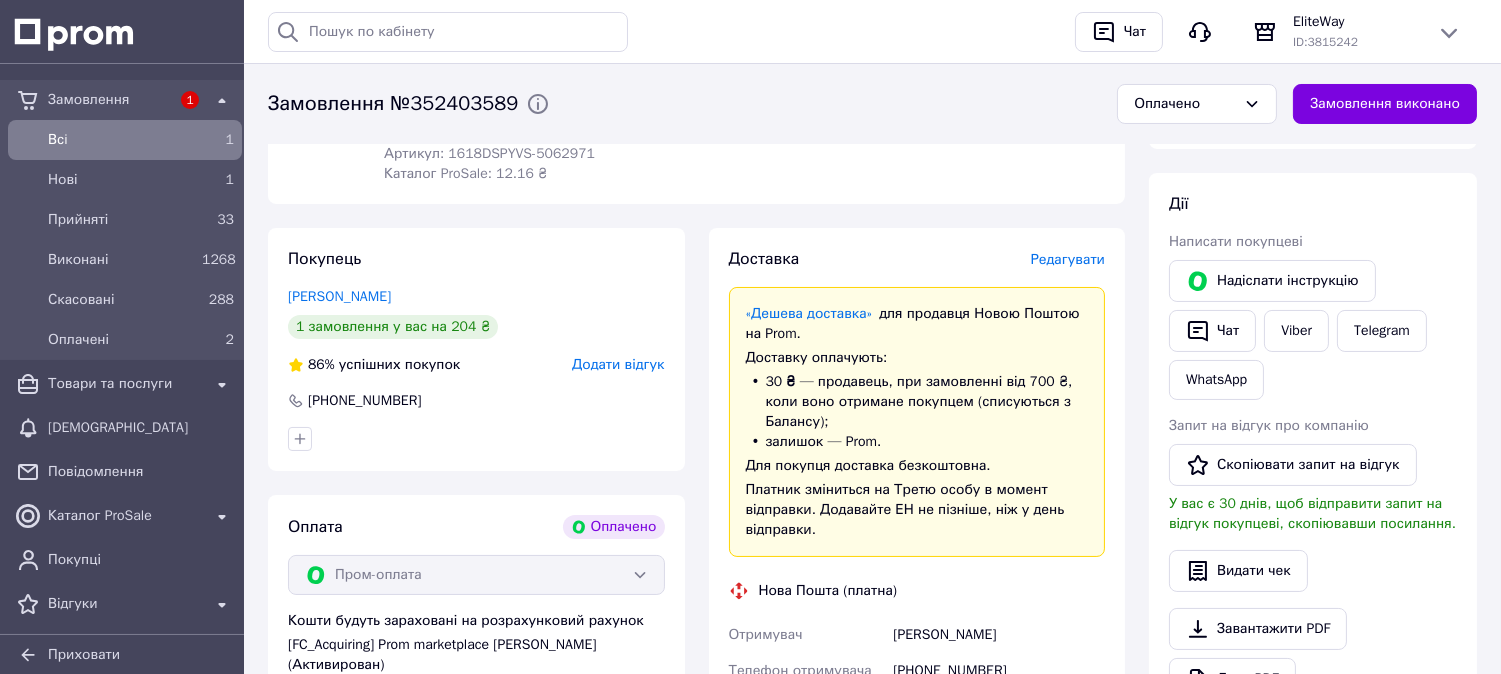 click on "Редагувати" at bounding box center [1068, 259] 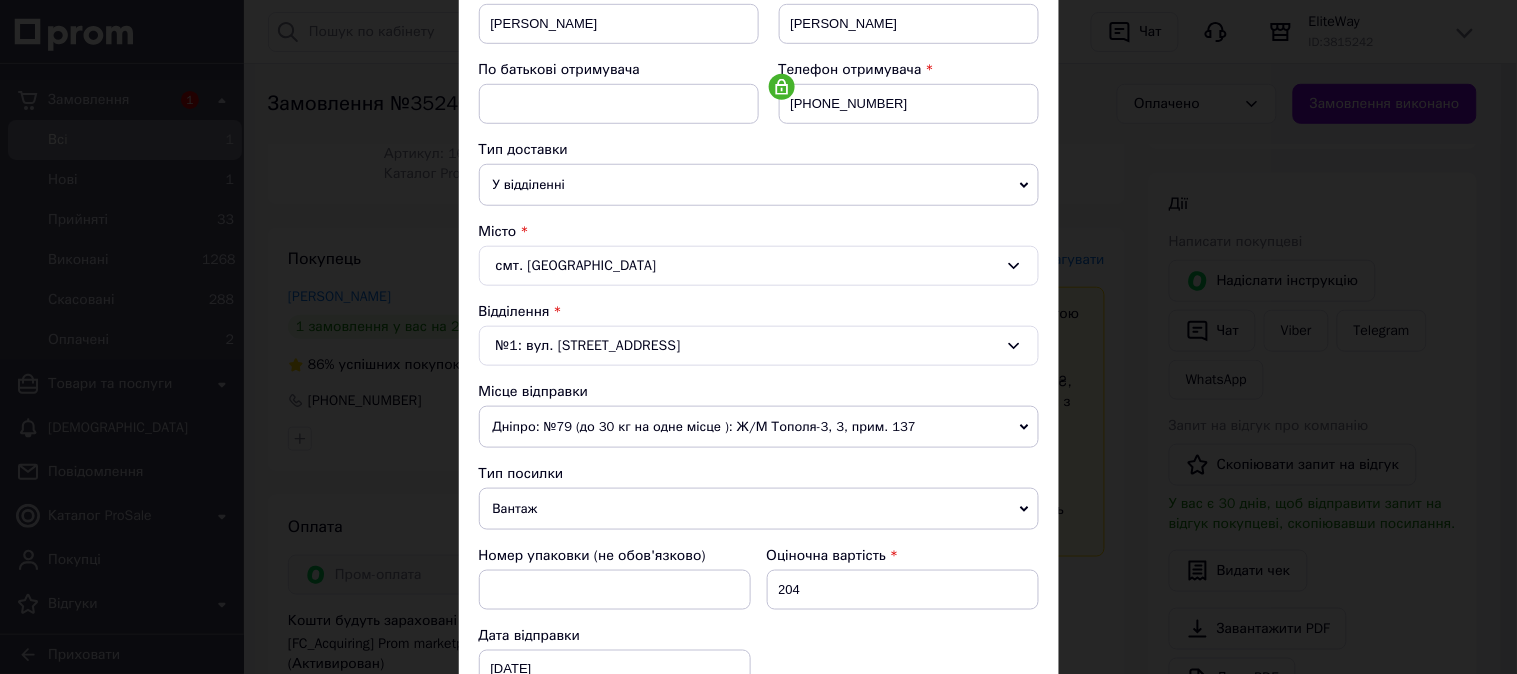 scroll, scrollTop: 444, scrollLeft: 0, axis: vertical 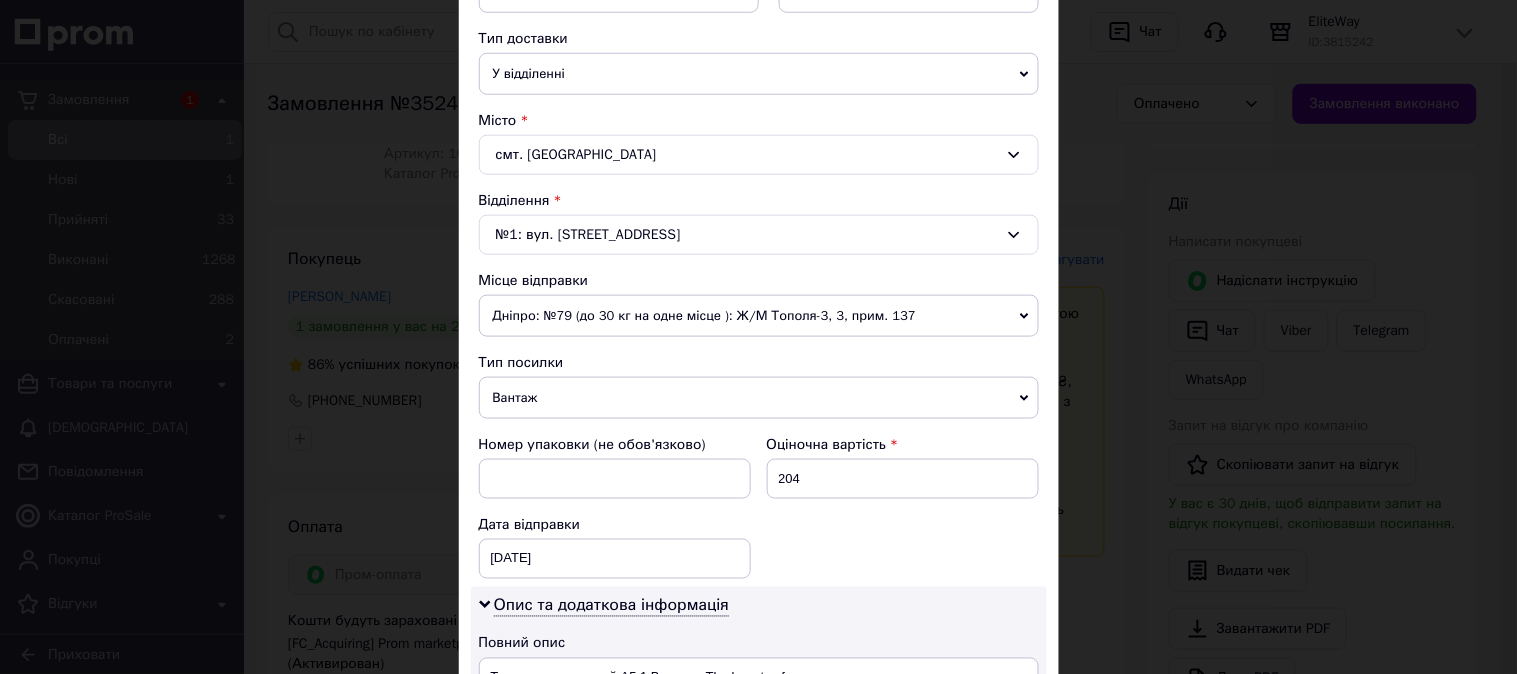 click on "Дніпро: №79 (до 30 кг на одне місце ): Ж/М Тополя-3, 3, прим. 137" at bounding box center (759, 316) 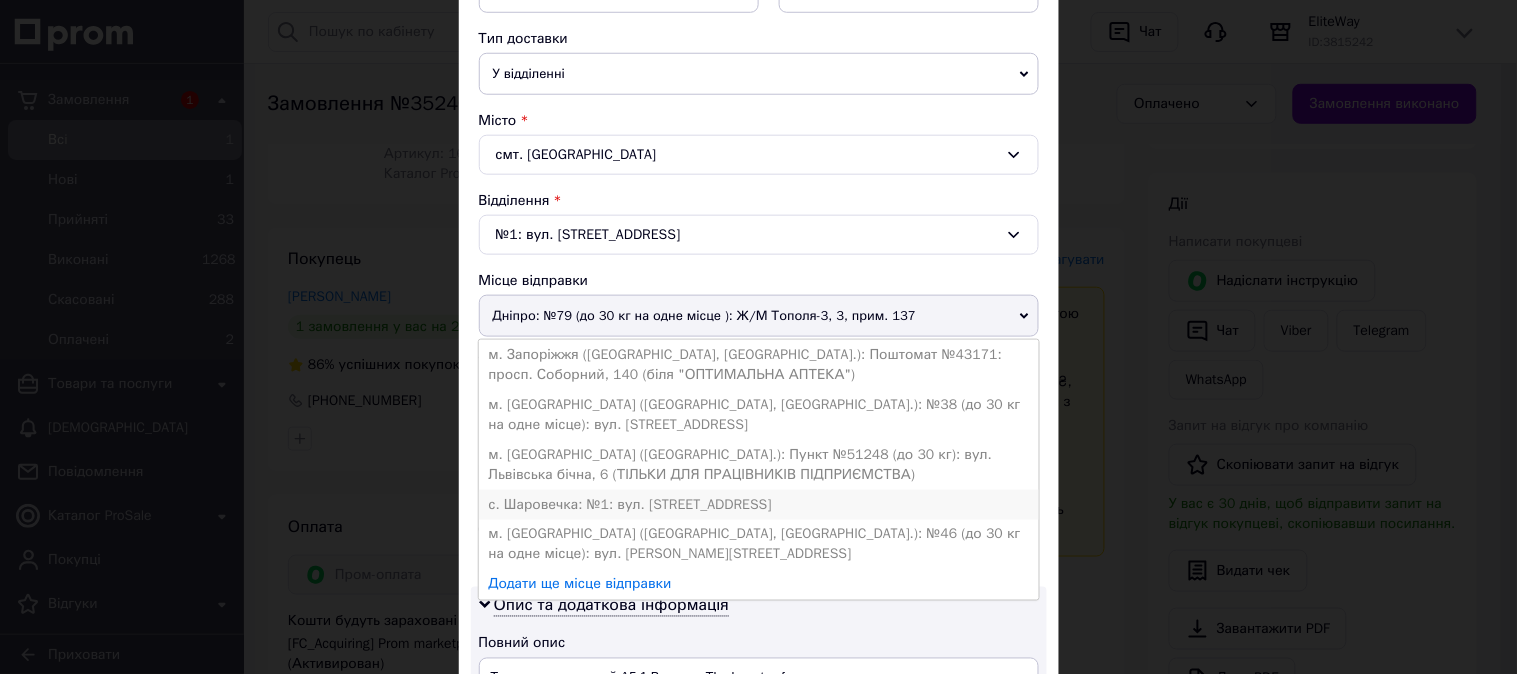 click on "с. Шаровечка: №1: вул. Центральна, 100/2" at bounding box center (759, 505) 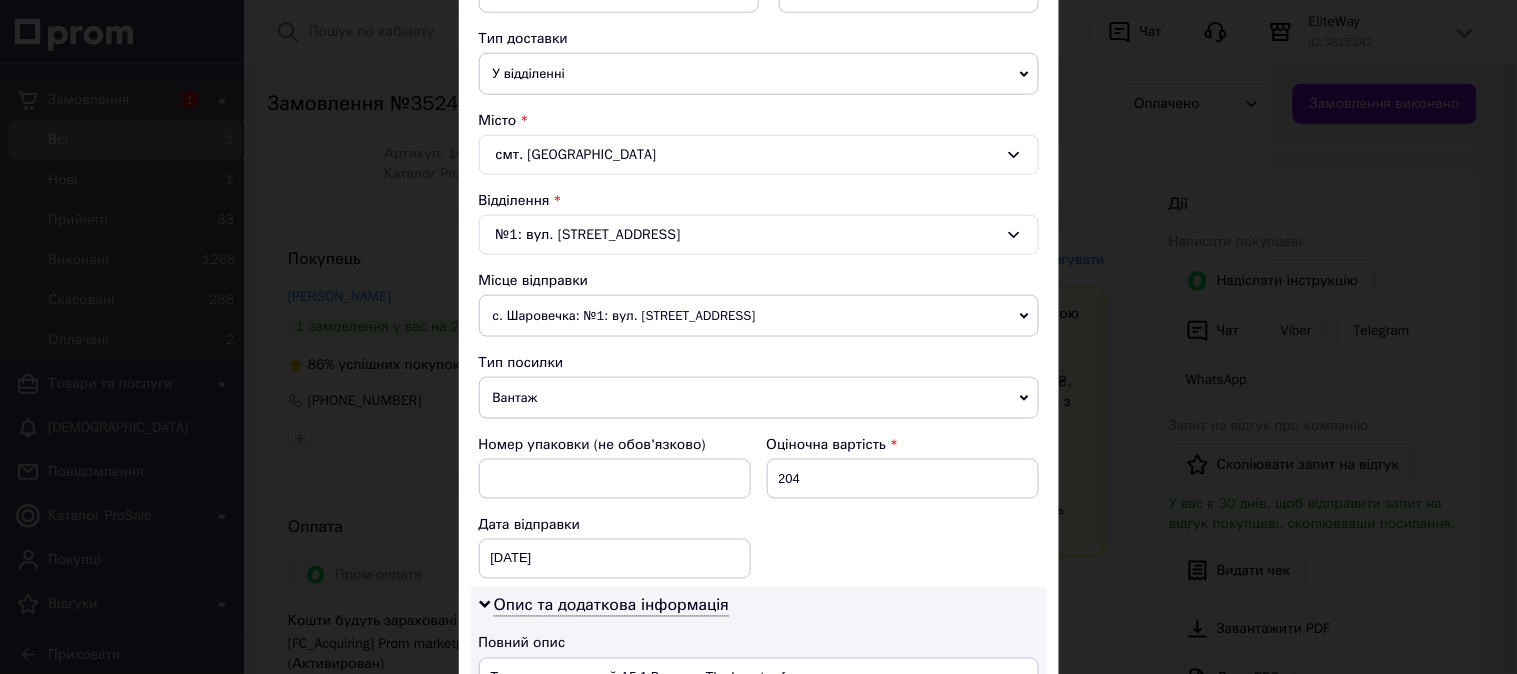 scroll, scrollTop: 880, scrollLeft: 0, axis: vertical 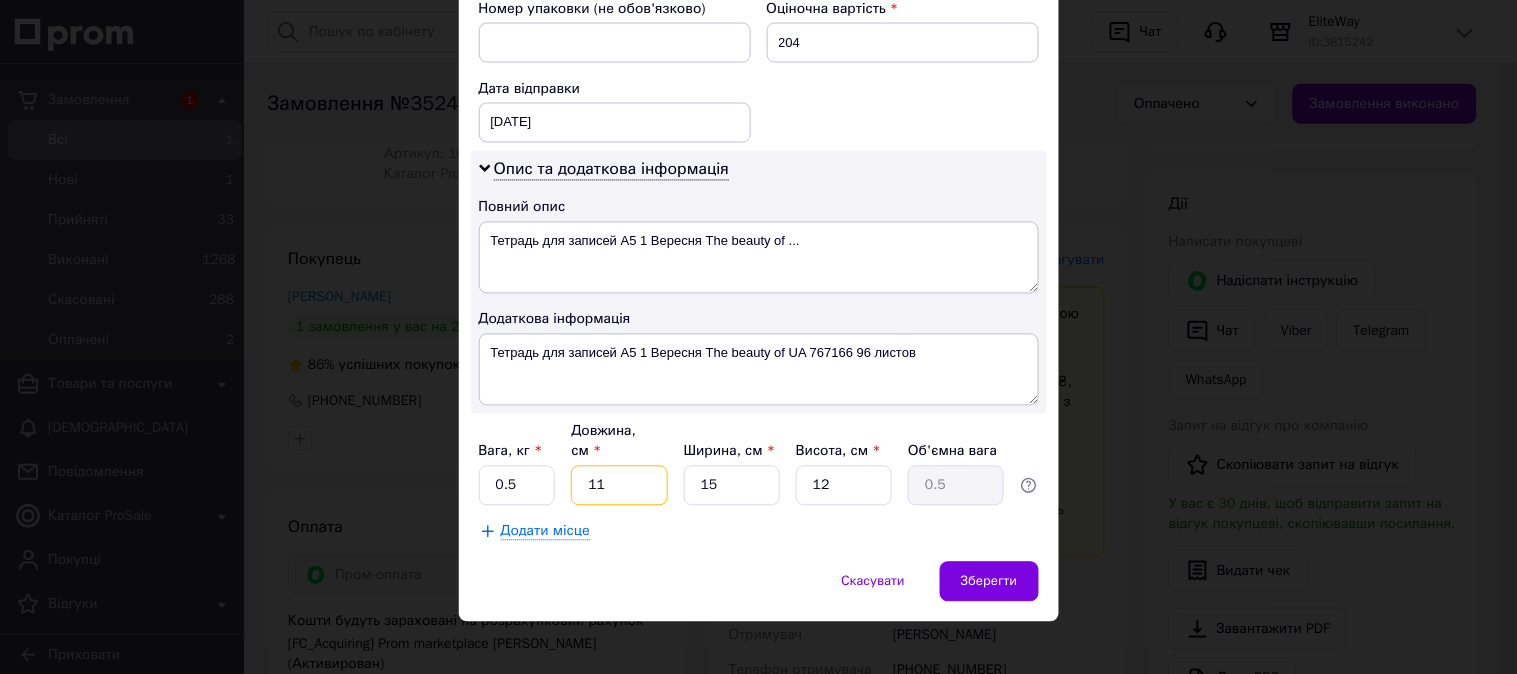 drag, startPoint x: 640, startPoint y: 464, endPoint x: 587, endPoint y: 457, distance: 53.460266 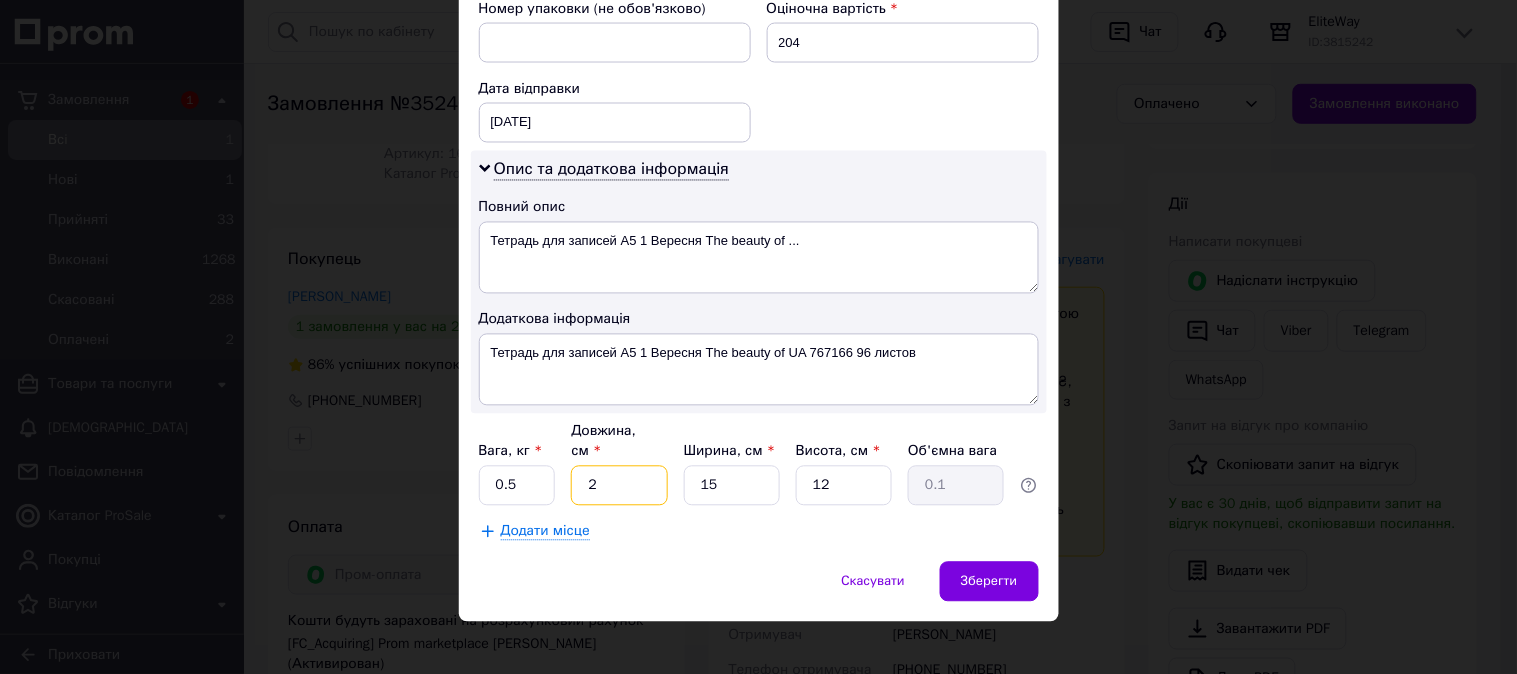 type on "20" 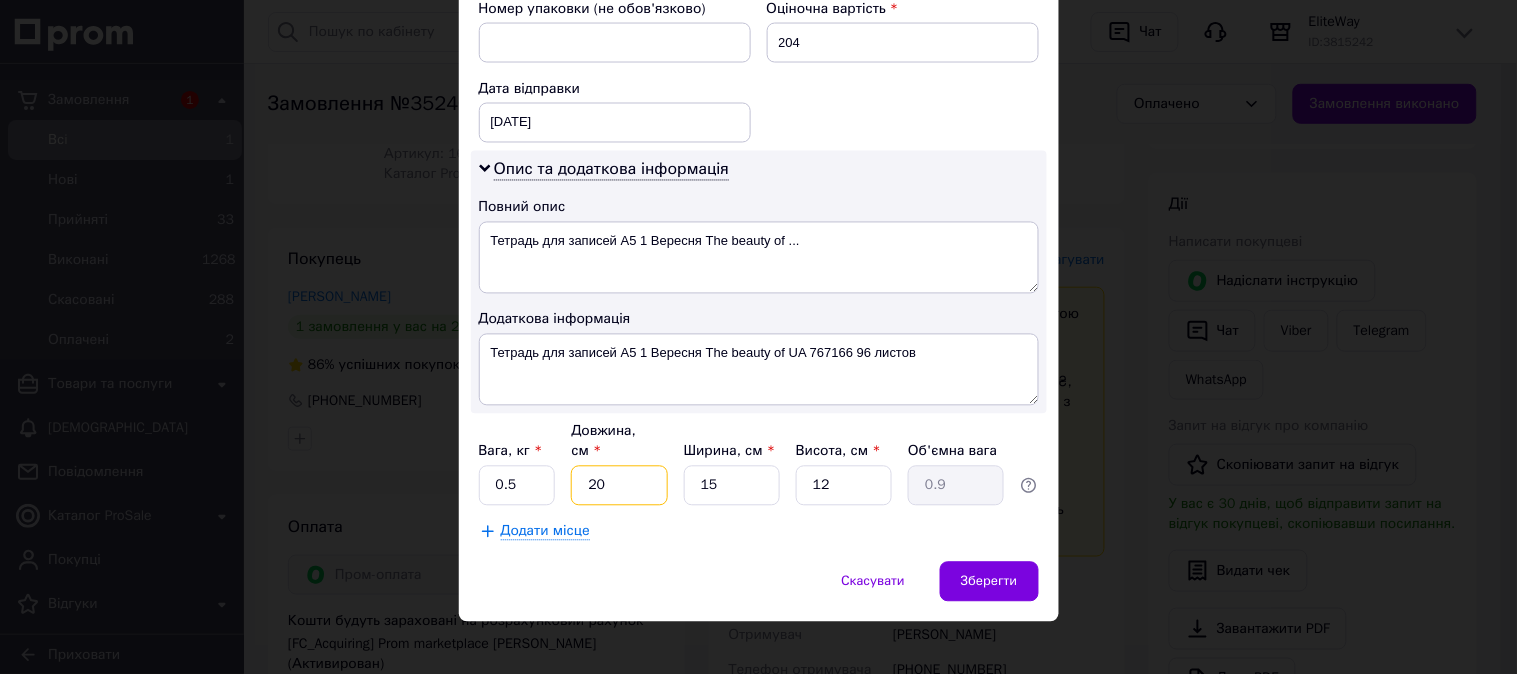 type on "20" 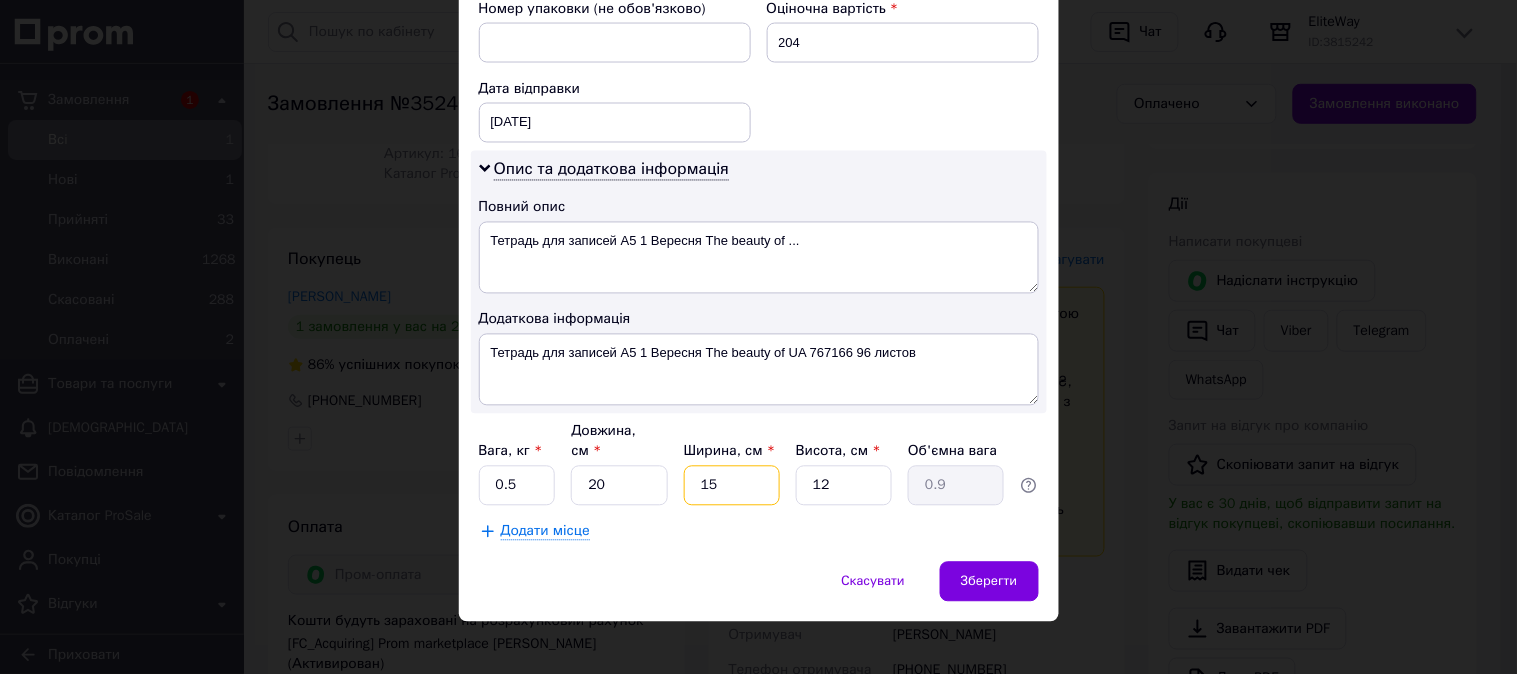 click on "15" at bounding box center [732, 486] 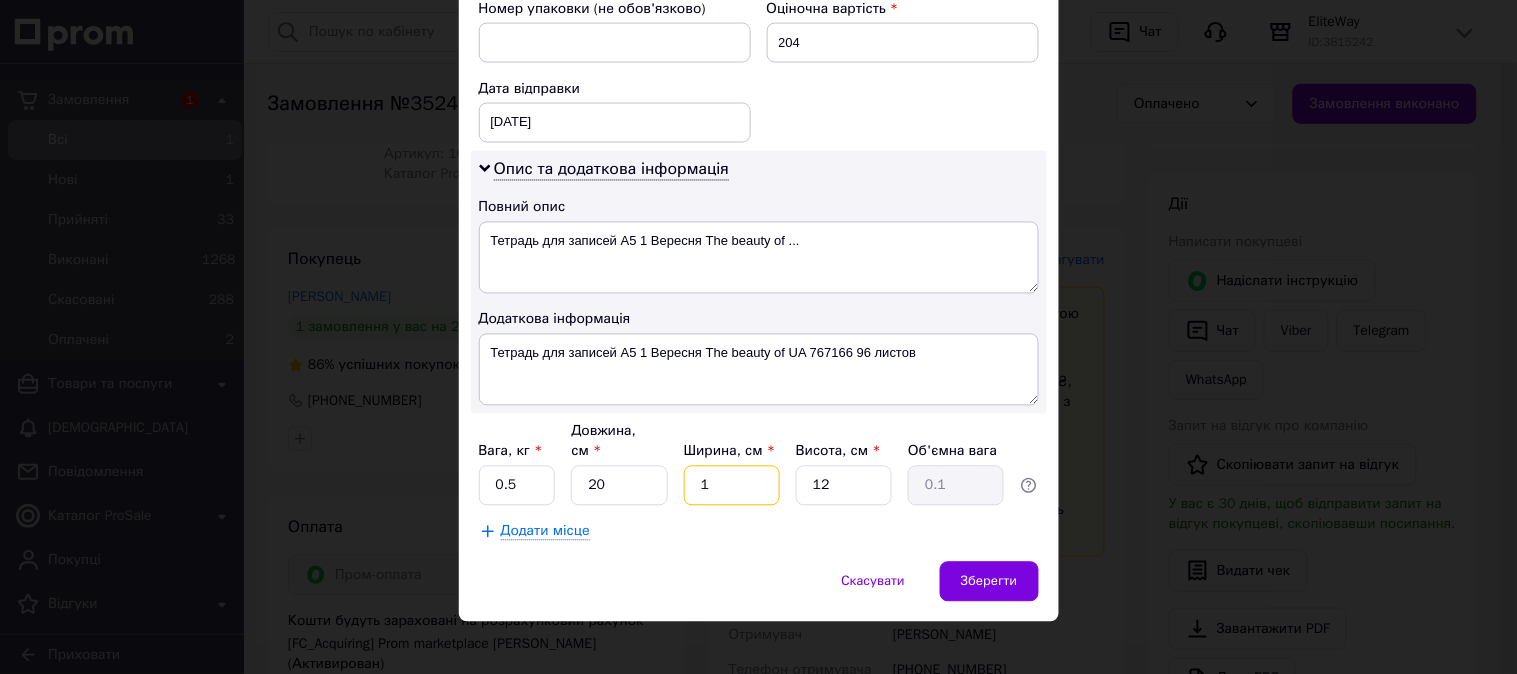 type 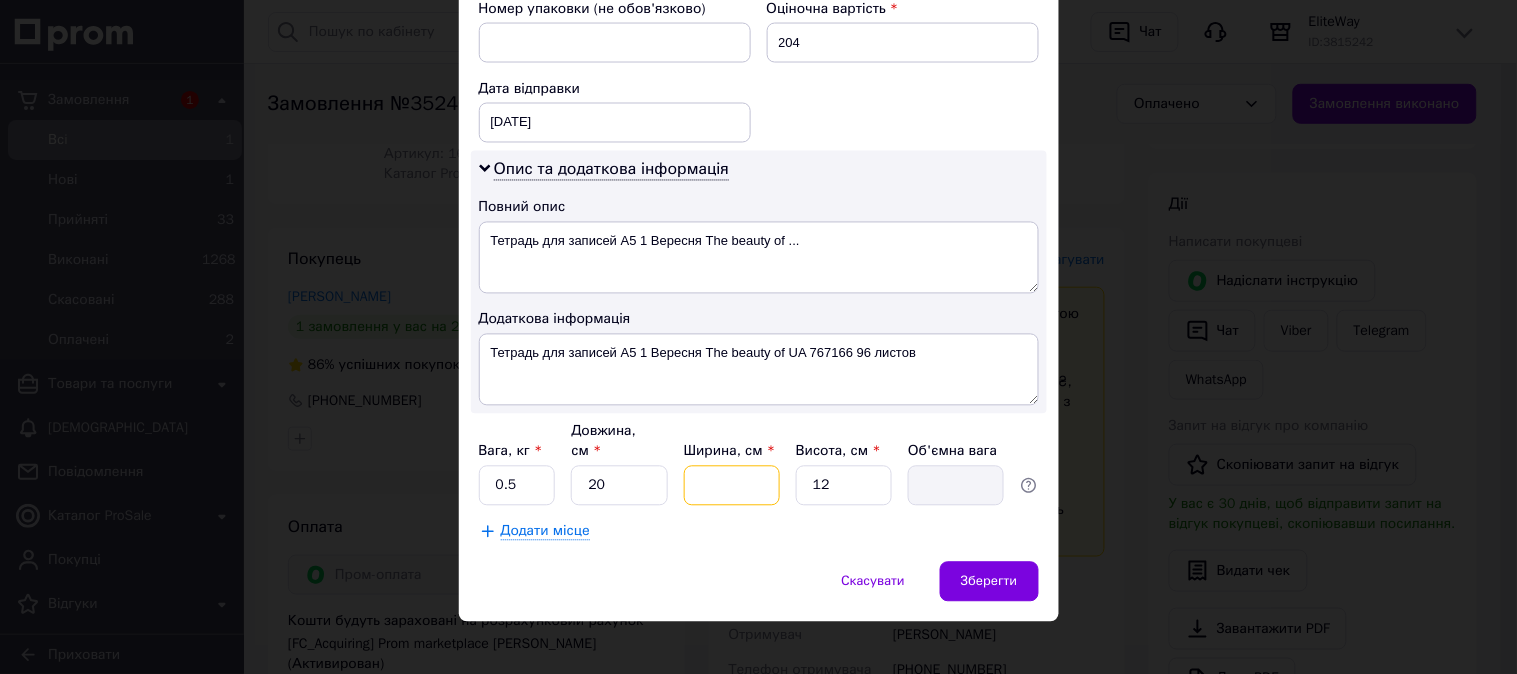 type on "2" 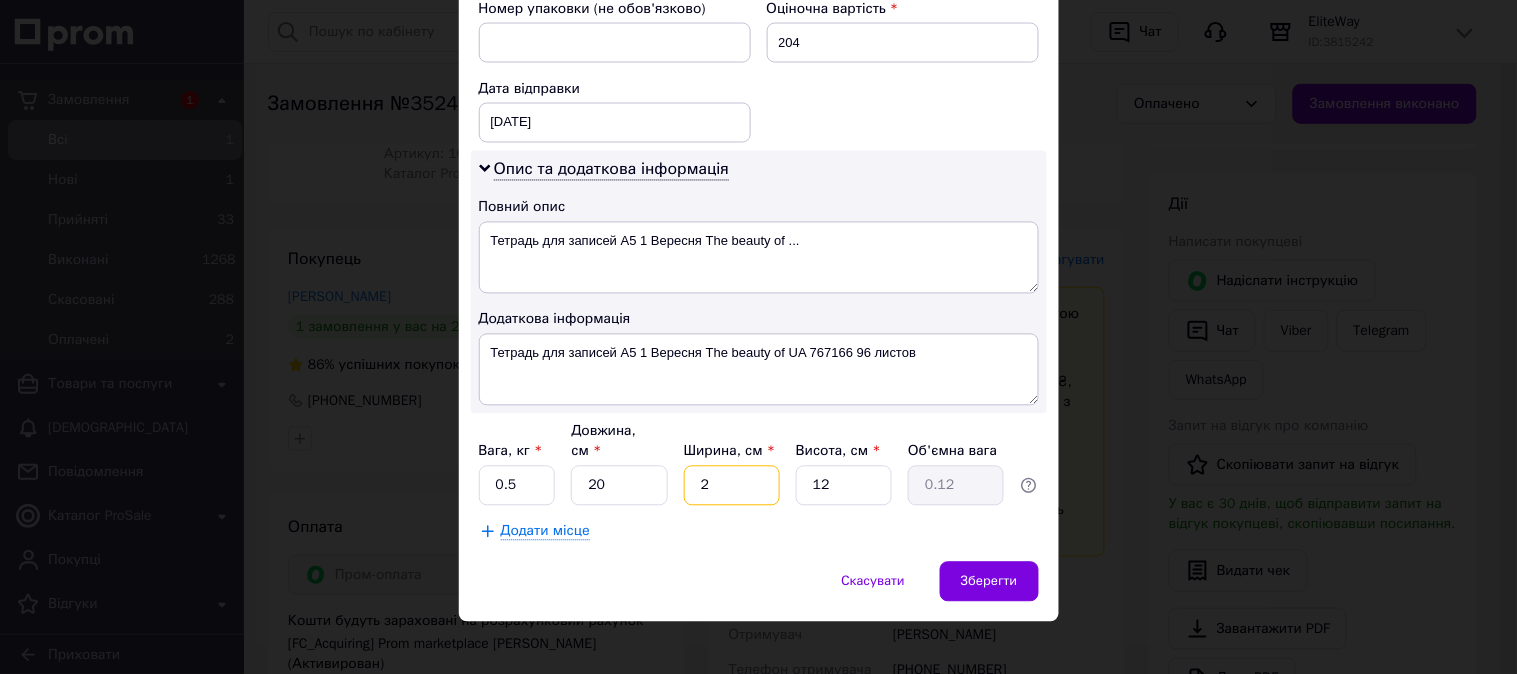 type on "20" 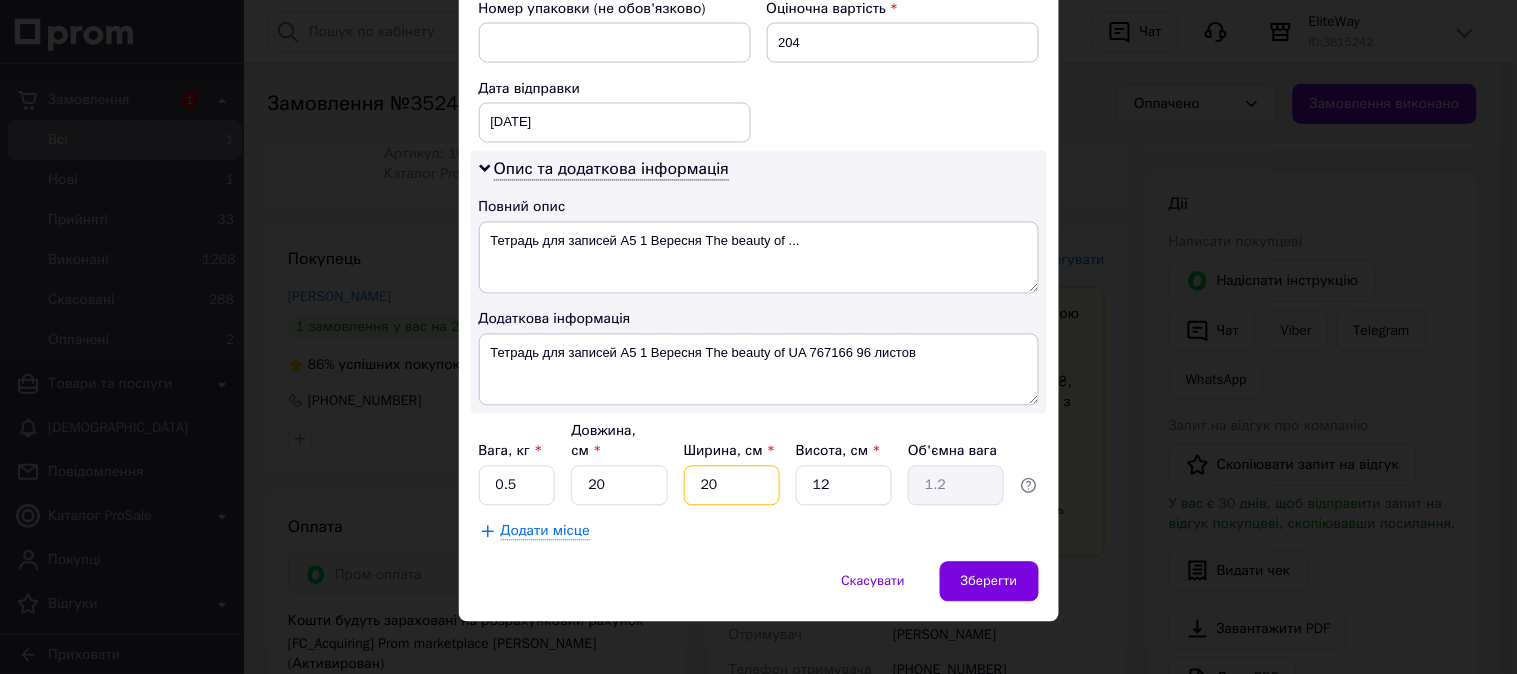 type on "20" 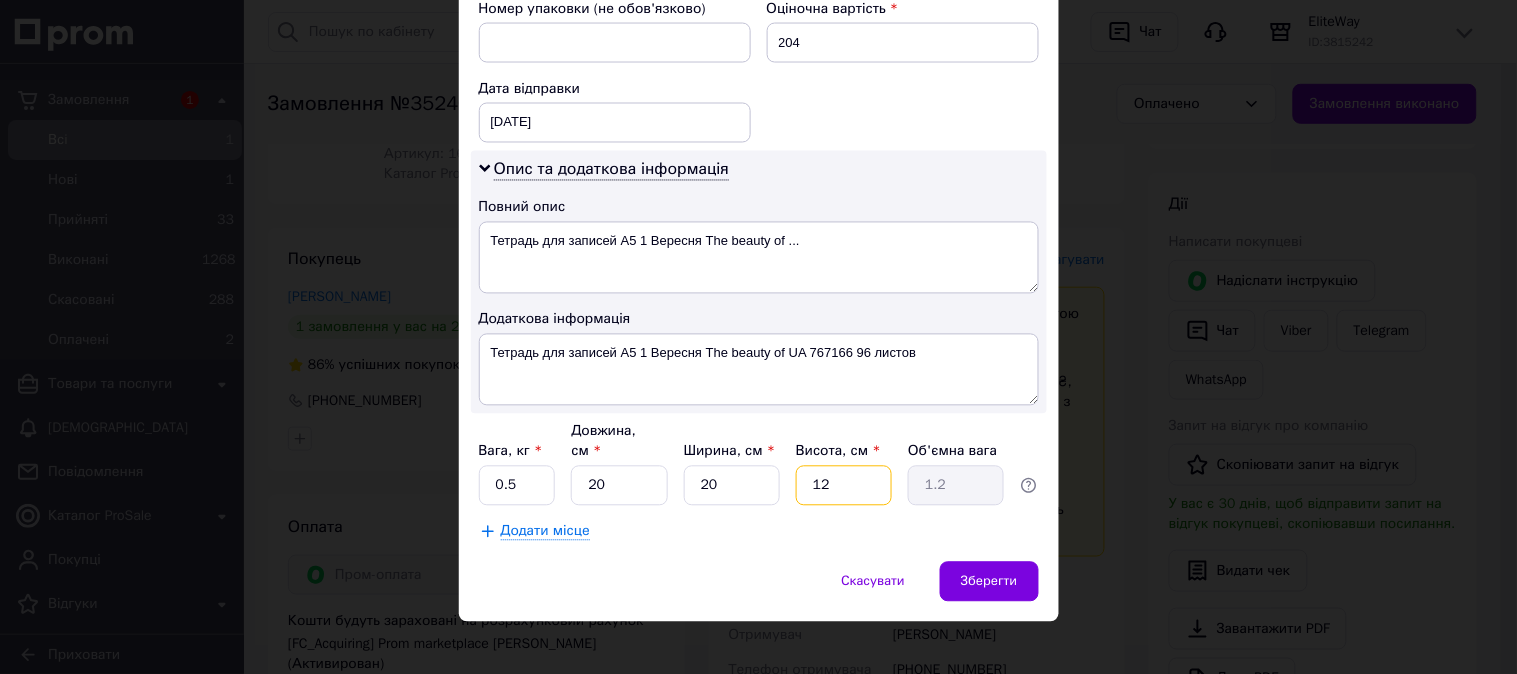 click on "12" at bounding box center (844, 486) 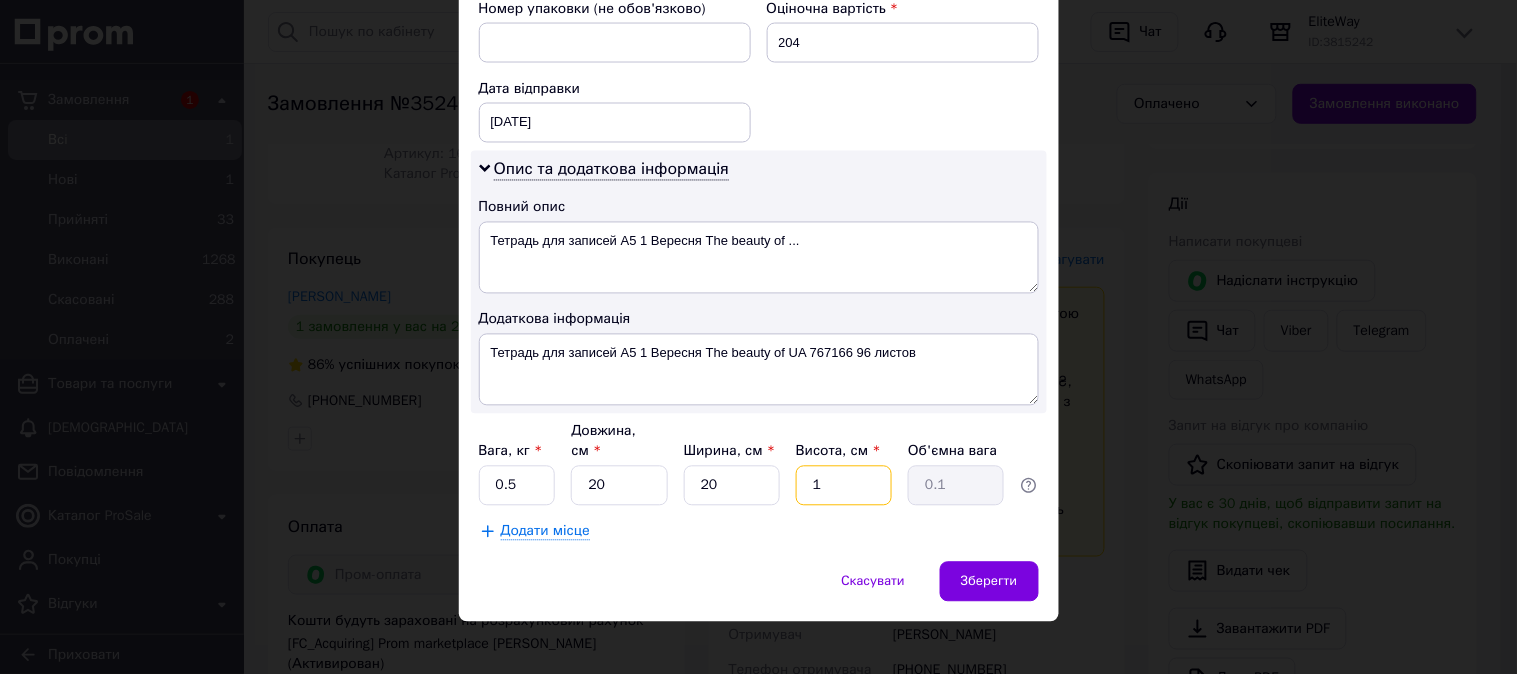 type on "15" 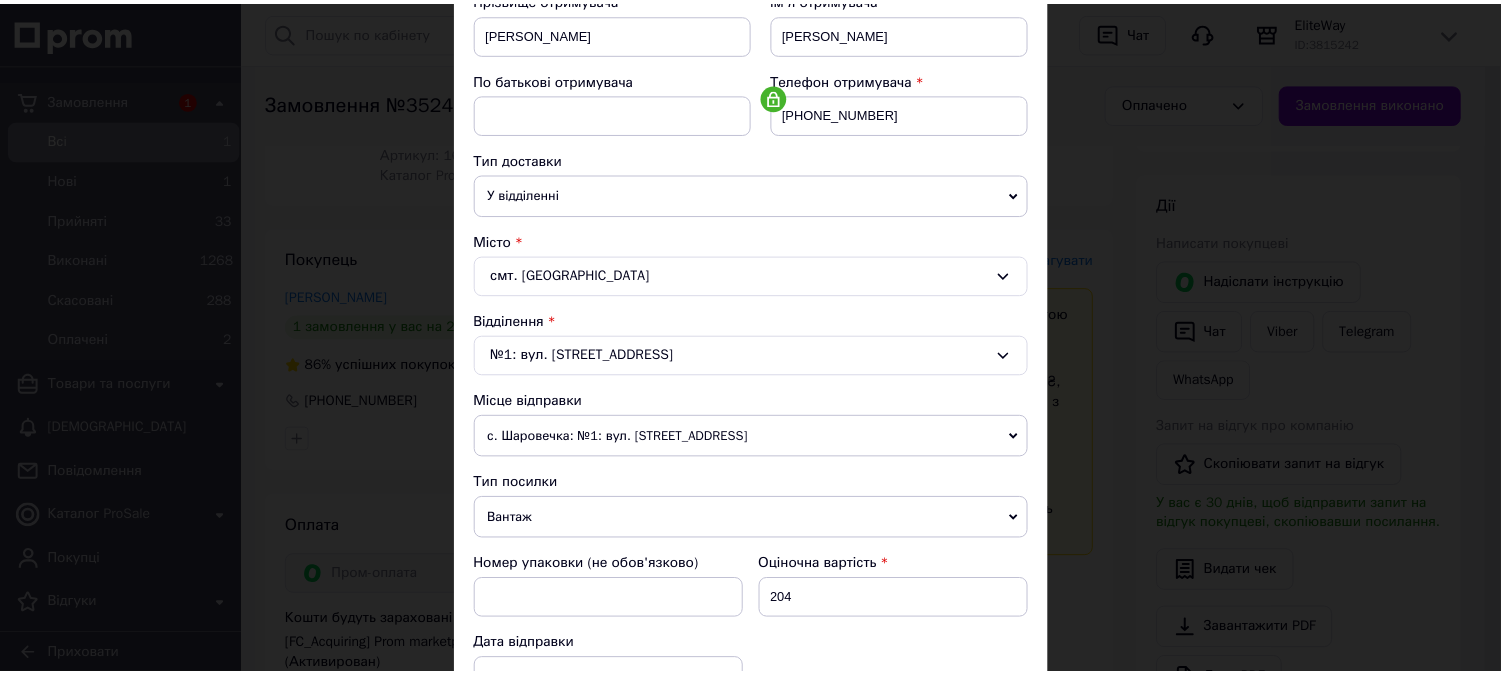 scroll, scrollTop: 880, scrollLeft: 0, axis: vertical 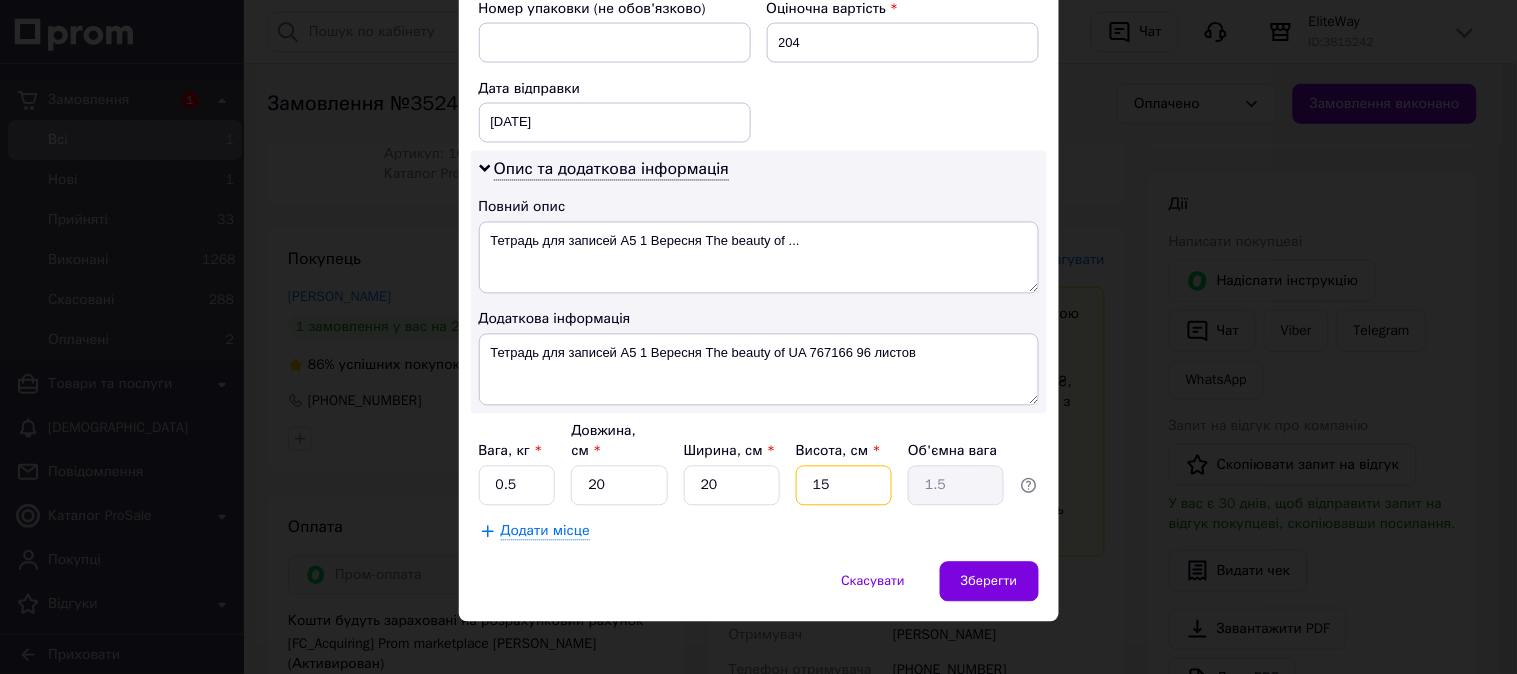 type on "15" 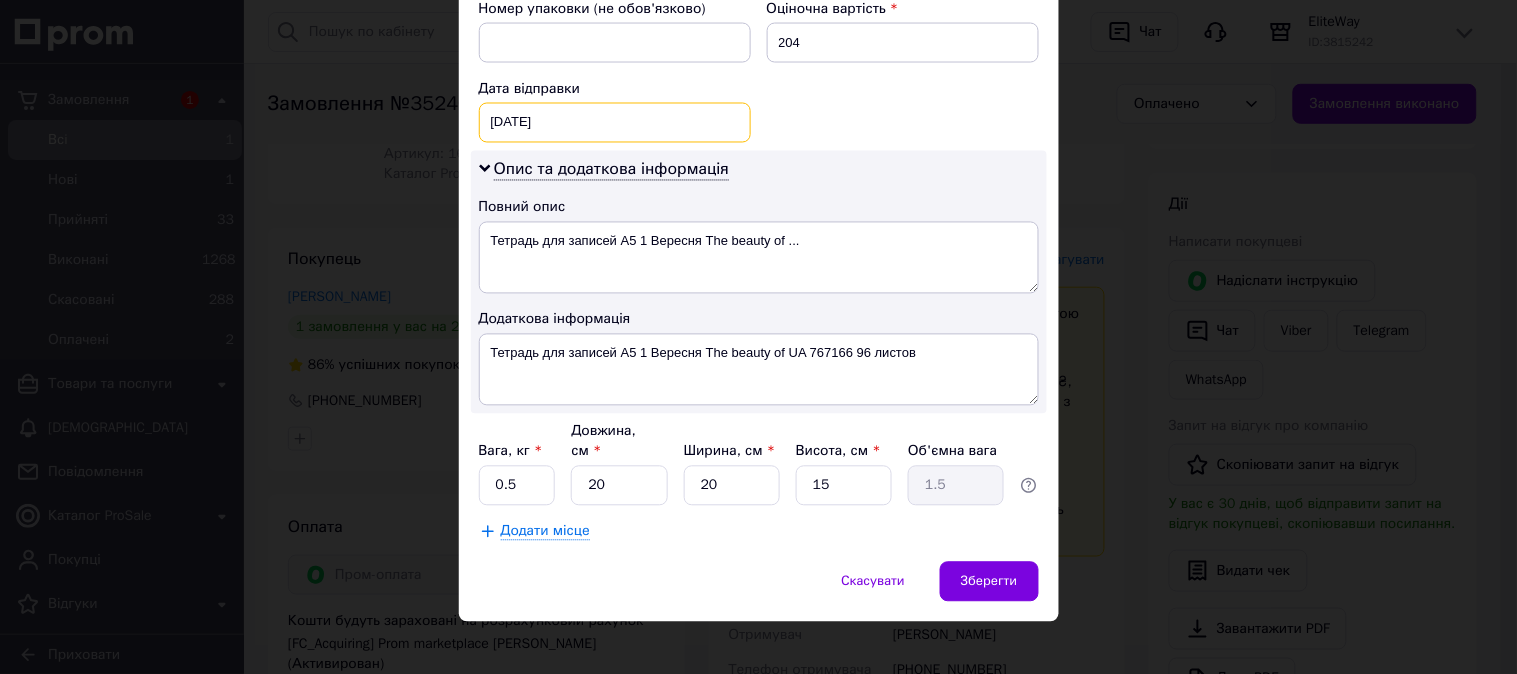 click on "12.07.2025 < 2025 > < Июль > Пн Вт Ср Чт Пт Сб Вс 30 1 2 3 4 5 6 7 8 9 10 11 12 13 14 15 16 17 18 19 20 21 22 23 24 25 26 27 28 29 30 31 1 2 3 4 5 6 7 8 9 10" at bounding box center (615, 123) 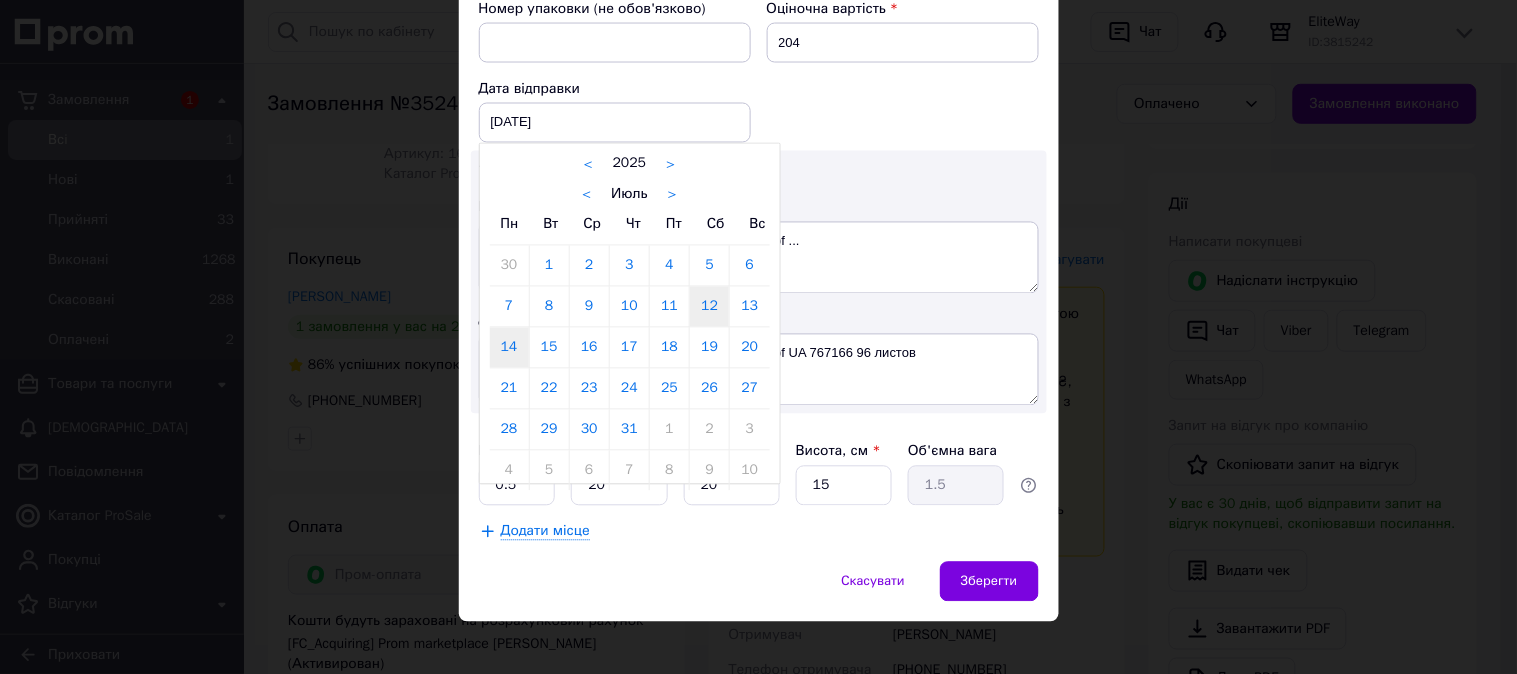 click on "14" at bounding box center (509, 348) 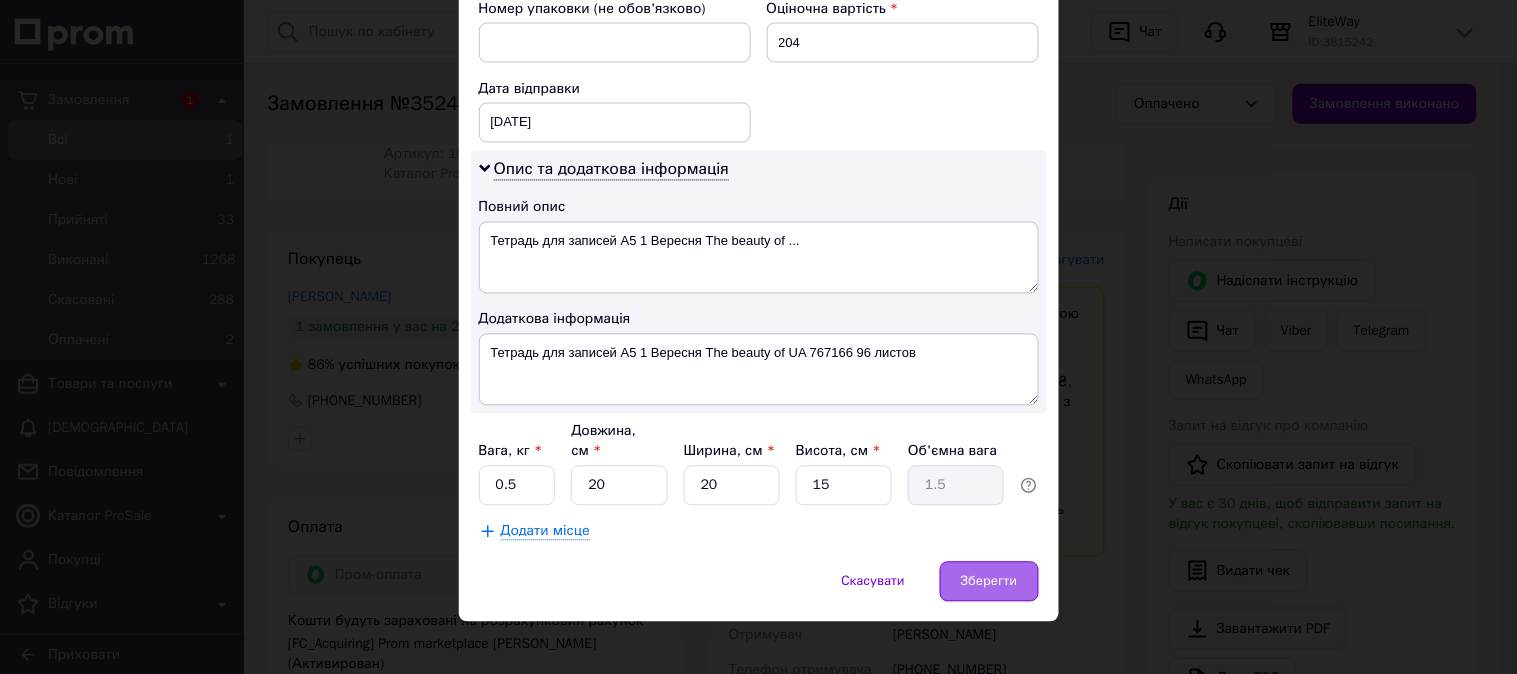 click on "Зберегти" at bounding box center [989, 582] 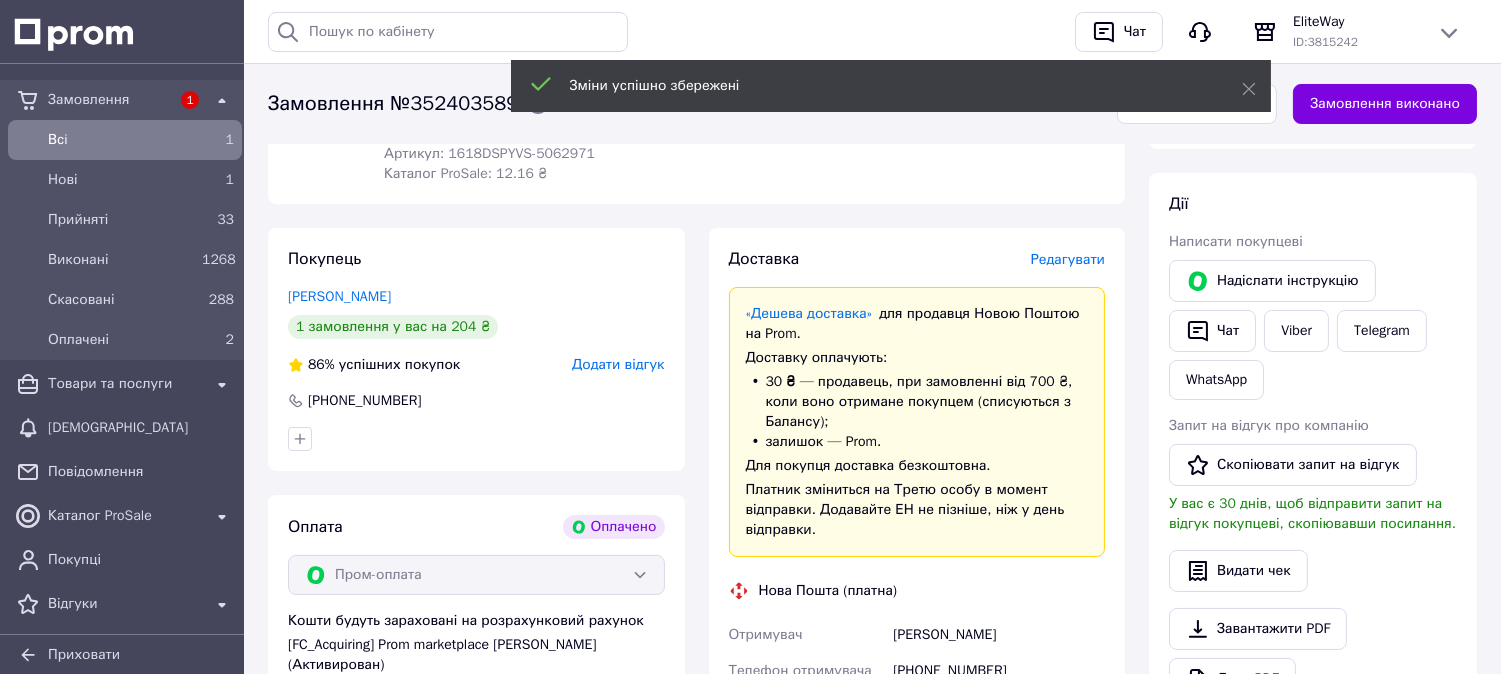 scroll, scrollTop: 1000, scrollLeft: 0, axis: vertical 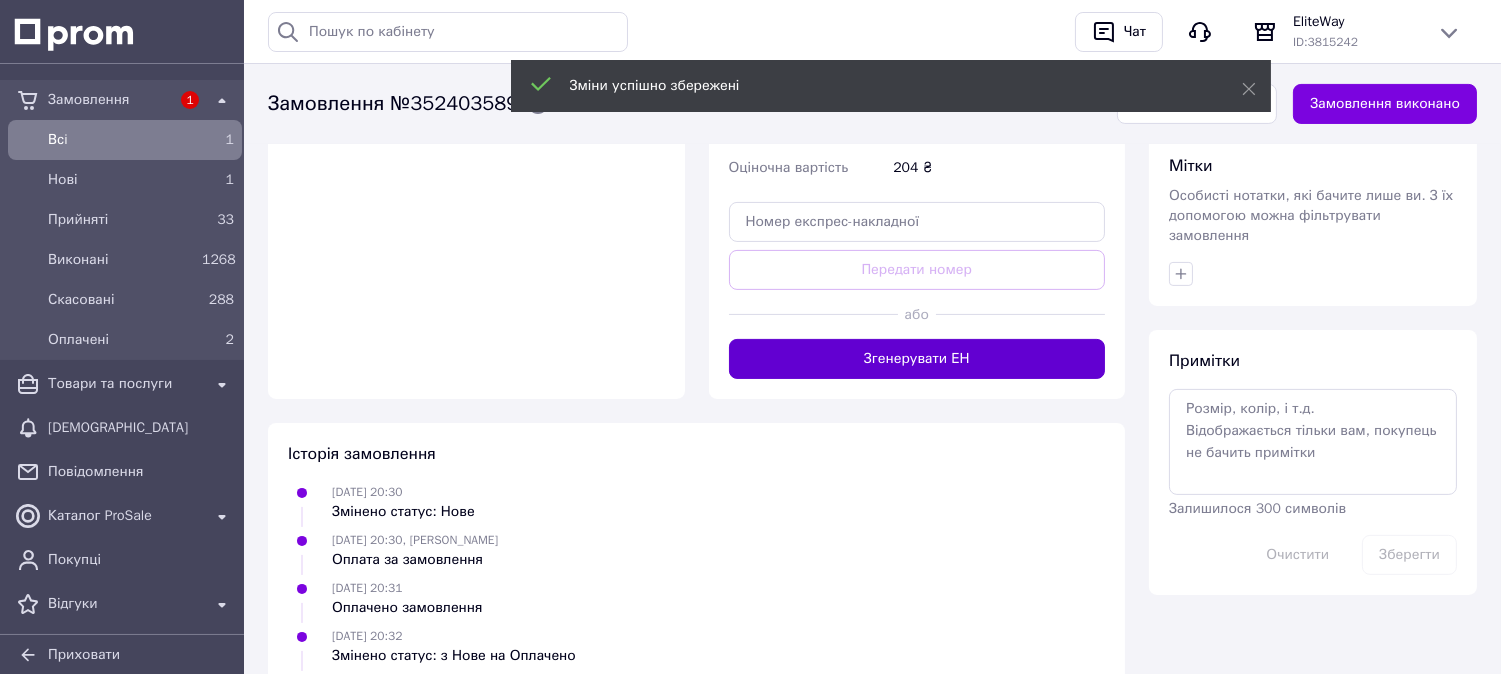 click on "Згенерувати ЕН" at bounding box center (917, 359) 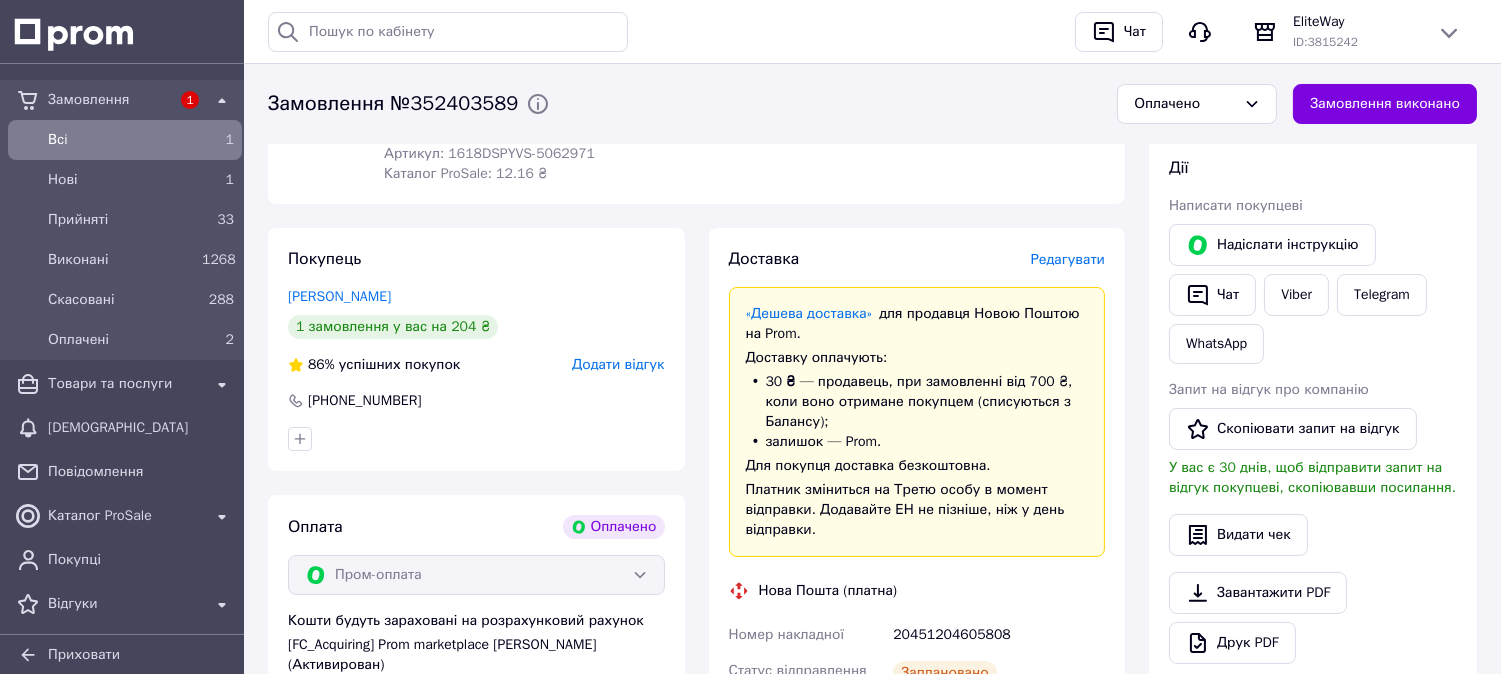 scroll, scrollTop: 666, scrollLeft: 0, axis: vertical 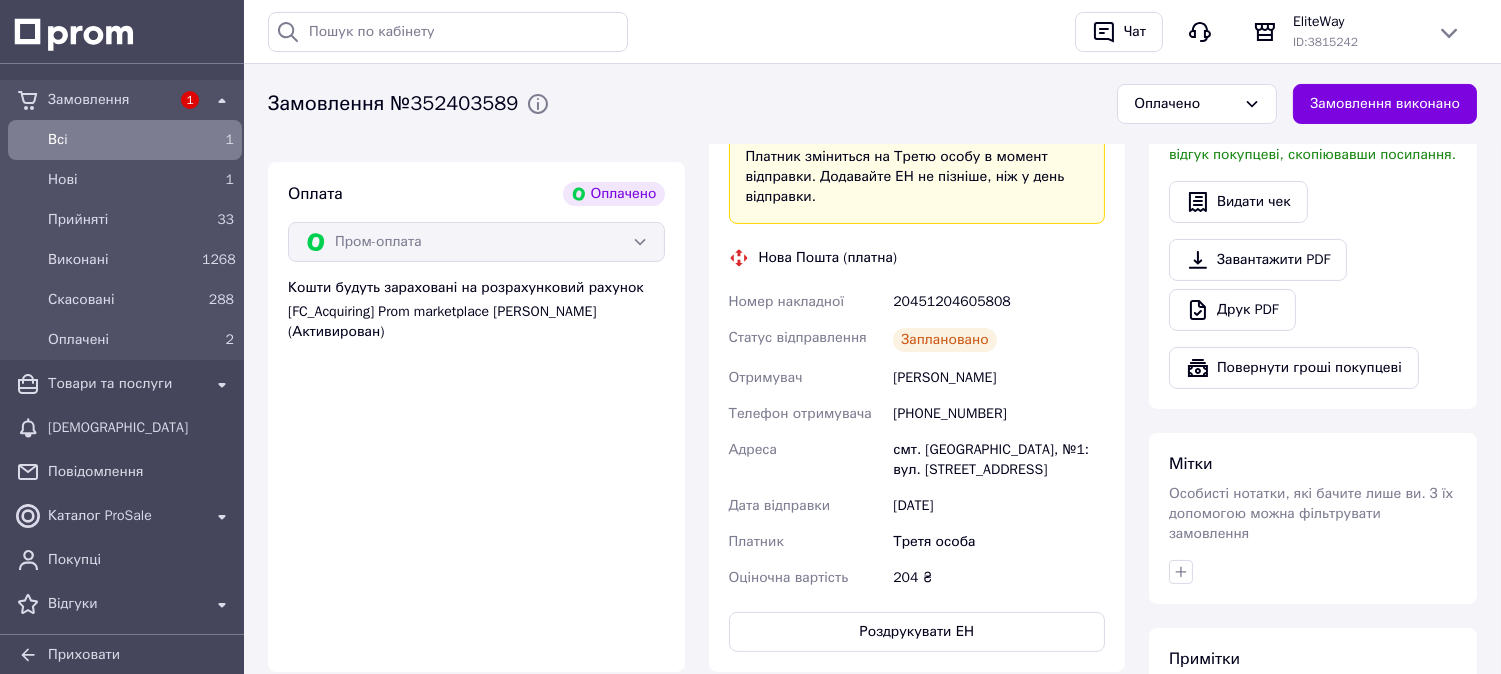 click on "20451204605808" at bounding box center [999, 302] 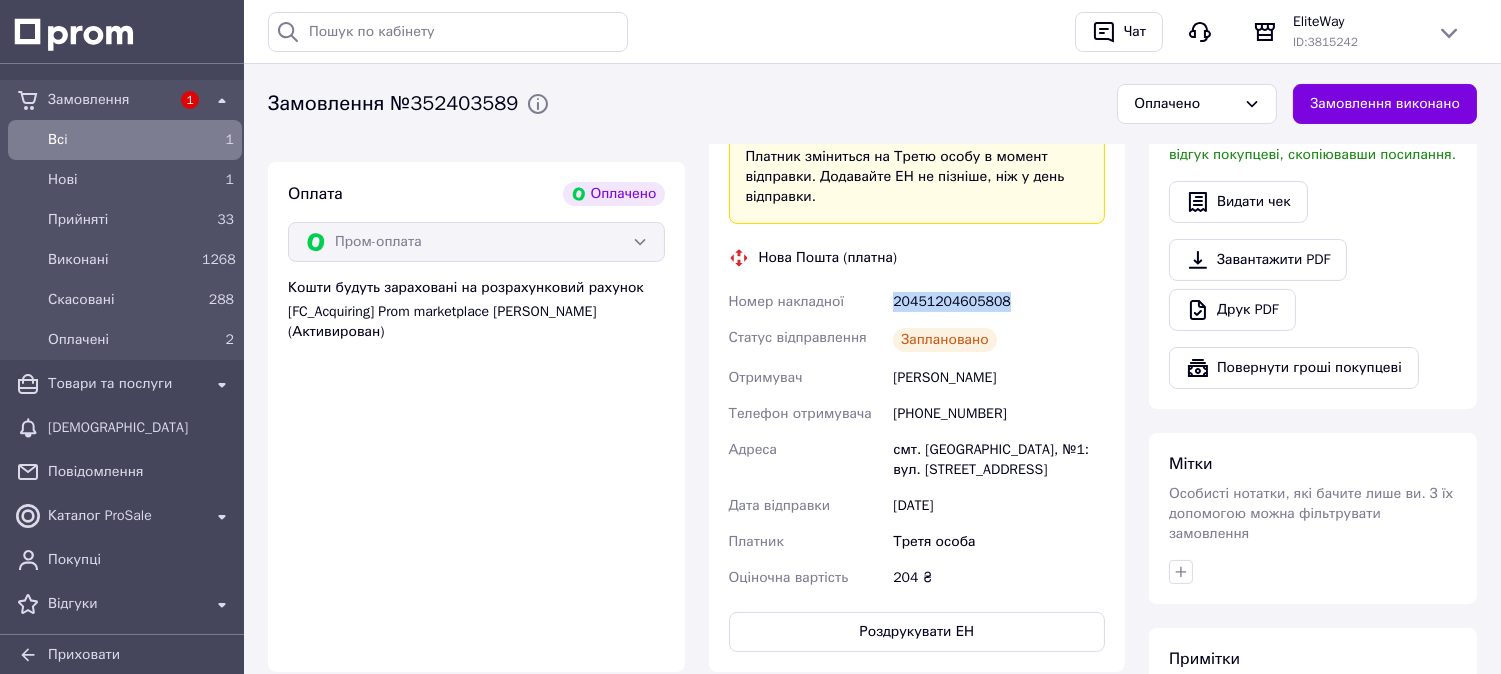 click on "20451204605808" at bounding box center (999, 302) 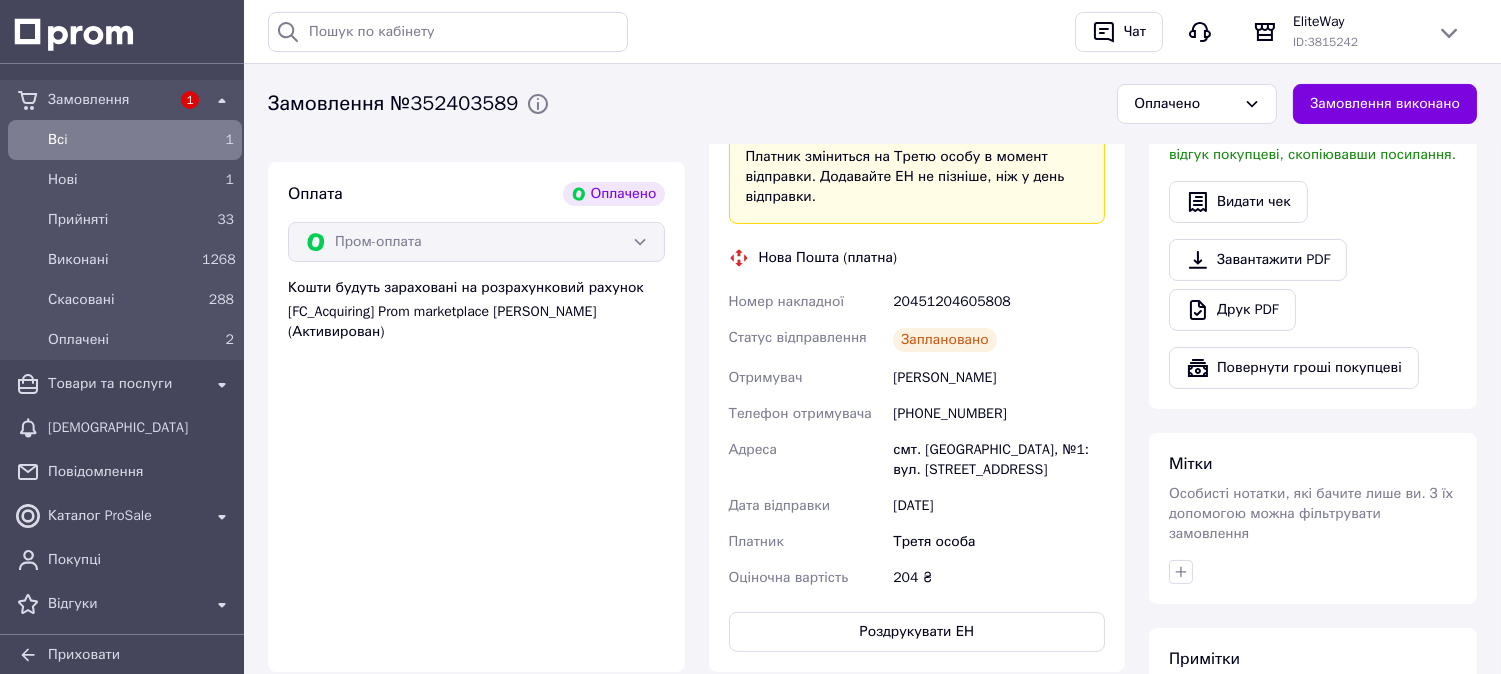 click on "[PHONE_NUMBER]" at bounding box center (999, 414) 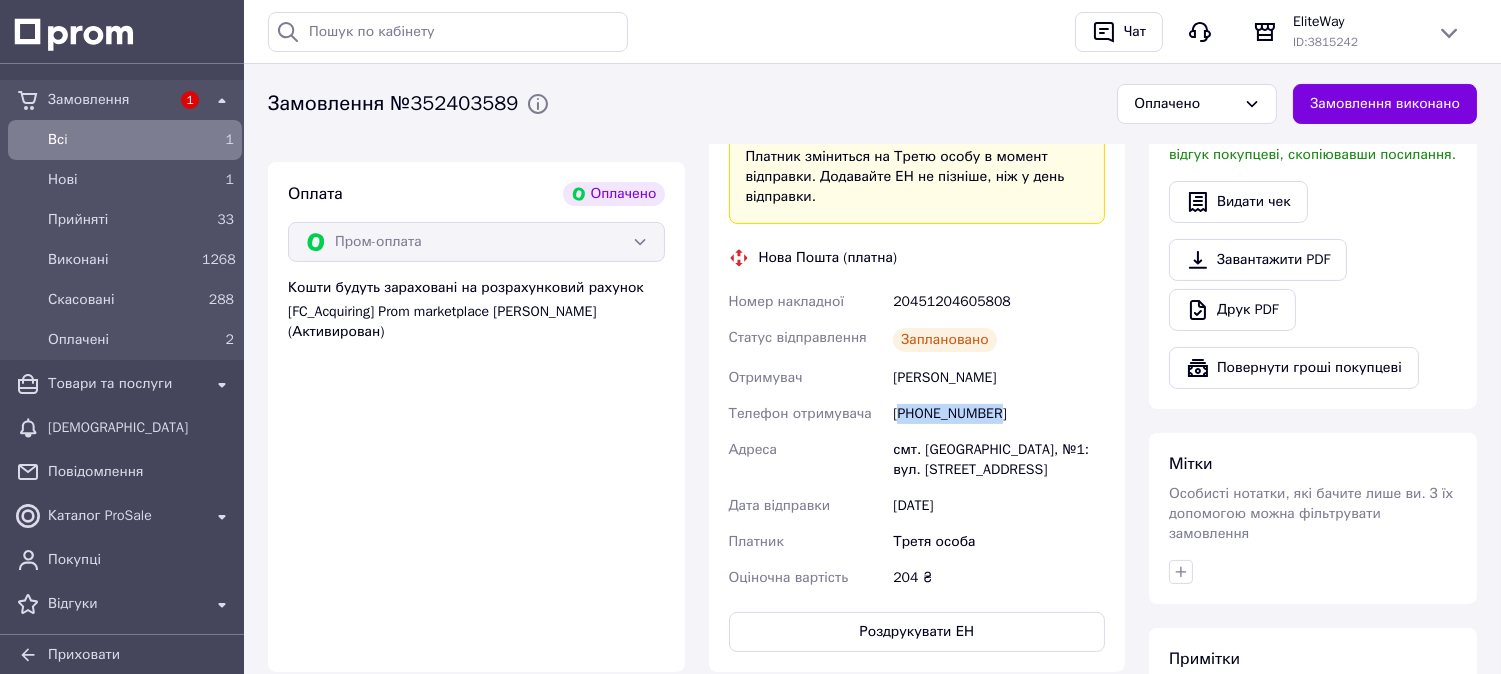 click on "[PHONE_NUMBER]" at bounding box center (999, 414) 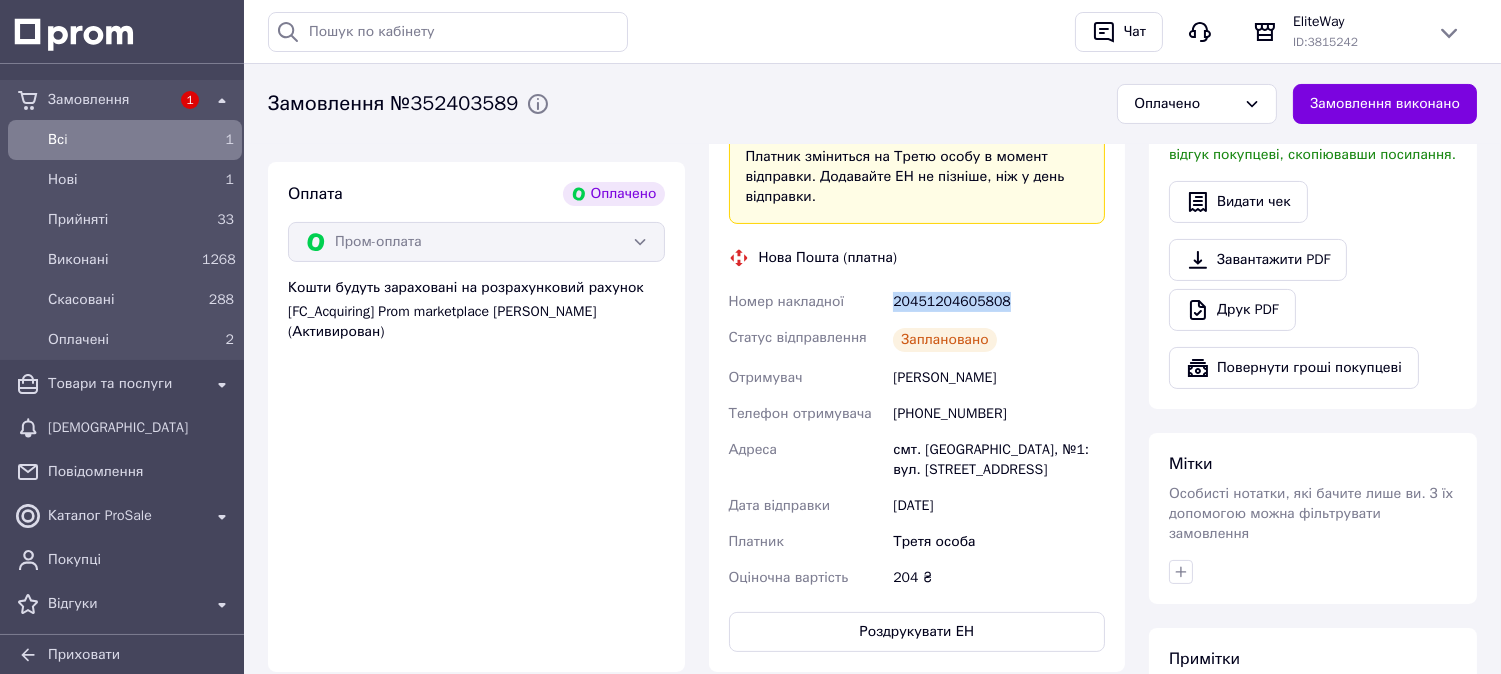 drag, startPoint x: 936, startPoint y: 282, endPoint x: 888, endPoint y: 281, distance: 48.010414 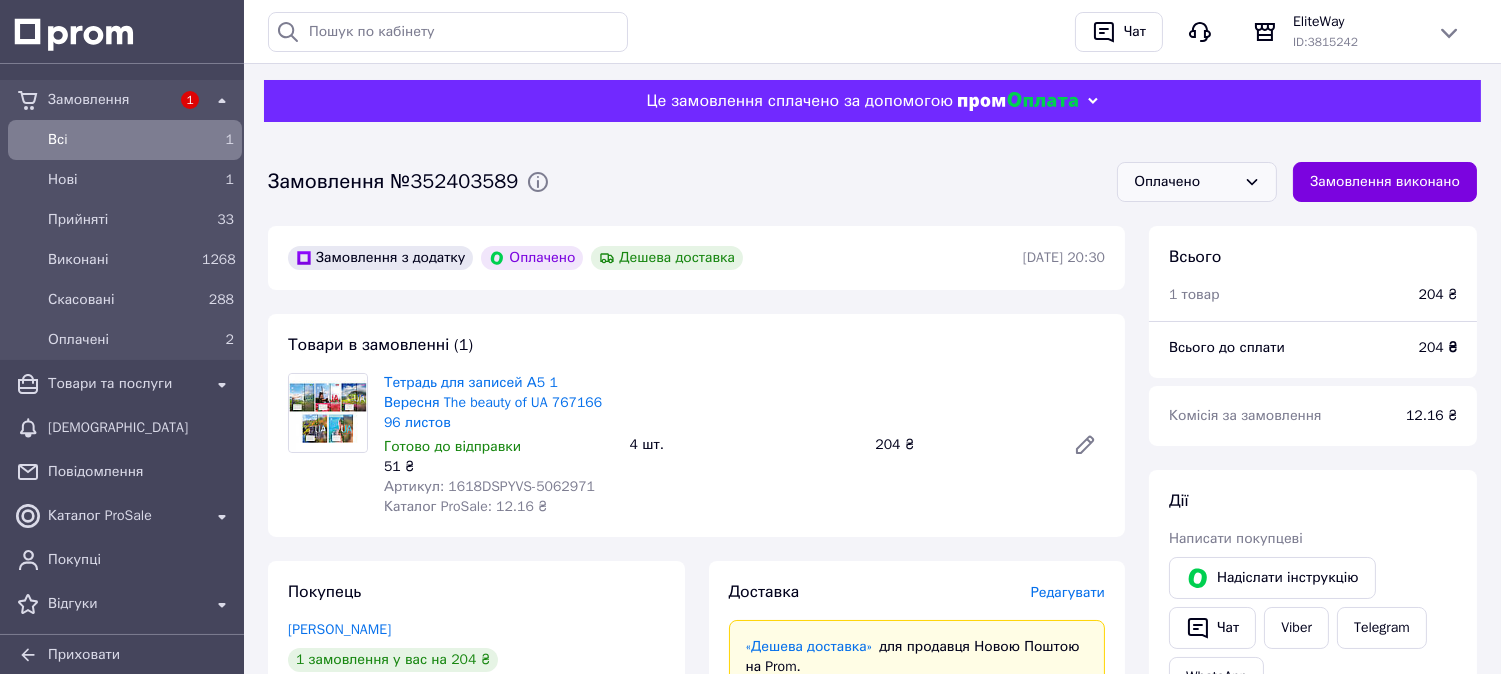 click on "Оплачено" at bounding box center [1185, 182] 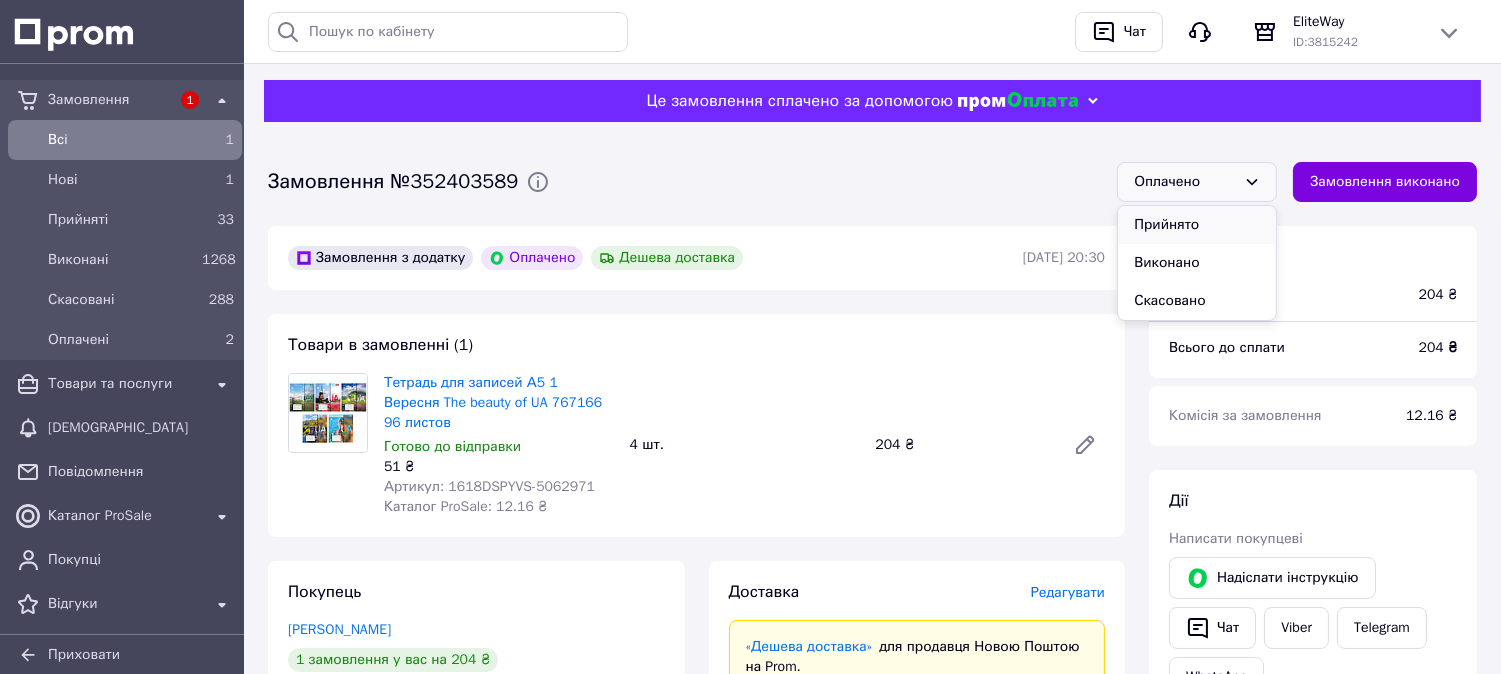click on "Прийнято" at bounding box center (1197, 225) 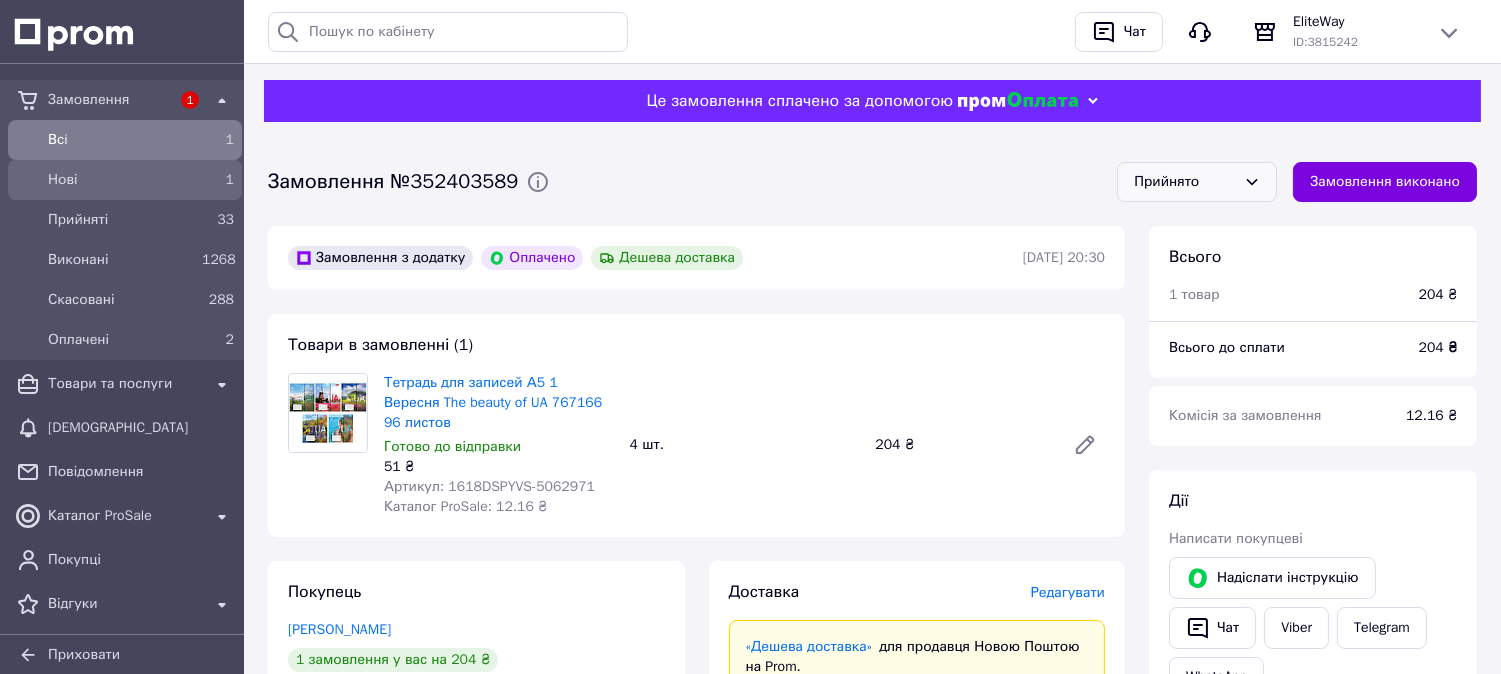 click on "Нові" at bounding box center [121, 180] 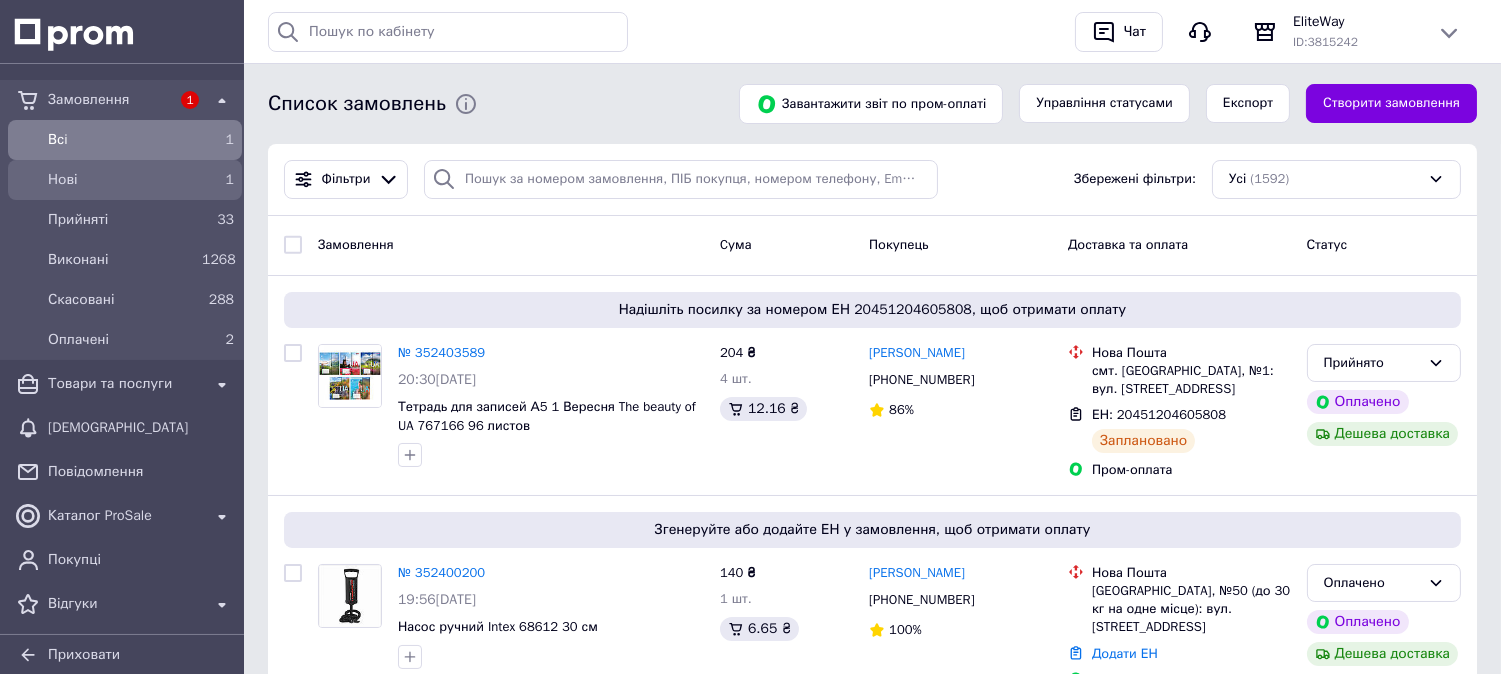 drag, startPoint x: 91, startPoint y: 153, endPoint x: 87, endPoint y: 168, distance: 15.524175 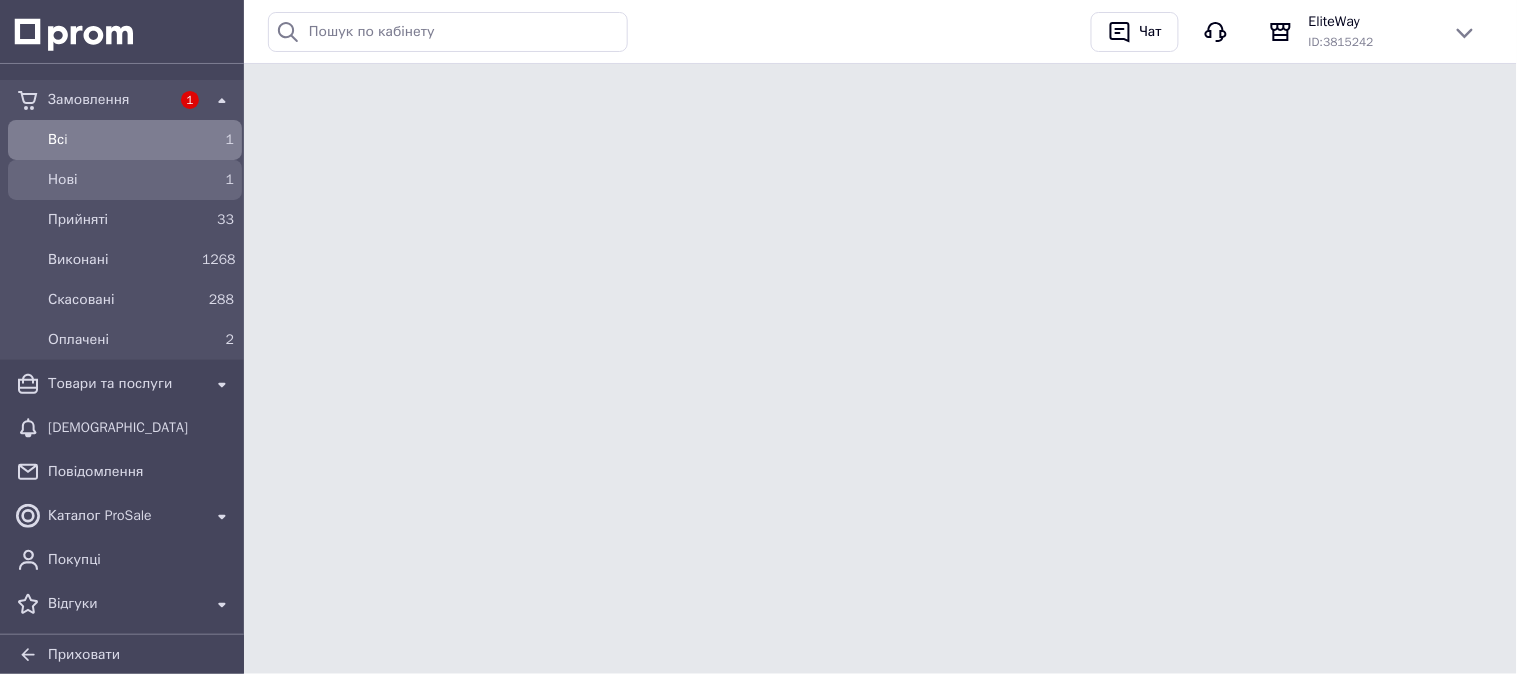 click on "Нові" at bounding box center [121, 180] 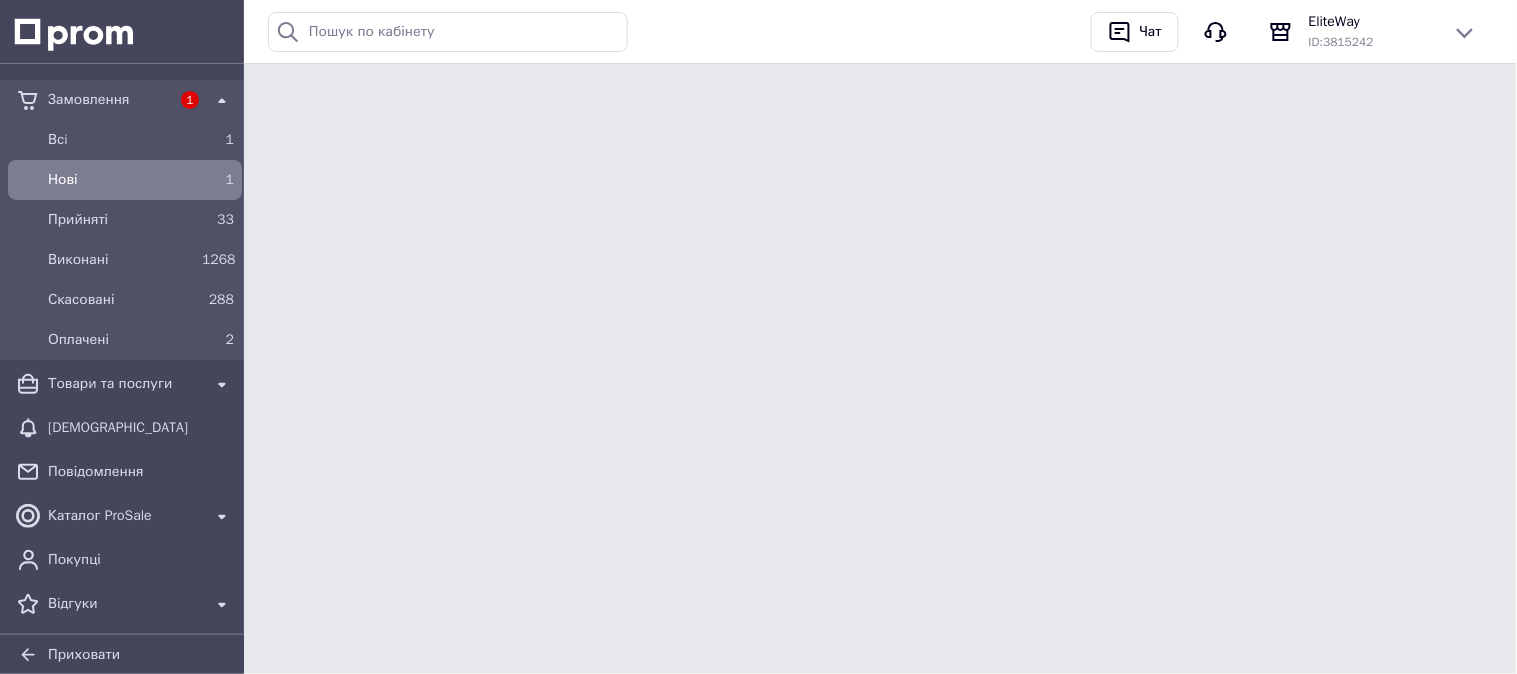 click on "Нові" at bounding box center [121, 180] 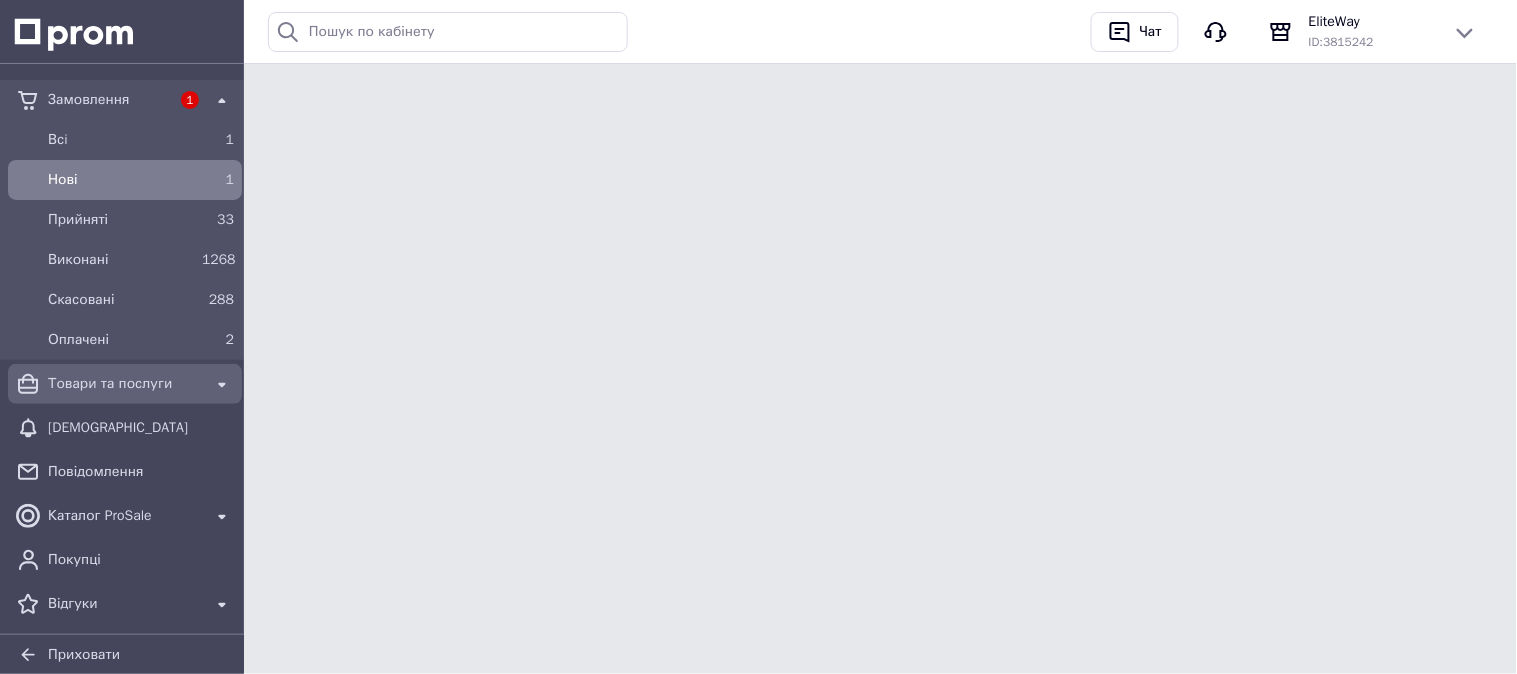 click on "Товари та послуги" at bounding box center (125, 384) 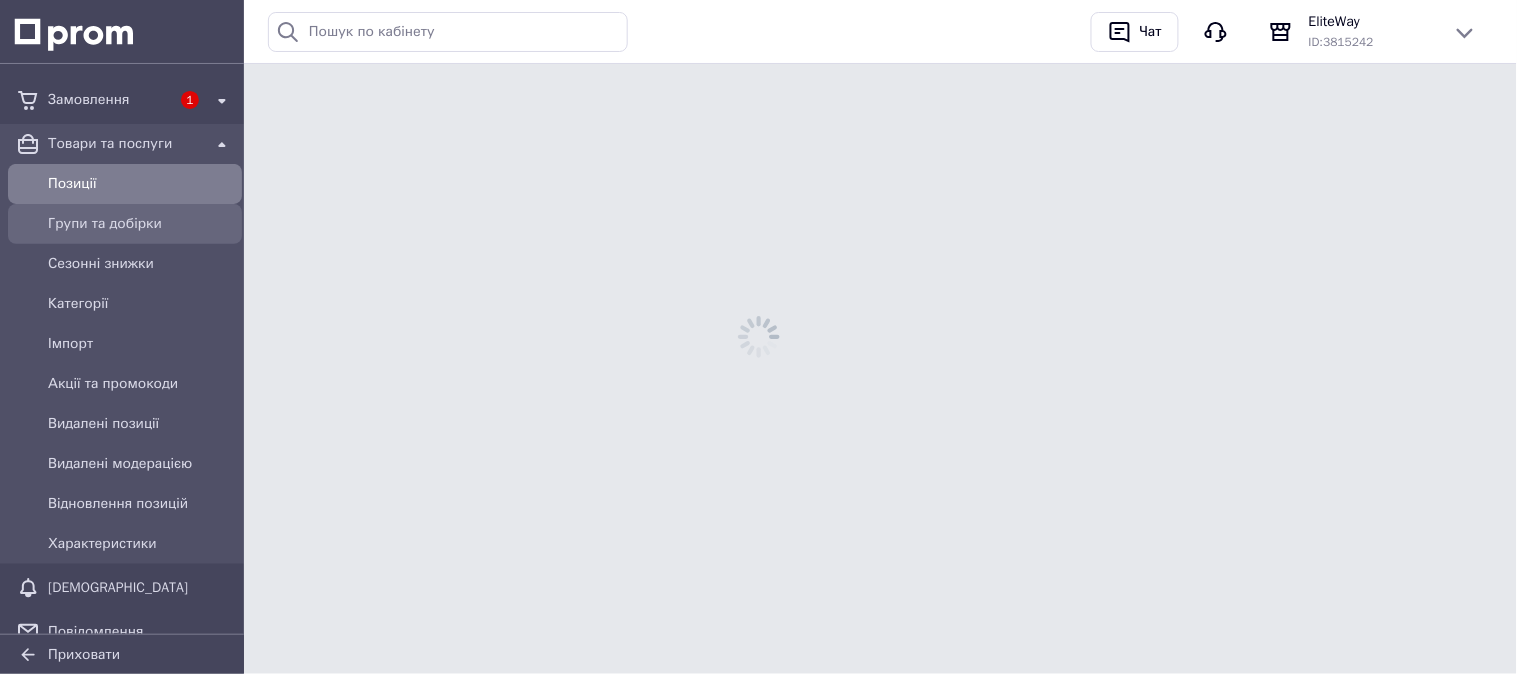 click on "Товари та послуги Позиції Групи та добірки Сезонні знижки Категорії Імпорт Акції та промокоди Видалені позиції Видалені модерацією Відновлення позицій Характеристики" at bounding box center [125, 344] 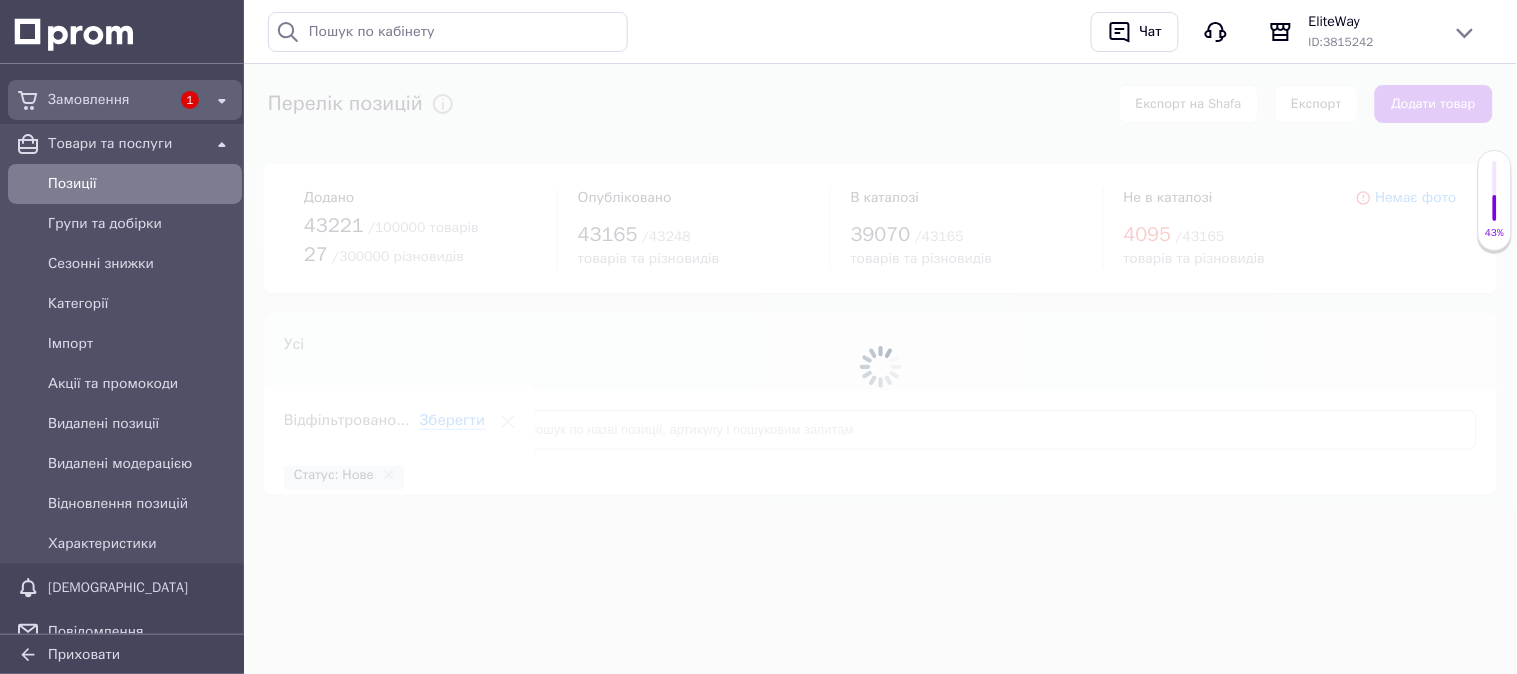 click on "Замовлення" at bounding box center [109, 100] 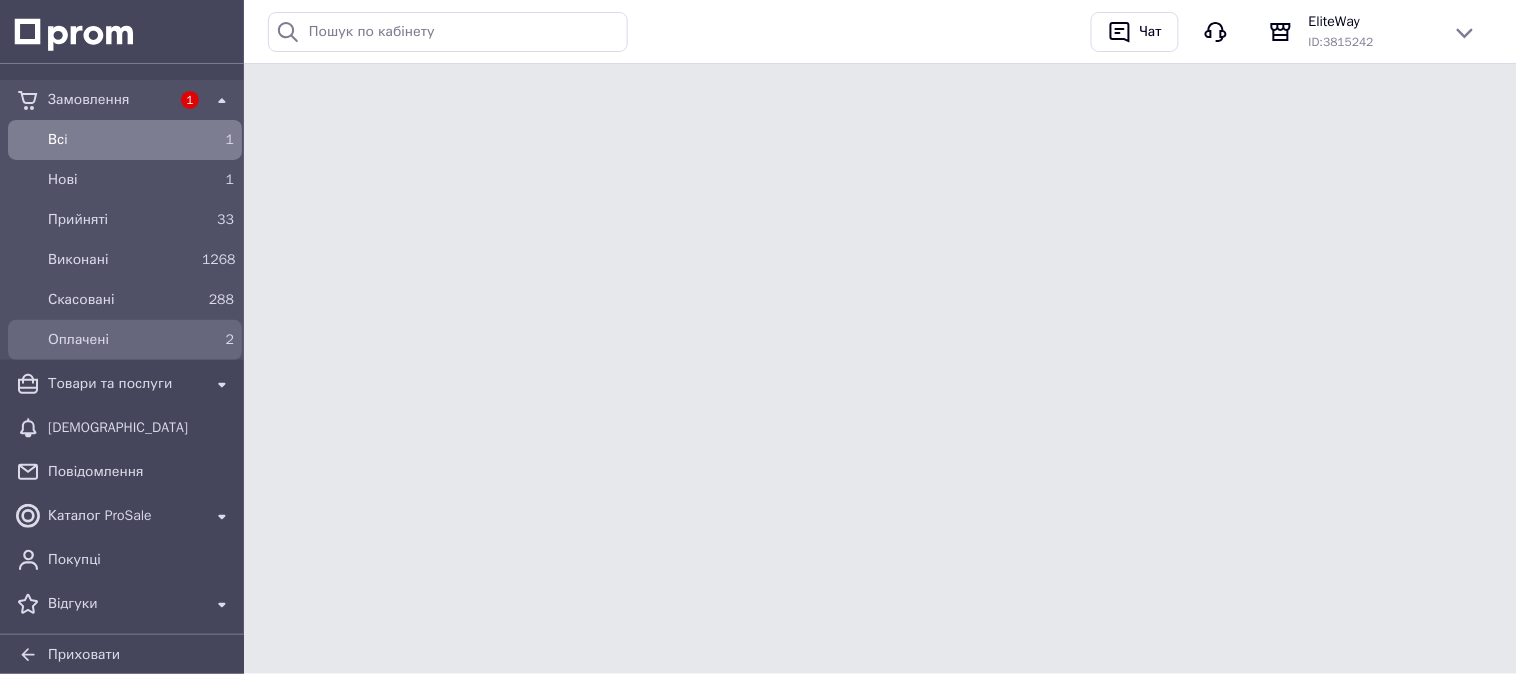 click on "Оплачені 2" at bounding box center [125, 340] 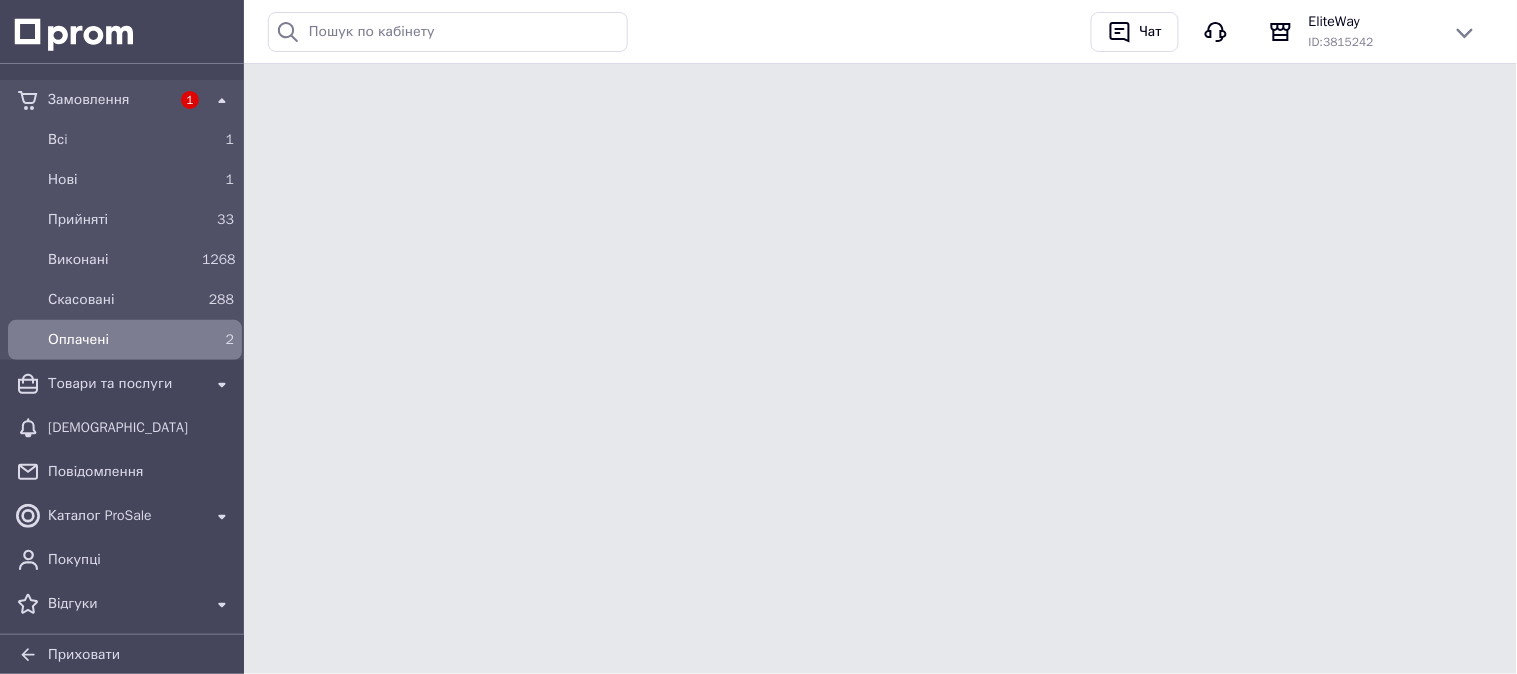 click on "Оплачені" at bounding box center (121, 340) 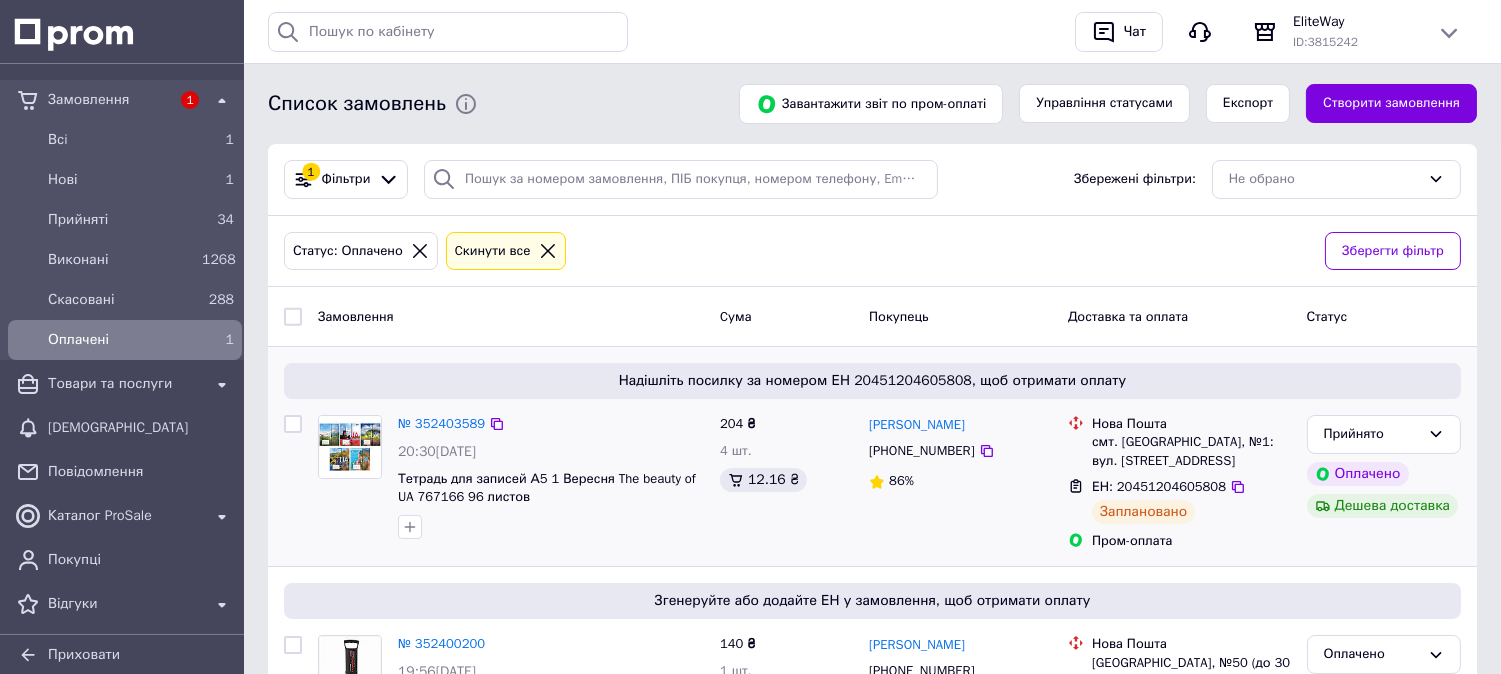 scroll, scrollTop: 166, scrollLeft: 0, axis: vertical 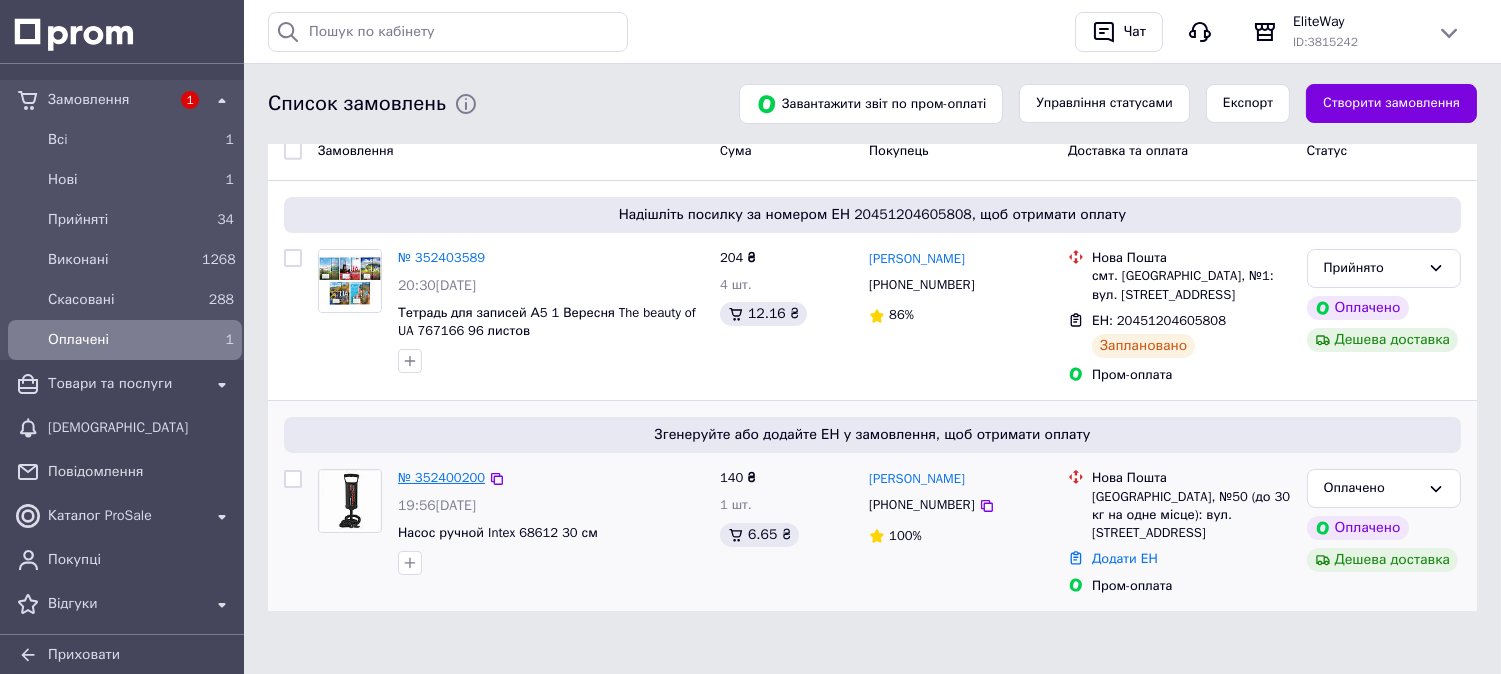 click on "№ 352400200" at bounding box center (441, 477) 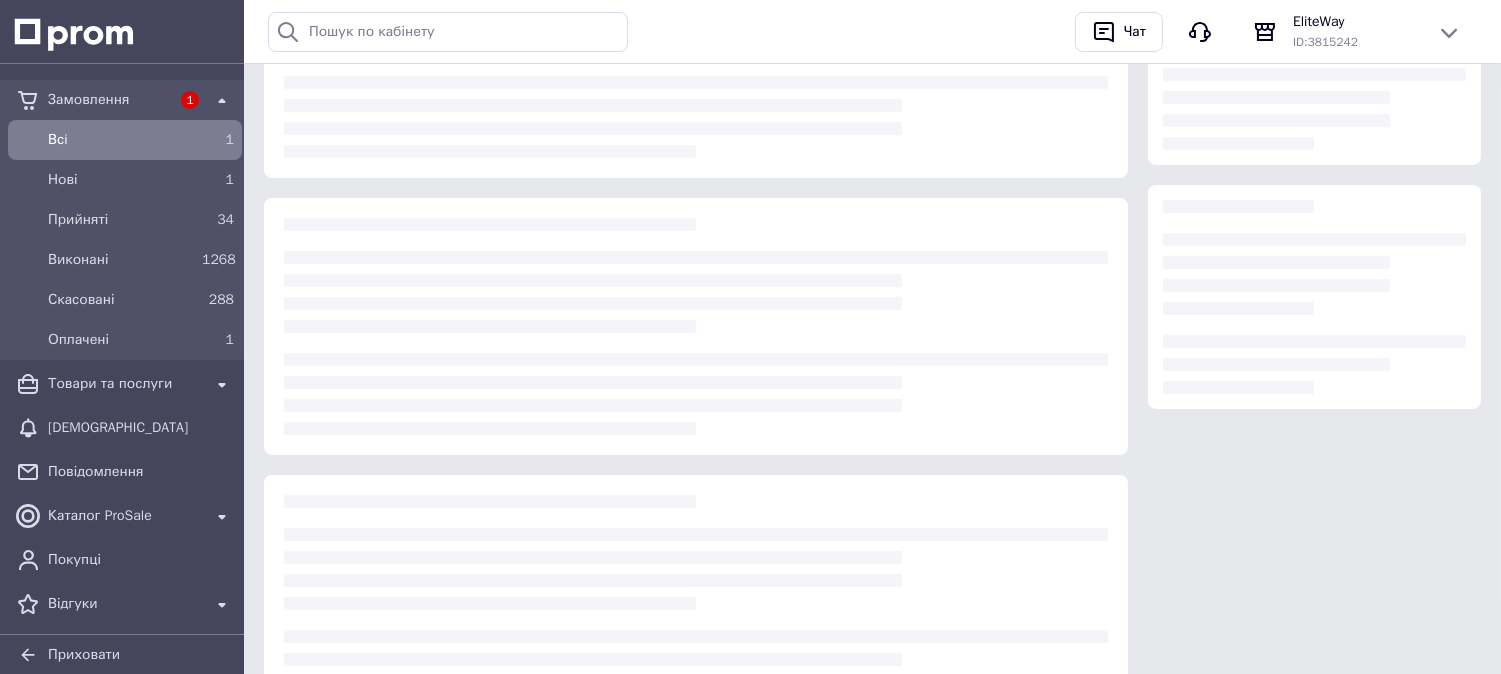 scroll, scrollTop: 0, scrollLeft: 0, axis: both 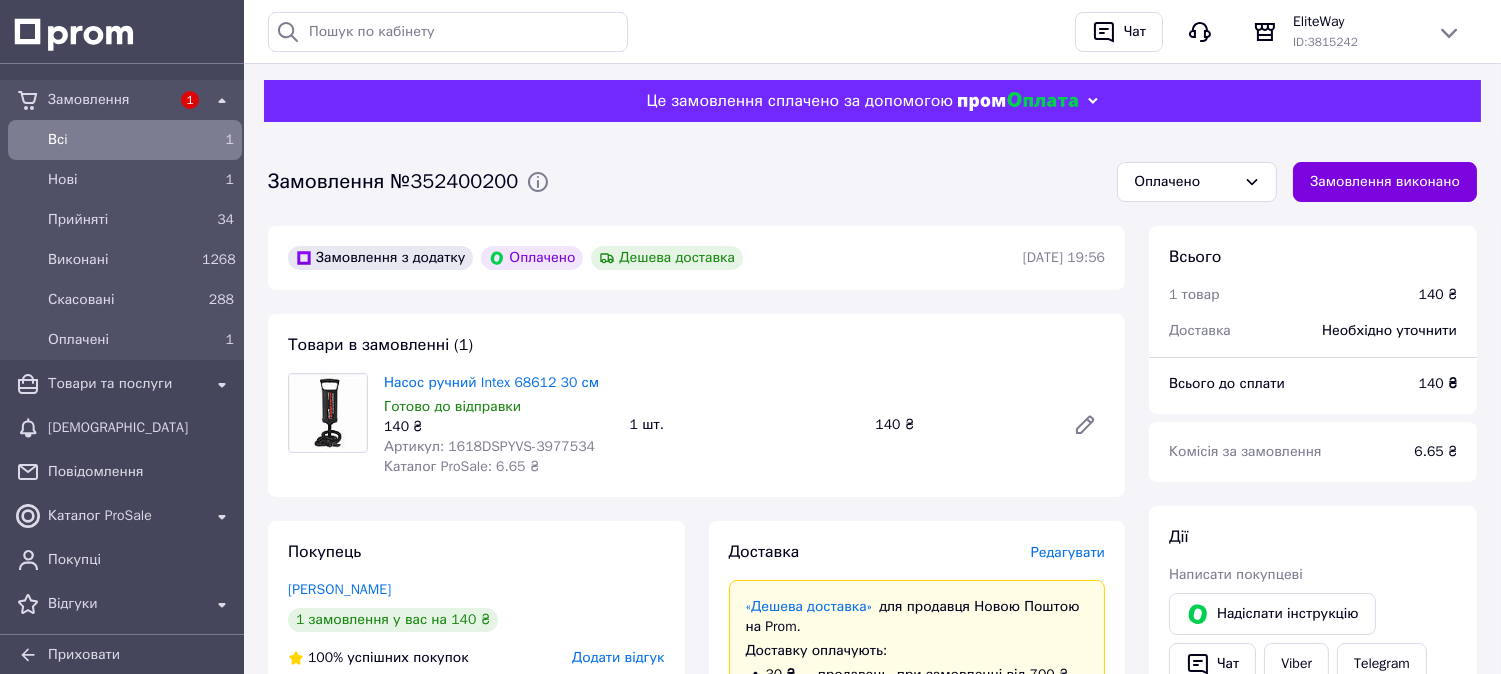click on "Артикул: 1618DSPYVS-3977534" at bounding box center (489, 446) 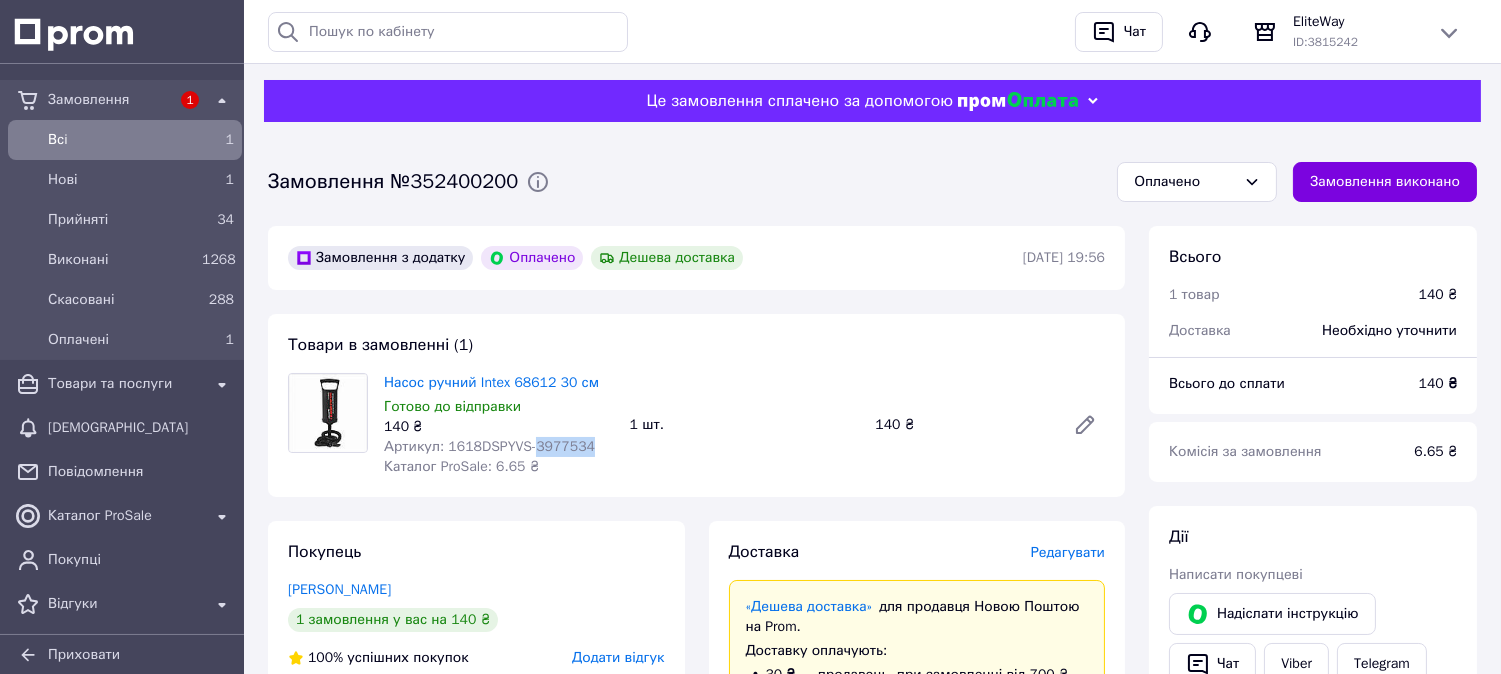 click on "Артикул: 1618DSPYVS-3977534" at bounding box center [489, 446] 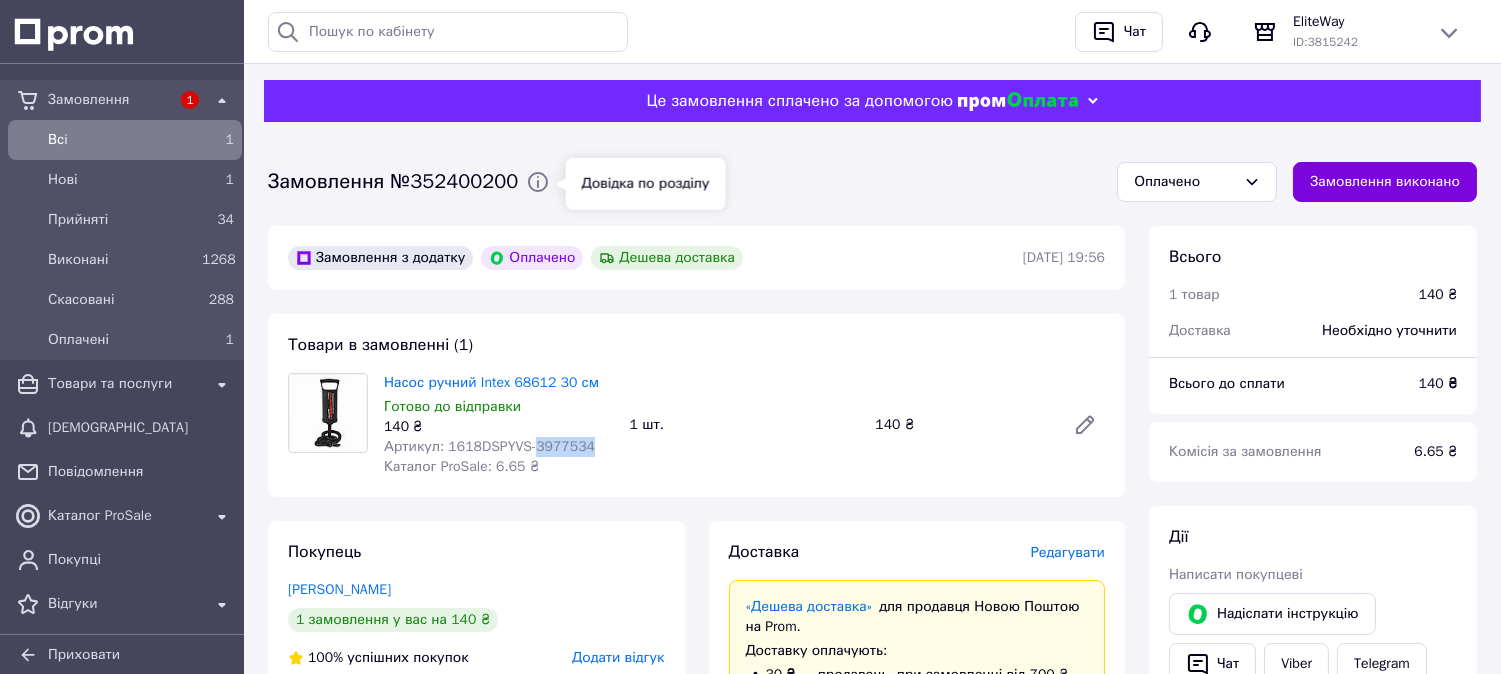 scroll, scrollTop: 111, scrollLeft: 0, axis: vertical 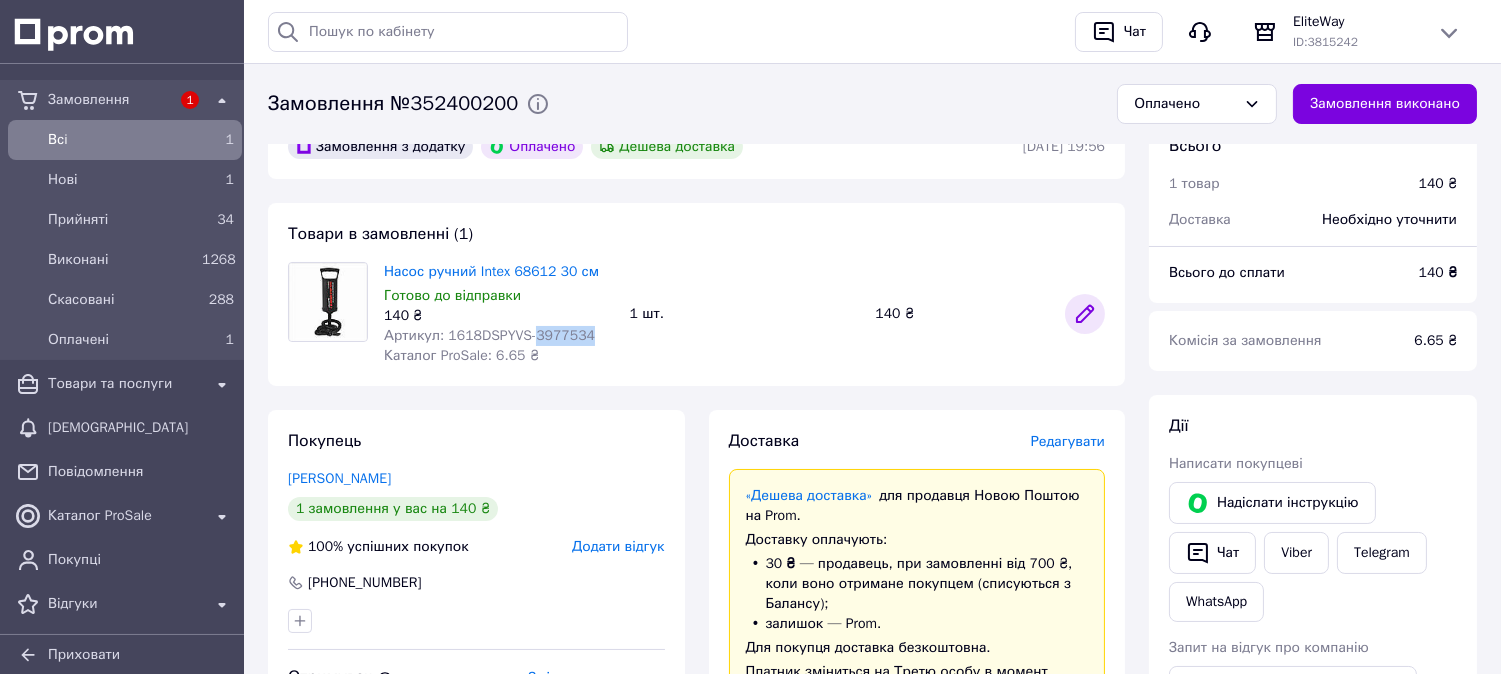 click 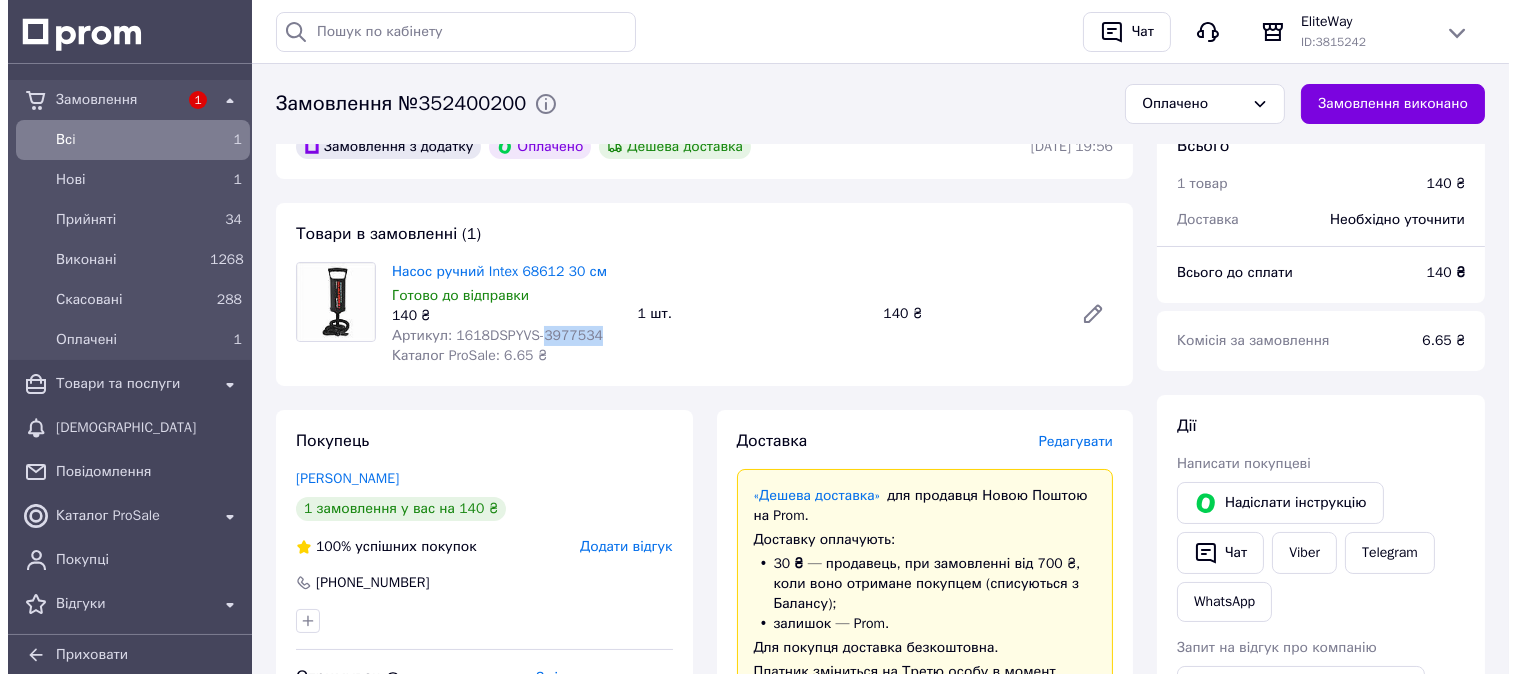 scroll, scrollTop: 333, scrollLeft: 0, axis: vertical 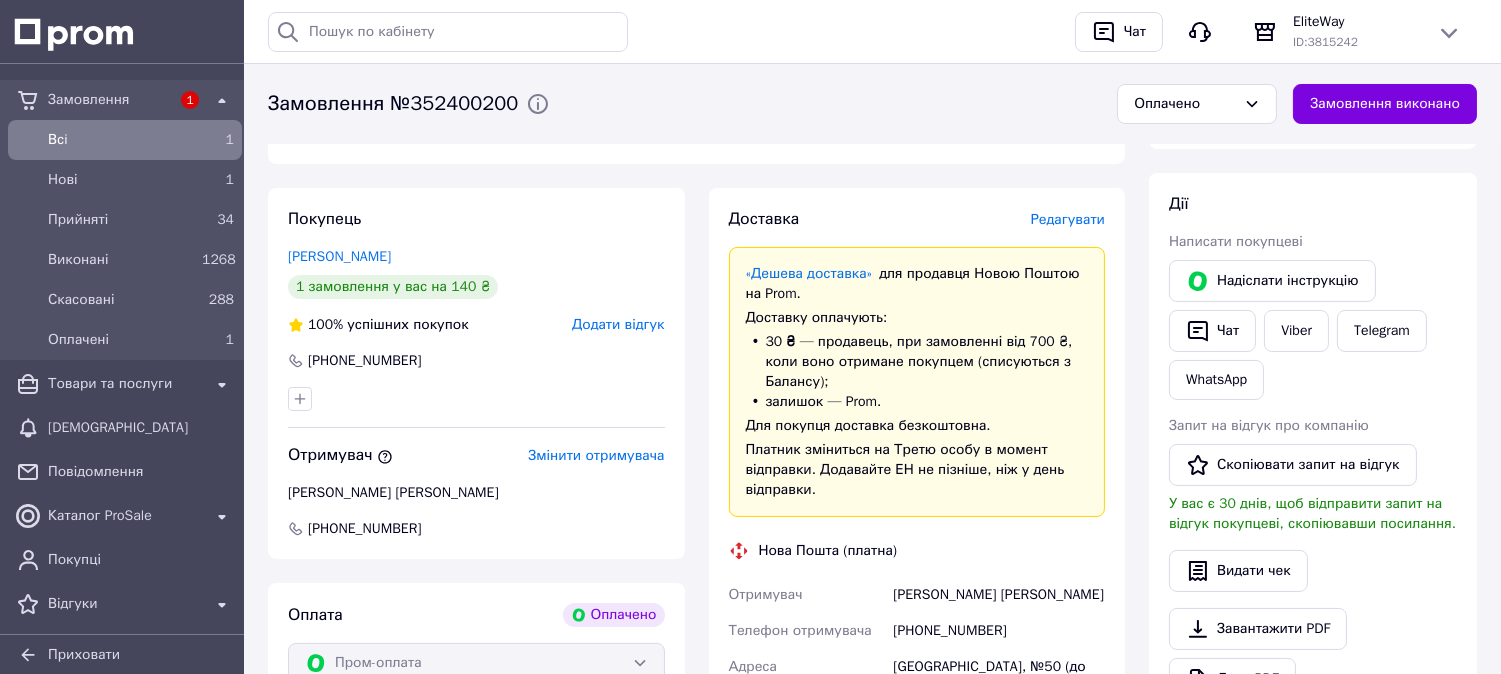 click on "Доставка Редагувати «Дешева доставка»   для продавця Новою Поштою на Prom. Доставку оплачують: 30 ₴   — продавець , при замовленні від 700 ₴, коли воно отримане покупцем (списуються з Балансу); залишок — Prom. Для покупця доставка безкоштовна. Платник зміниться на Третю особу в момент відправки. Додавайте ЕН не пізніше, ніж у день відправки. Нова Пошта (платна) Отримувач Кутирьов Сергій Телефон отримувача +380672695303 Адреса Одеса, №50 (до 30 кг на одне місце): вул. Варненська, 29 корп.2 прим.3а Дата відправки 12.07.2025 Платник   Отримувач Оціночна вартість 140 ₴ або" at bounding box center [917, 617] 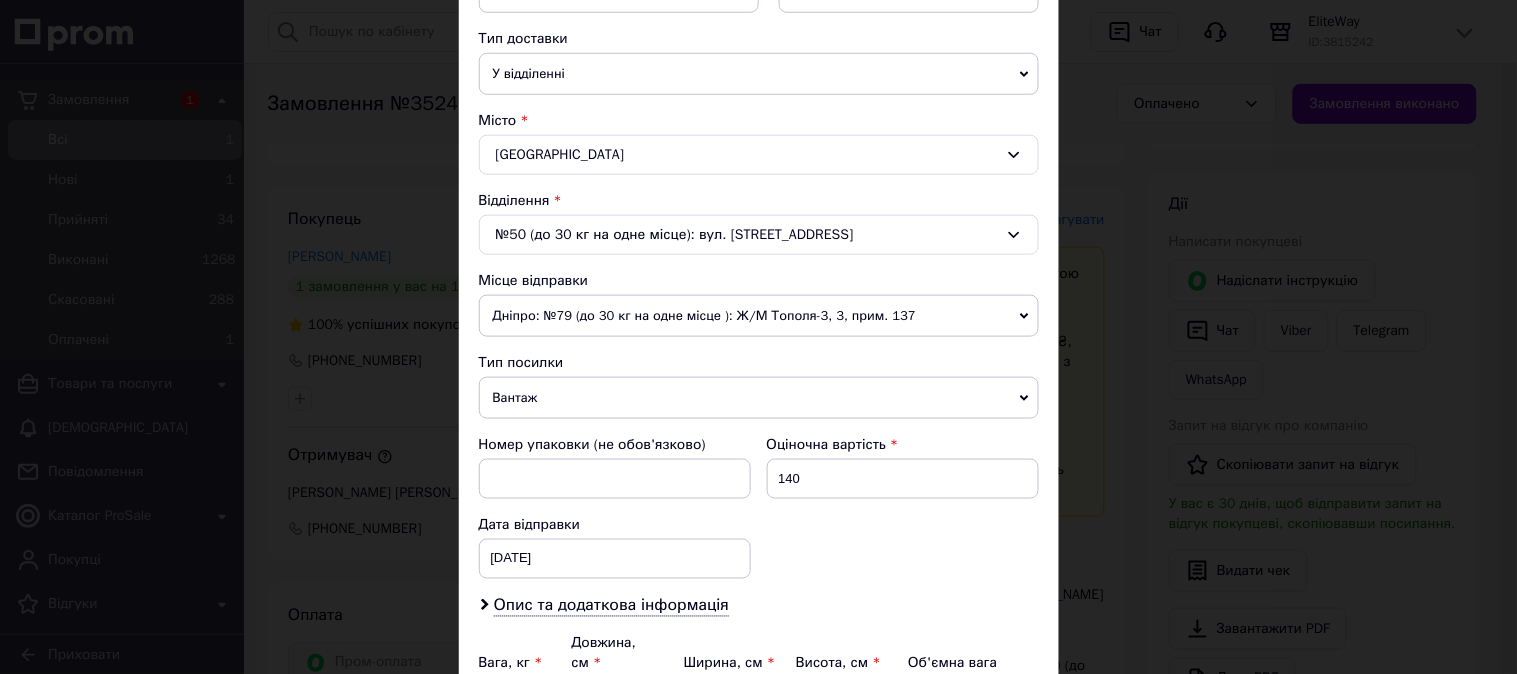 scroll, scrollTop: 555, scrollLeft: 0, axis: vertical 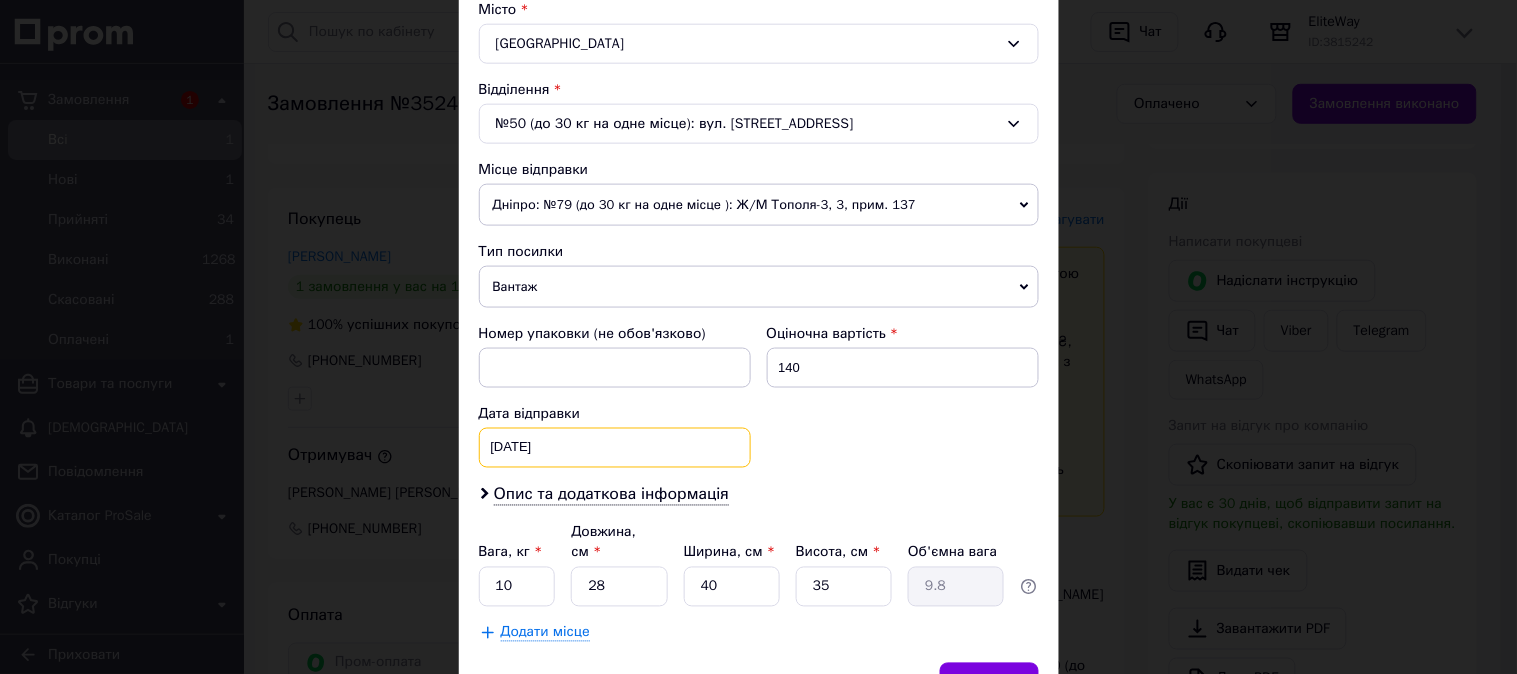click on "12.07.2025 < 2025 > < Июль > Пн Вт Ср Чт Пт Сб Вс 30 1 2 3 4 5 6 7 8 9 10 11 12 13 14 15 16 17 18 19 20 21 22 23 24 25 26 27 28 29 30 31 1 2 3 4 5 6 7 8 9 10" at bounding box center (615, 448) 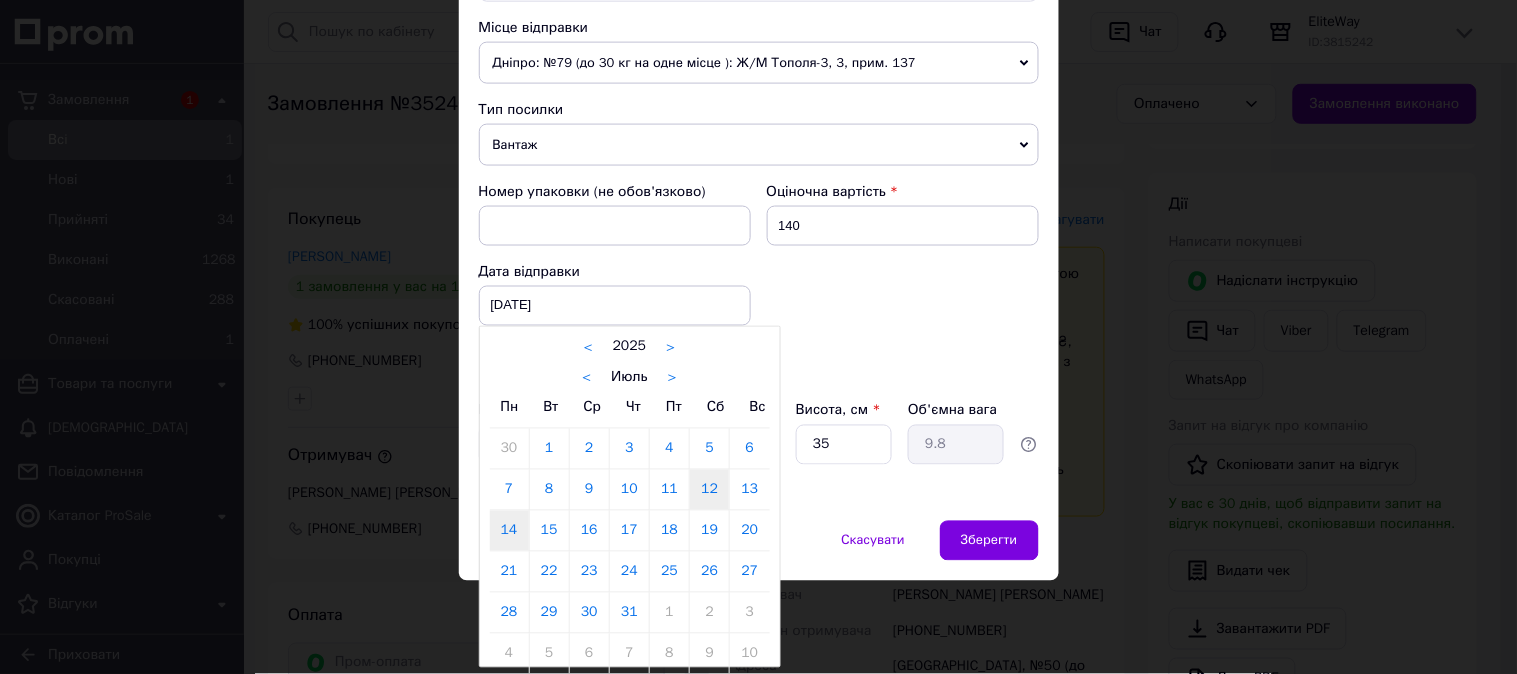 click on "14" at bounding box center (509, 531) 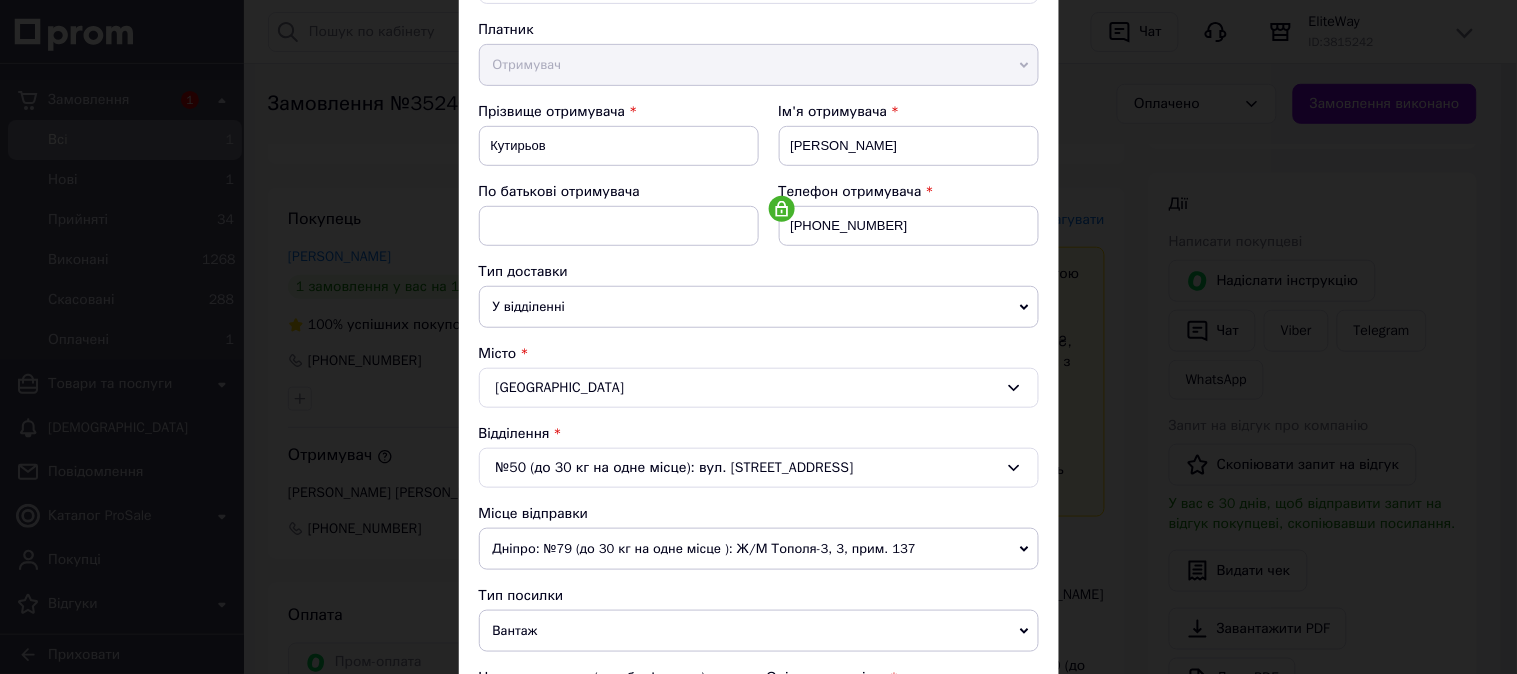 scroll, scrollTop: 433, scrollLeft: 0, axis: vertical 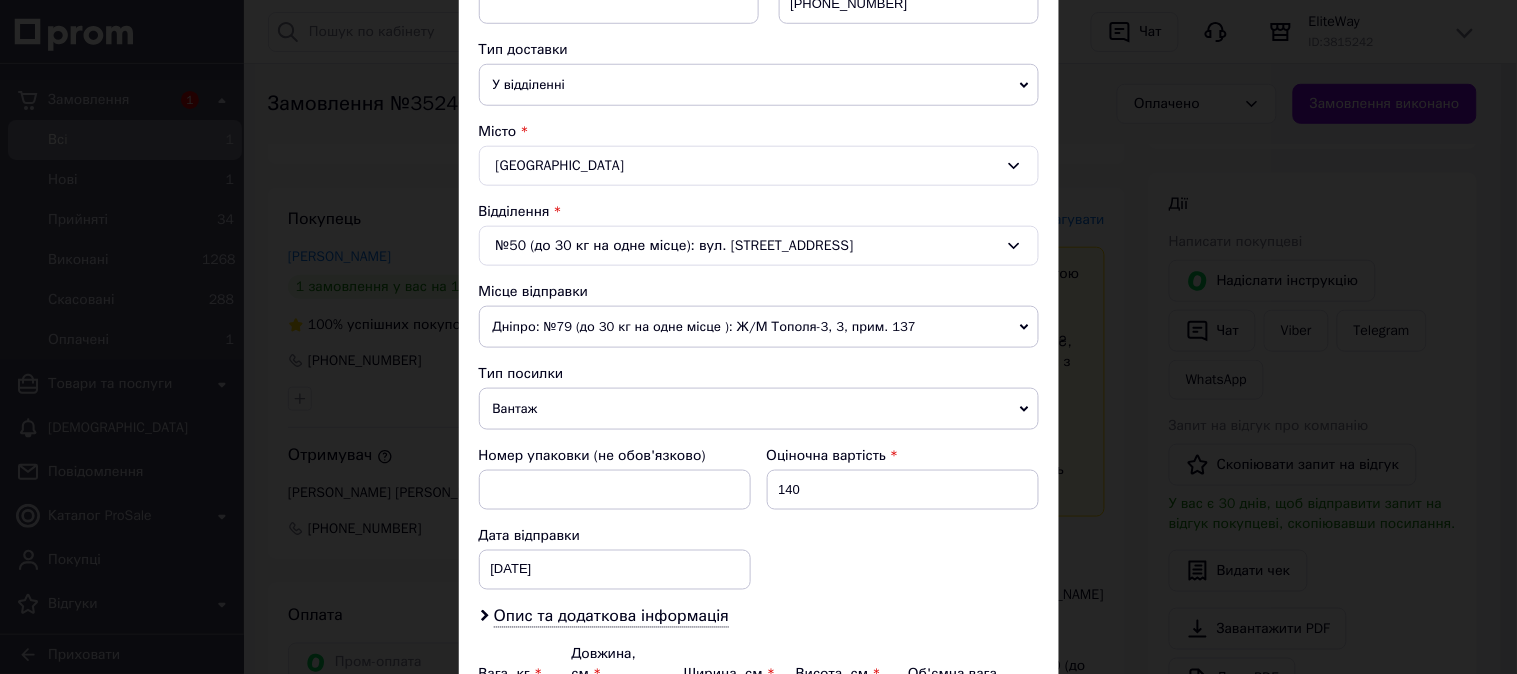 click on "Дніпро: №79 (до 30 кг на одне місце ): Ж/М Тополя-3, 3, прим. 137" at bounding box center [759, 327] 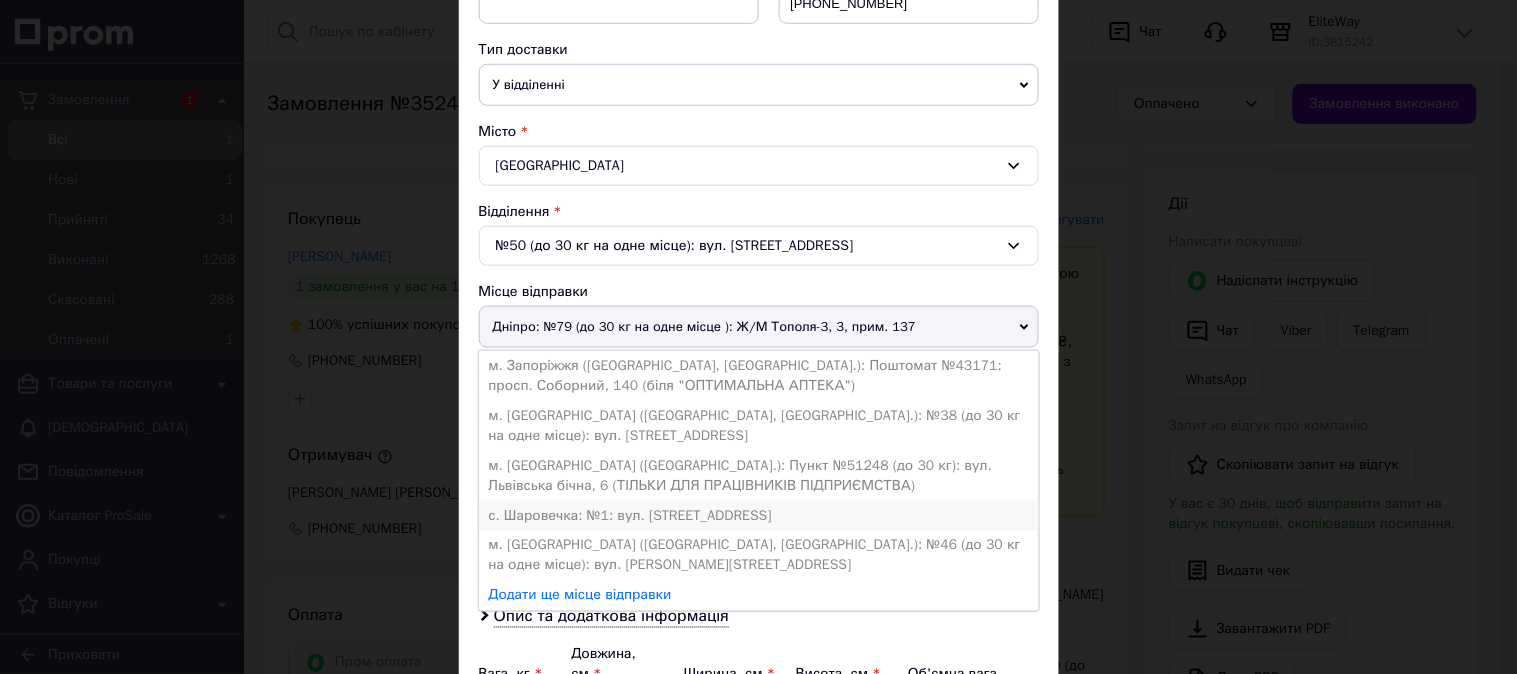 click on "с. Шаровечка: №1: вул. Центральна, 100/2" at bounding box center [759, 516] 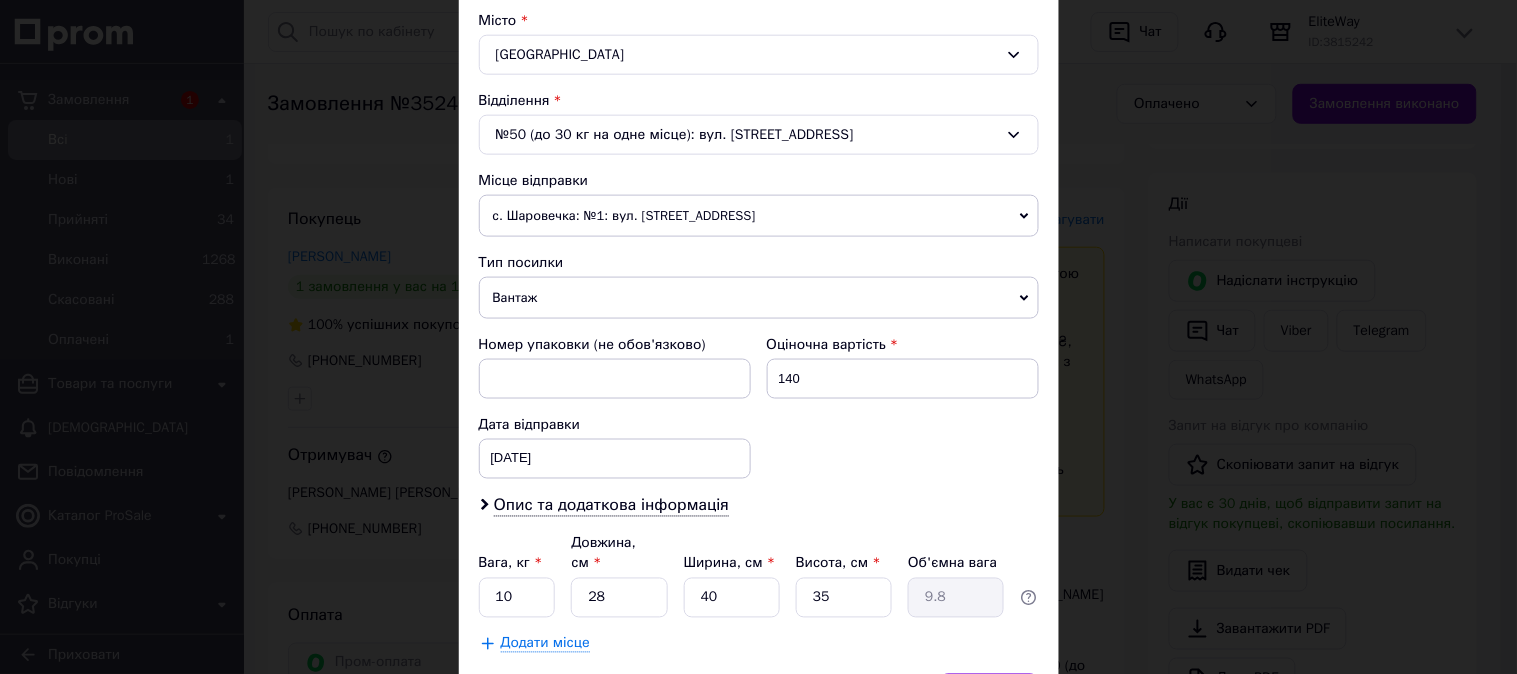 scroll, scrollTop: 655, scrollLeft: 0, axis: vertical 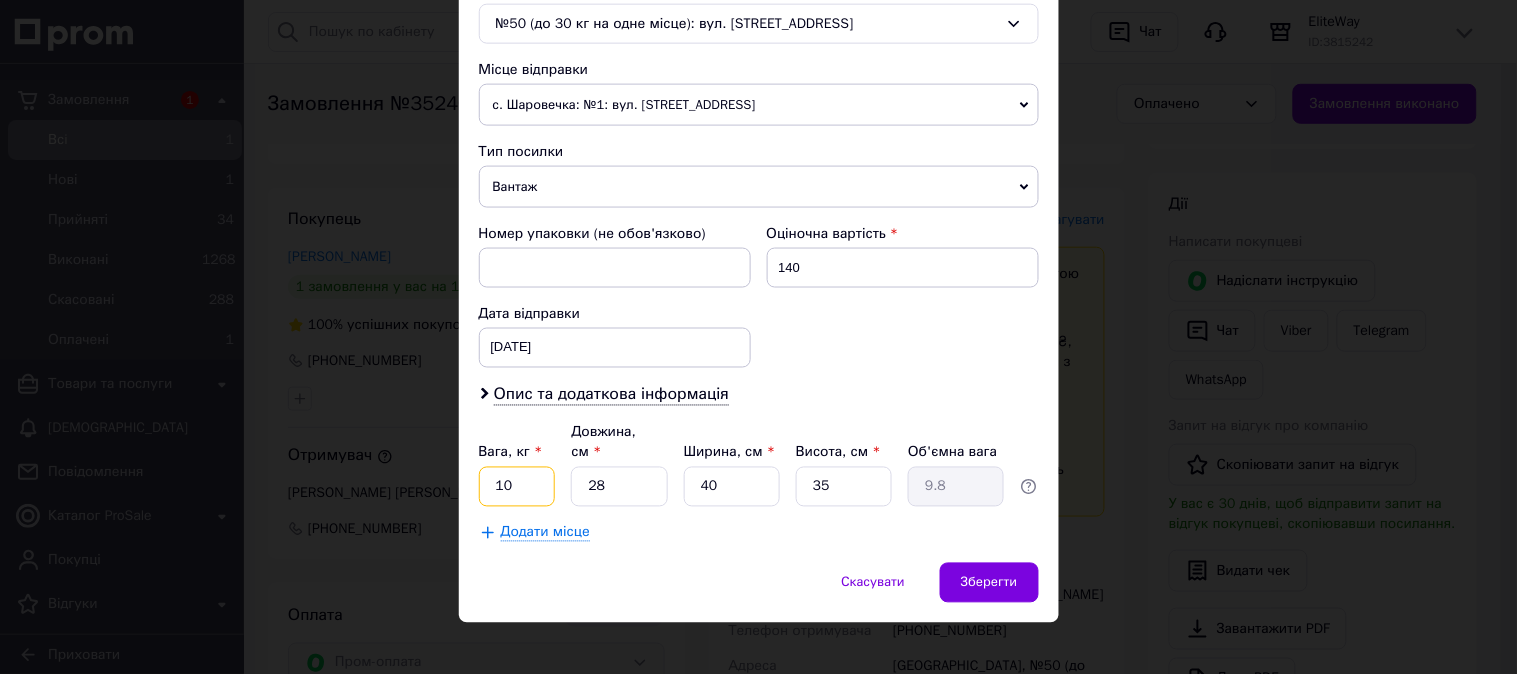 drag, startPoint x: 546, startPoint y: 463, endPoint x: 477, endPoint y: 464, distance: 69.00725 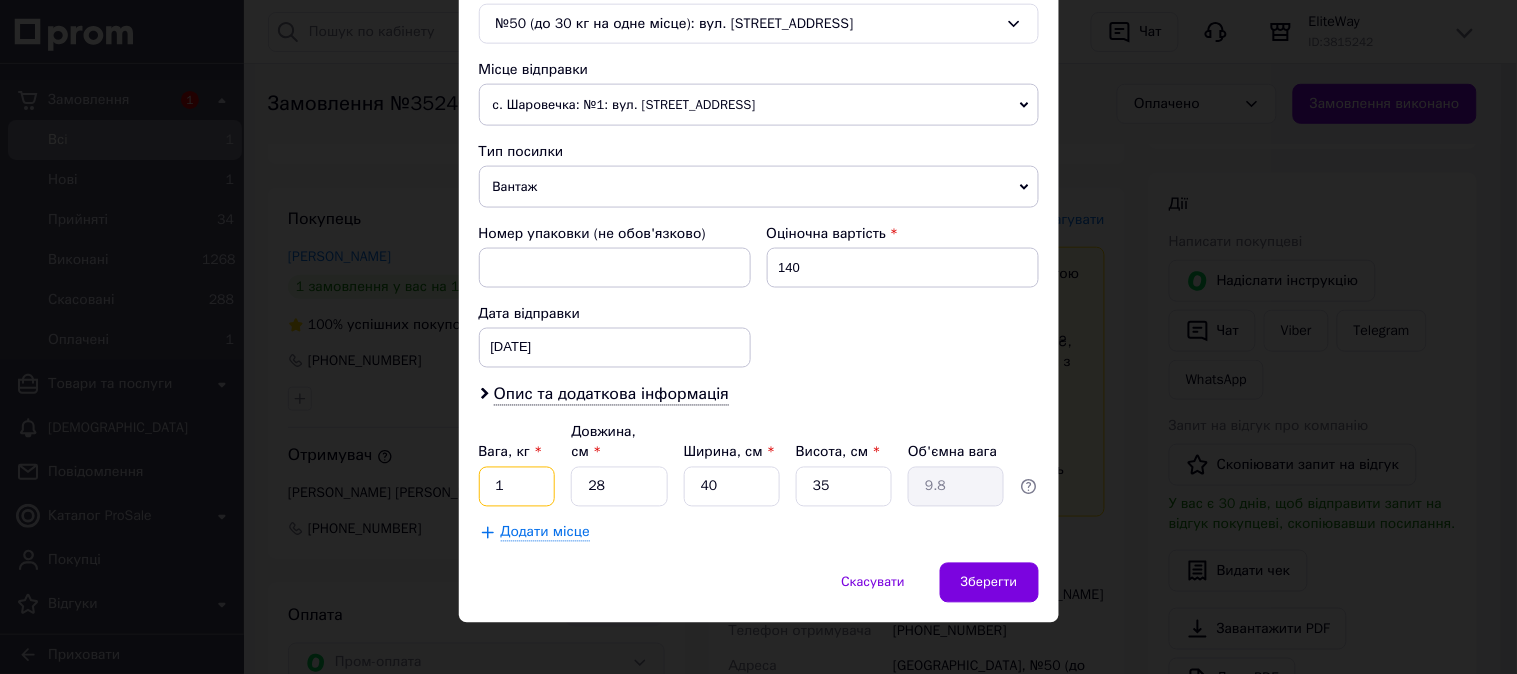type on "1" 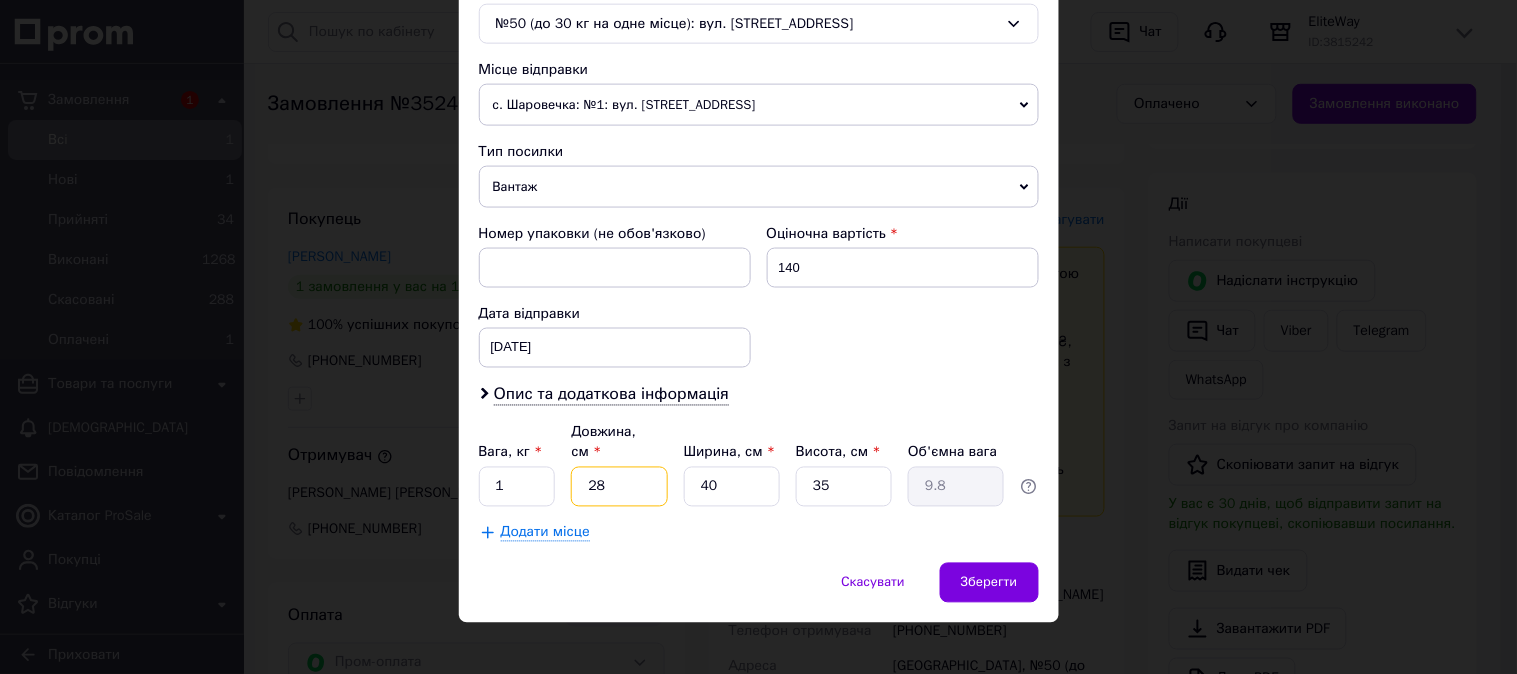 drag, startPoint x: 607, startPoint y: 468, endPoint x: 582, endPoint y: 465, distance: 25.179358 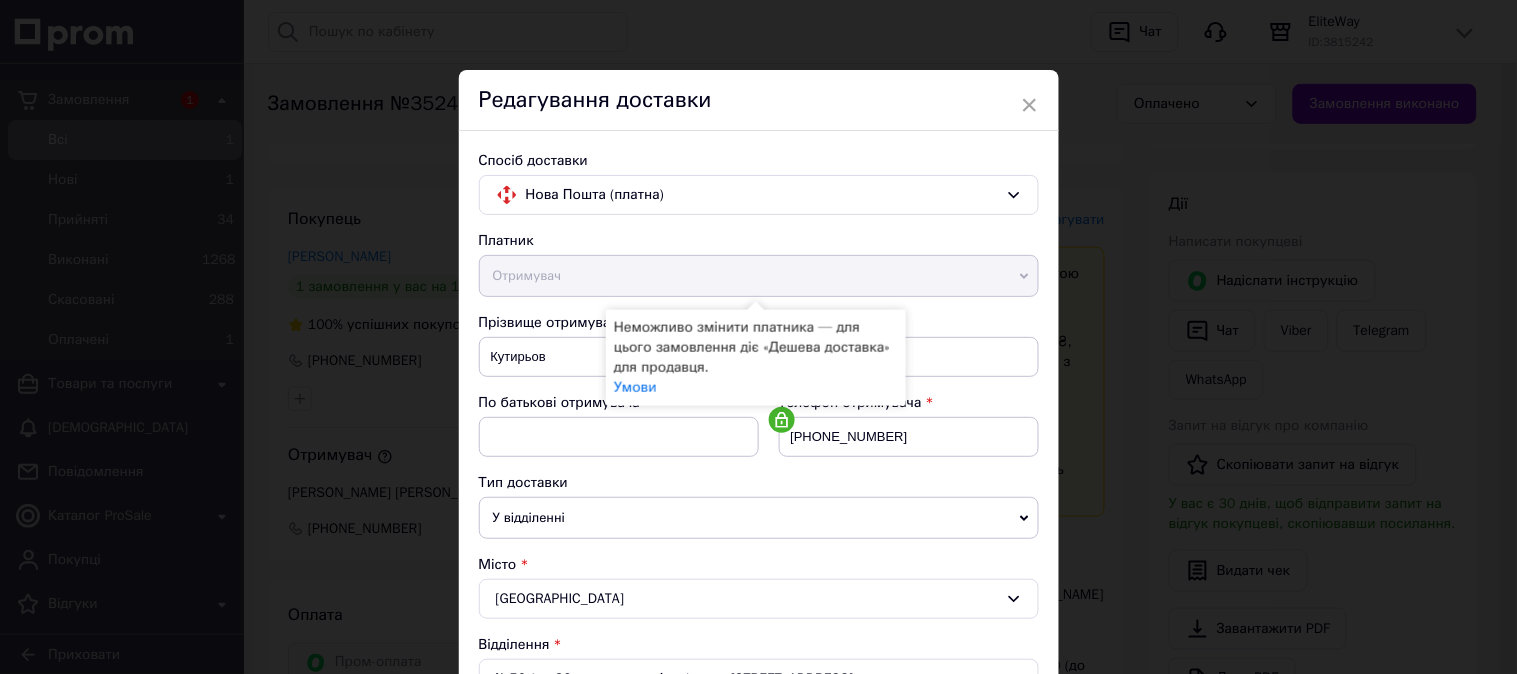 scroll, scrollTop: 655, scrollLeft: 0, axis: vertical 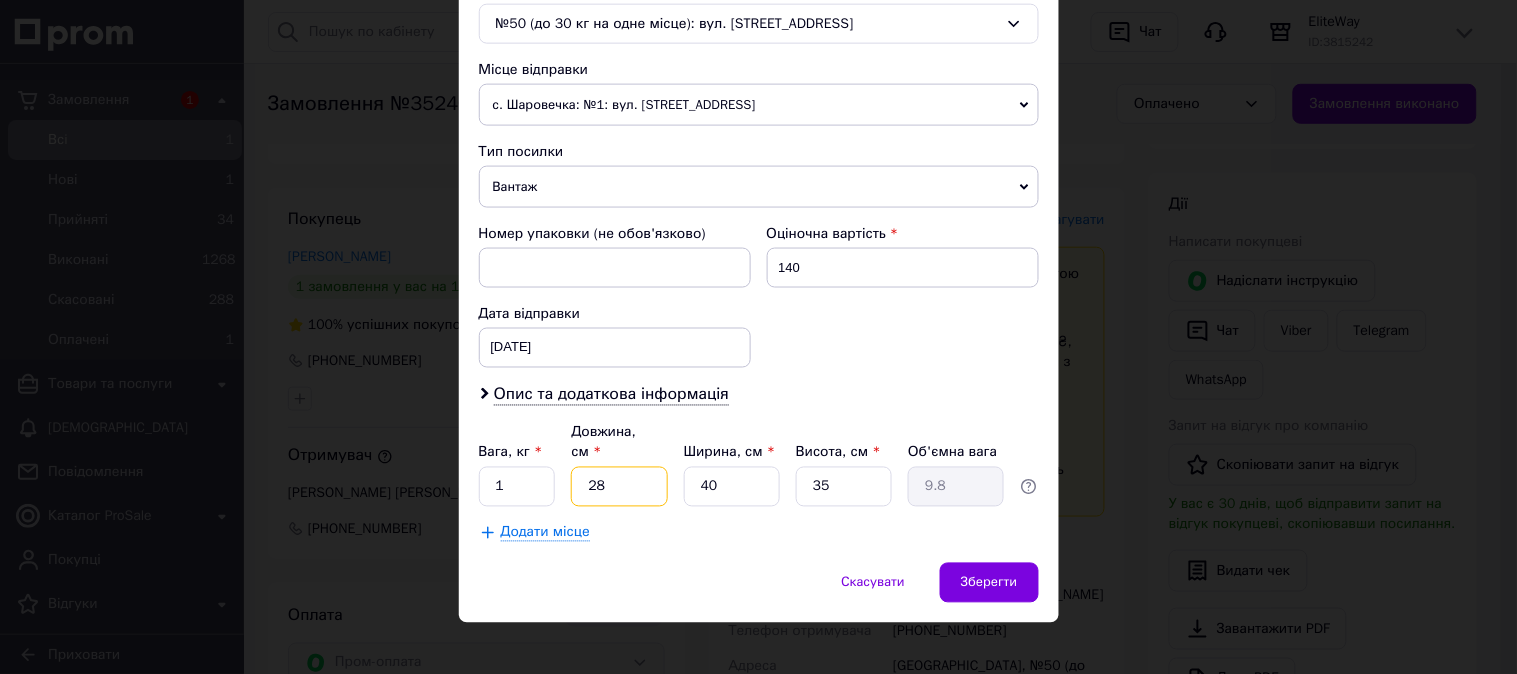 type on "3" 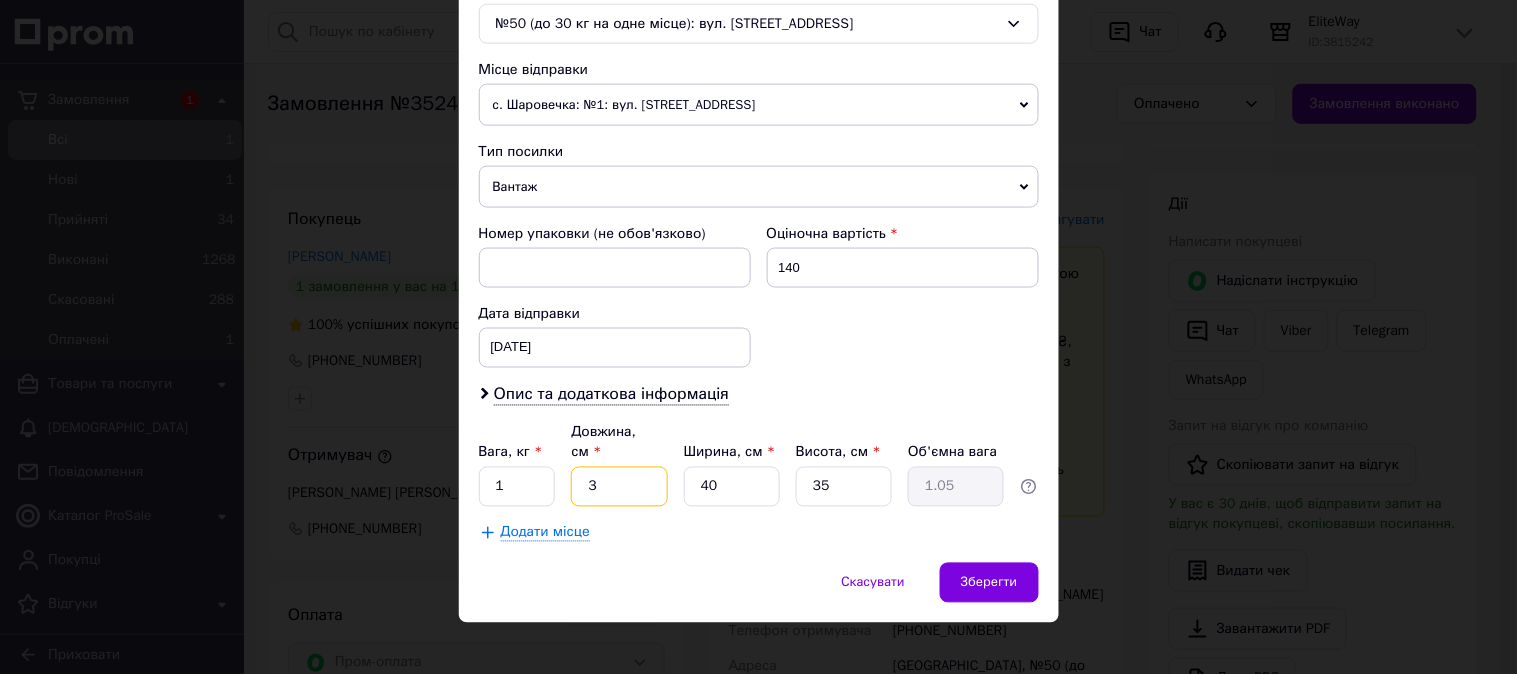 type on "30" 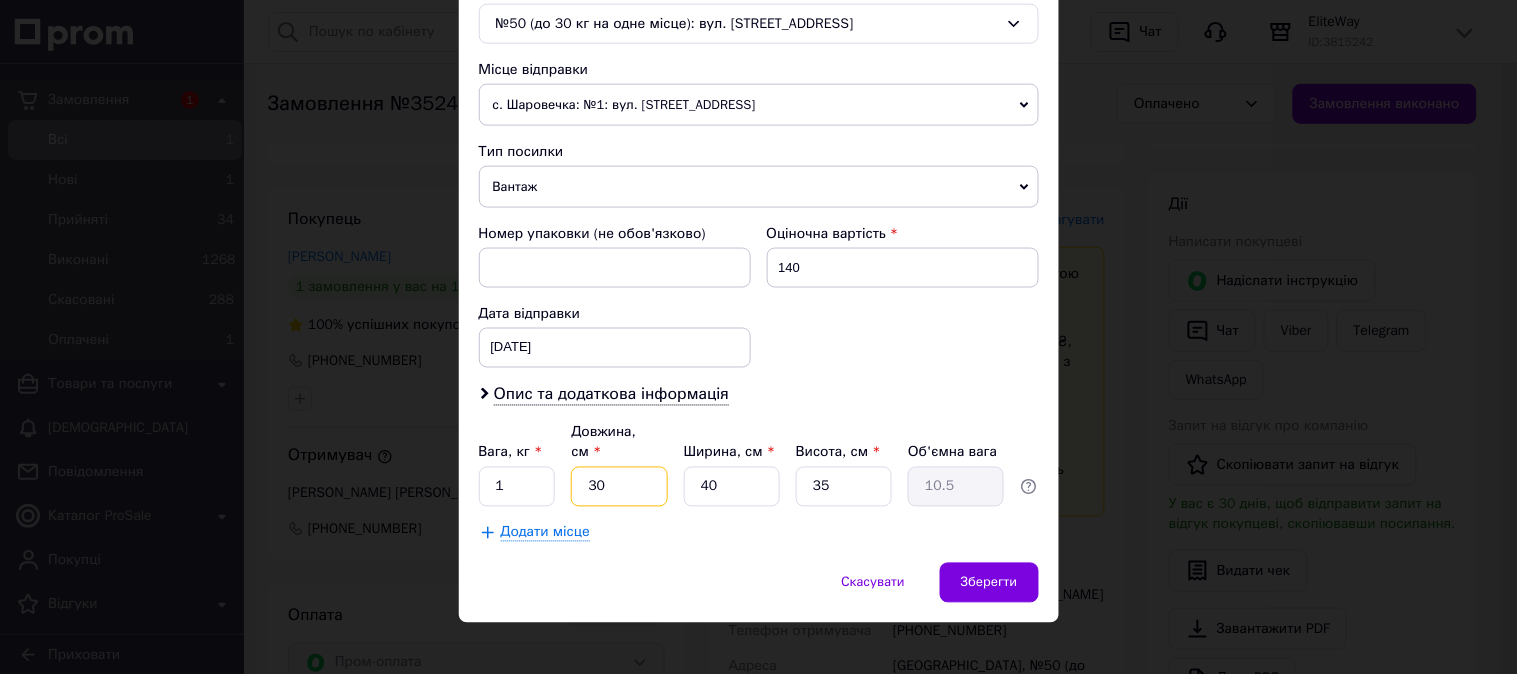 type on "30" 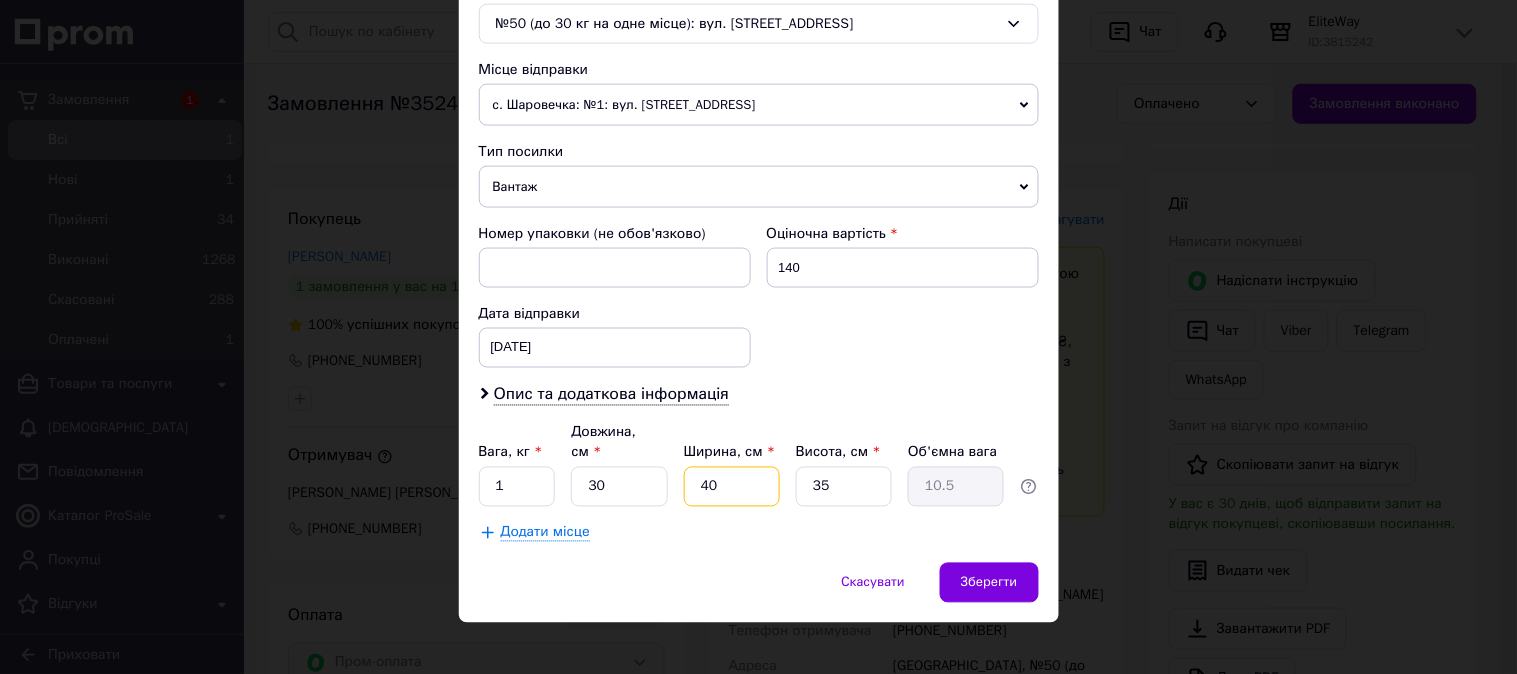 drag, startPoint x: 730, startPoint y: 472, endPoint x: 681, endPoint y: 465, distance: 49.497475 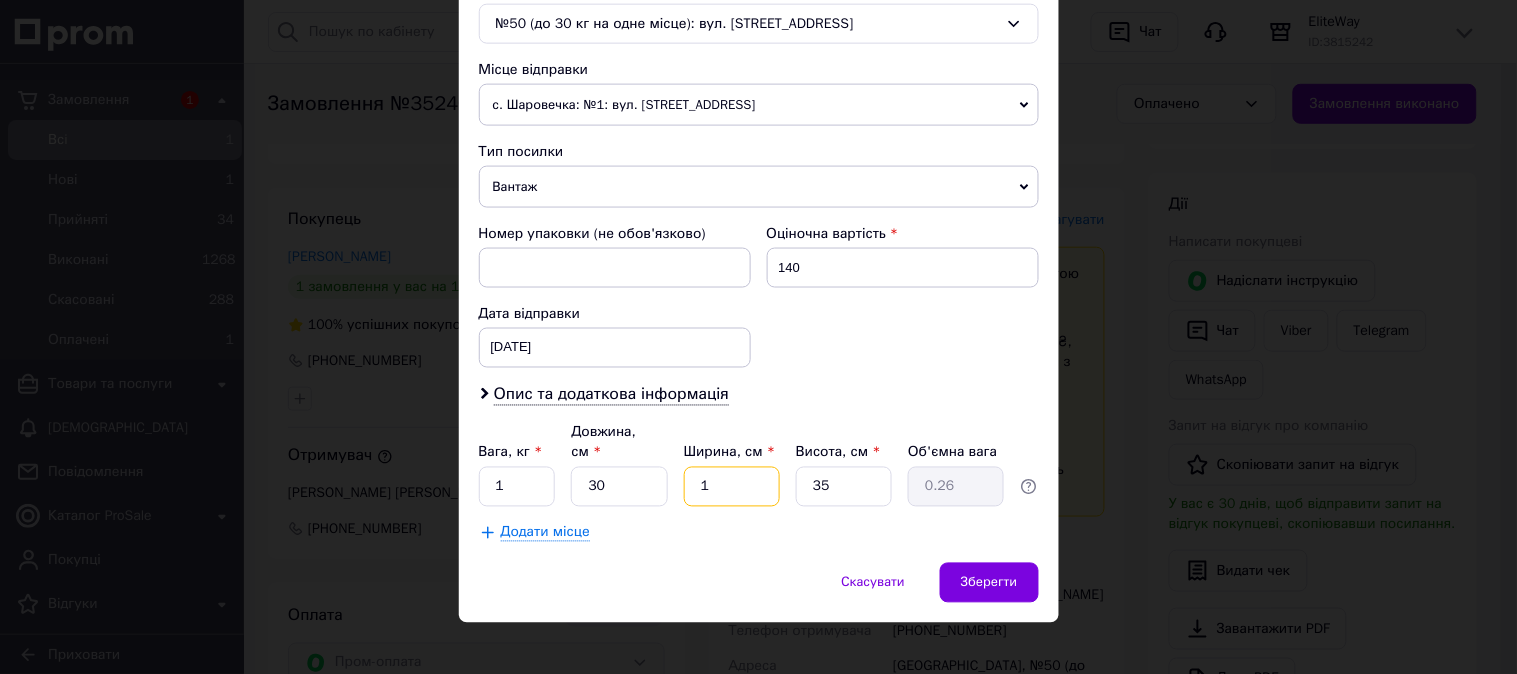 type on "15" 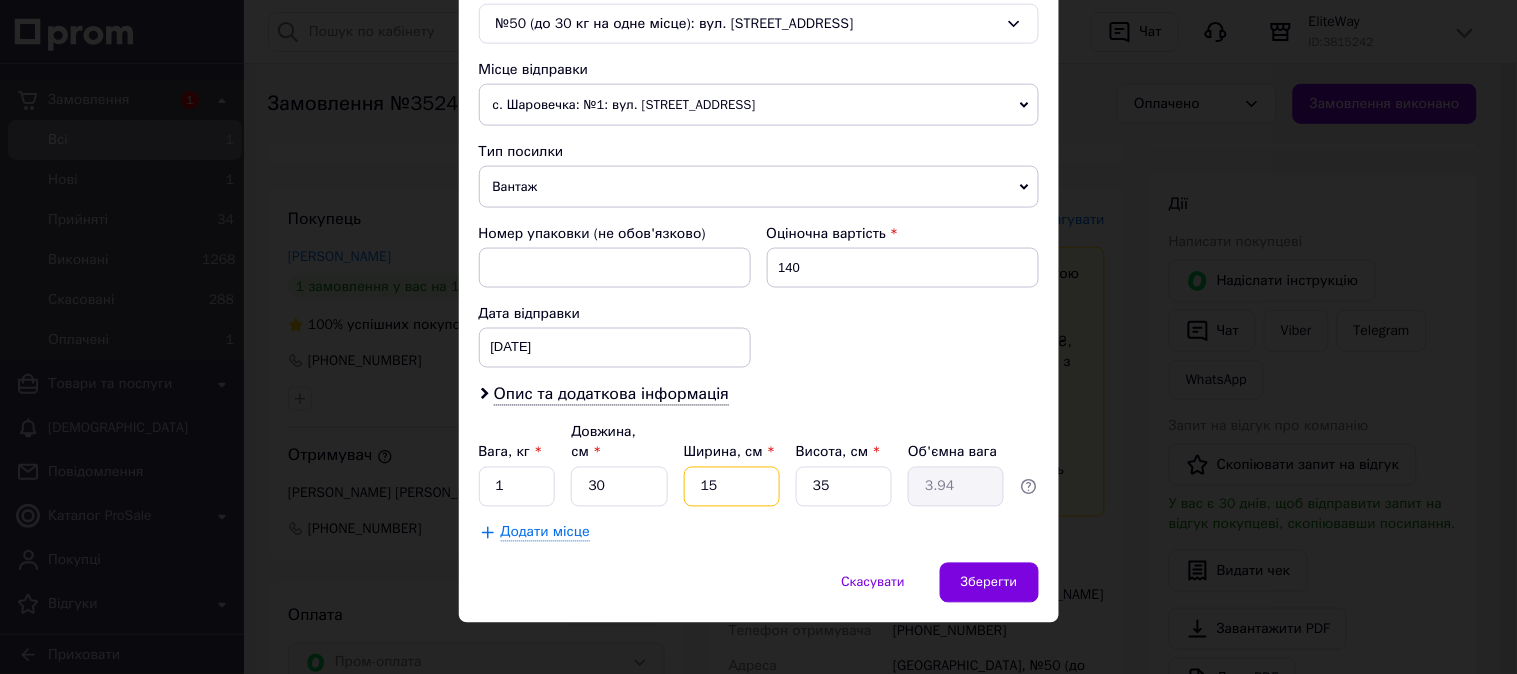 type on "15" 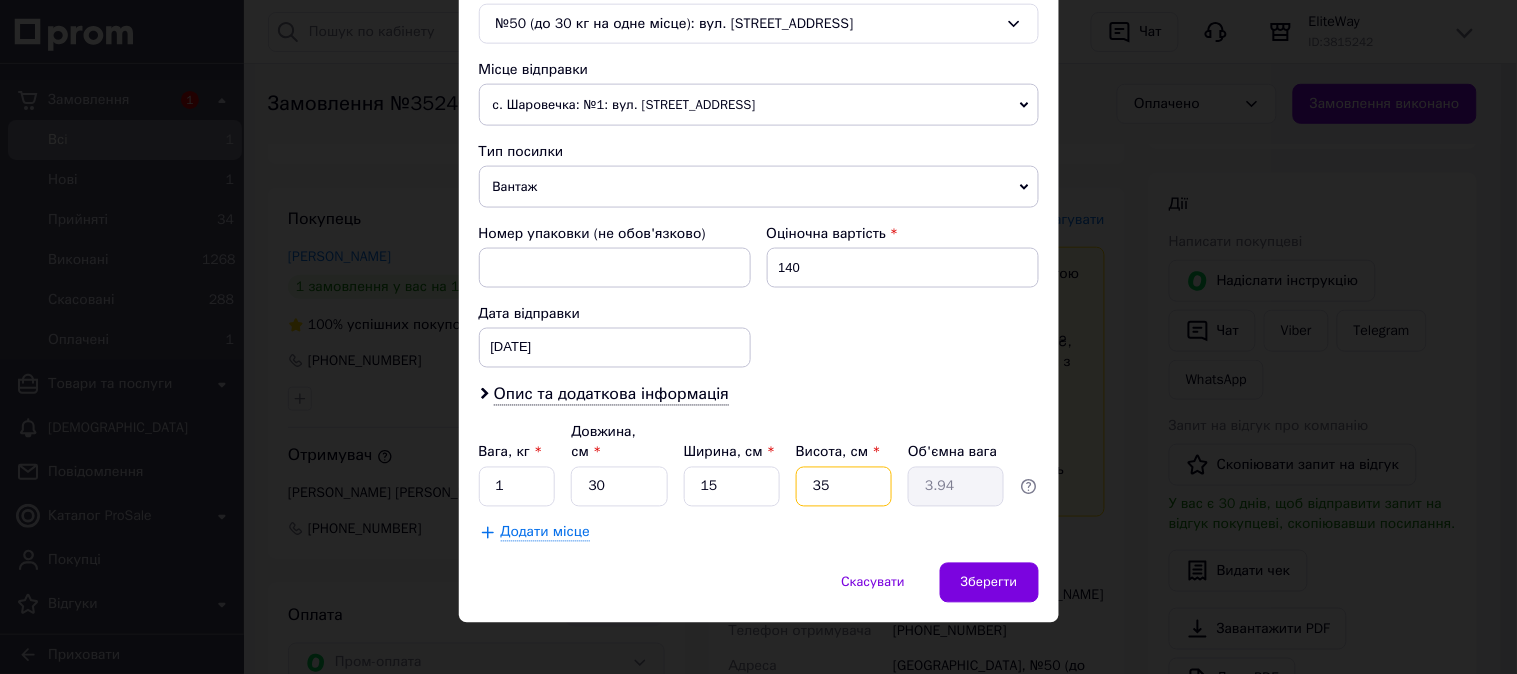 click on "35" at bounding box center (844, 487) 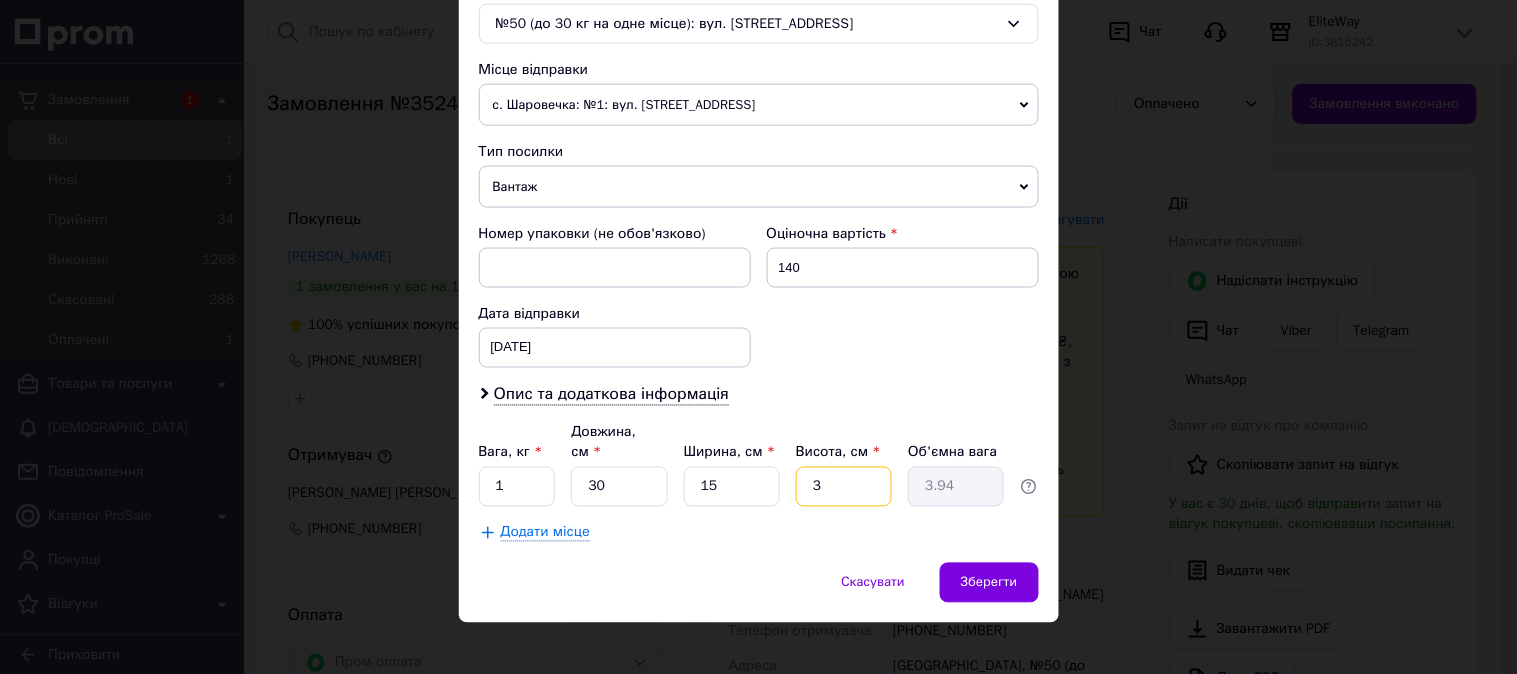type on "0.34" 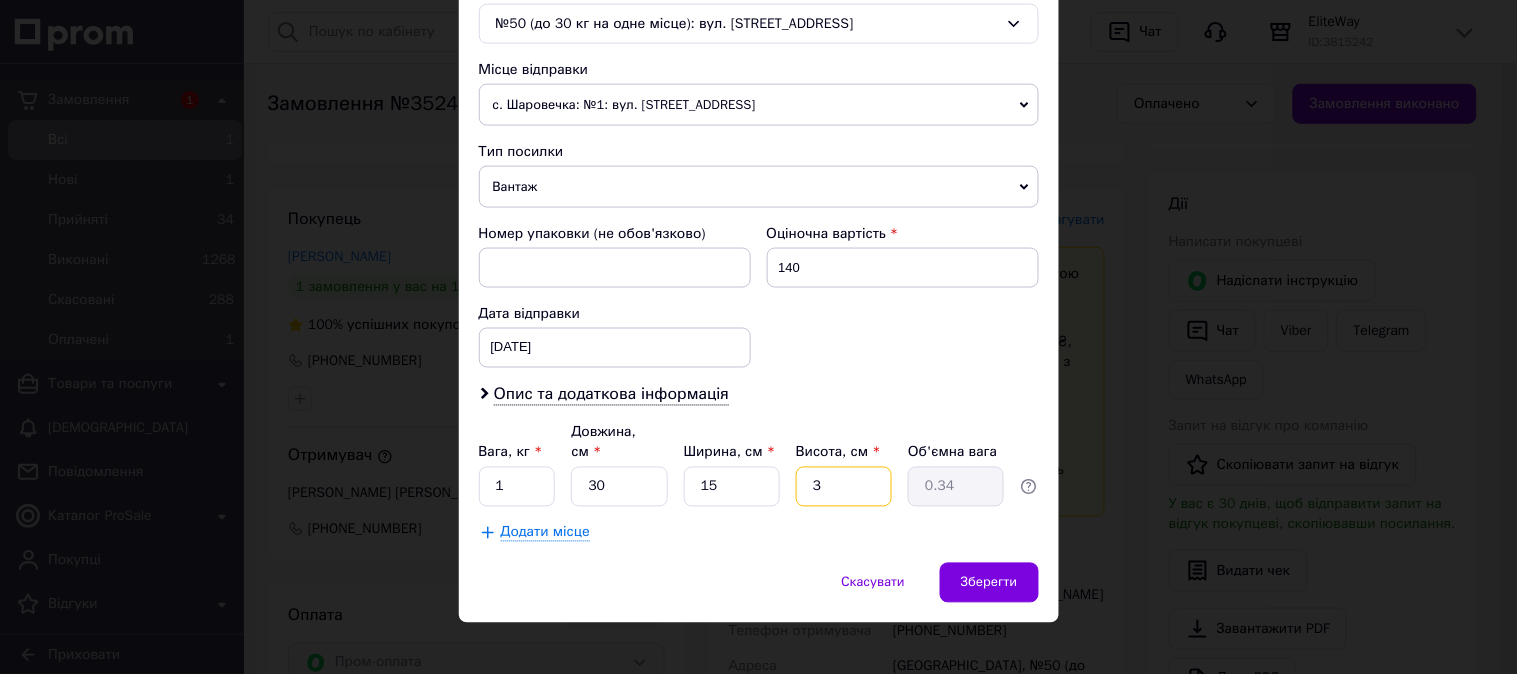type 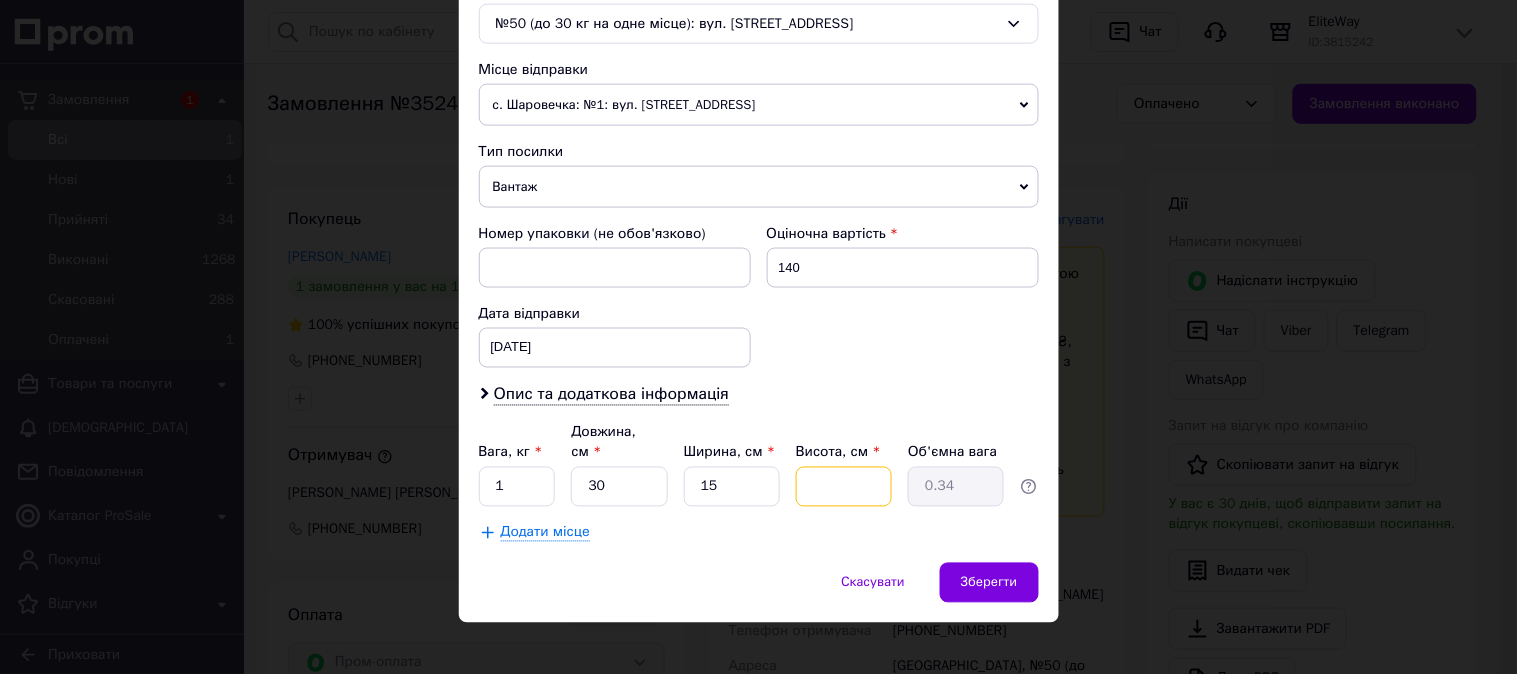 type 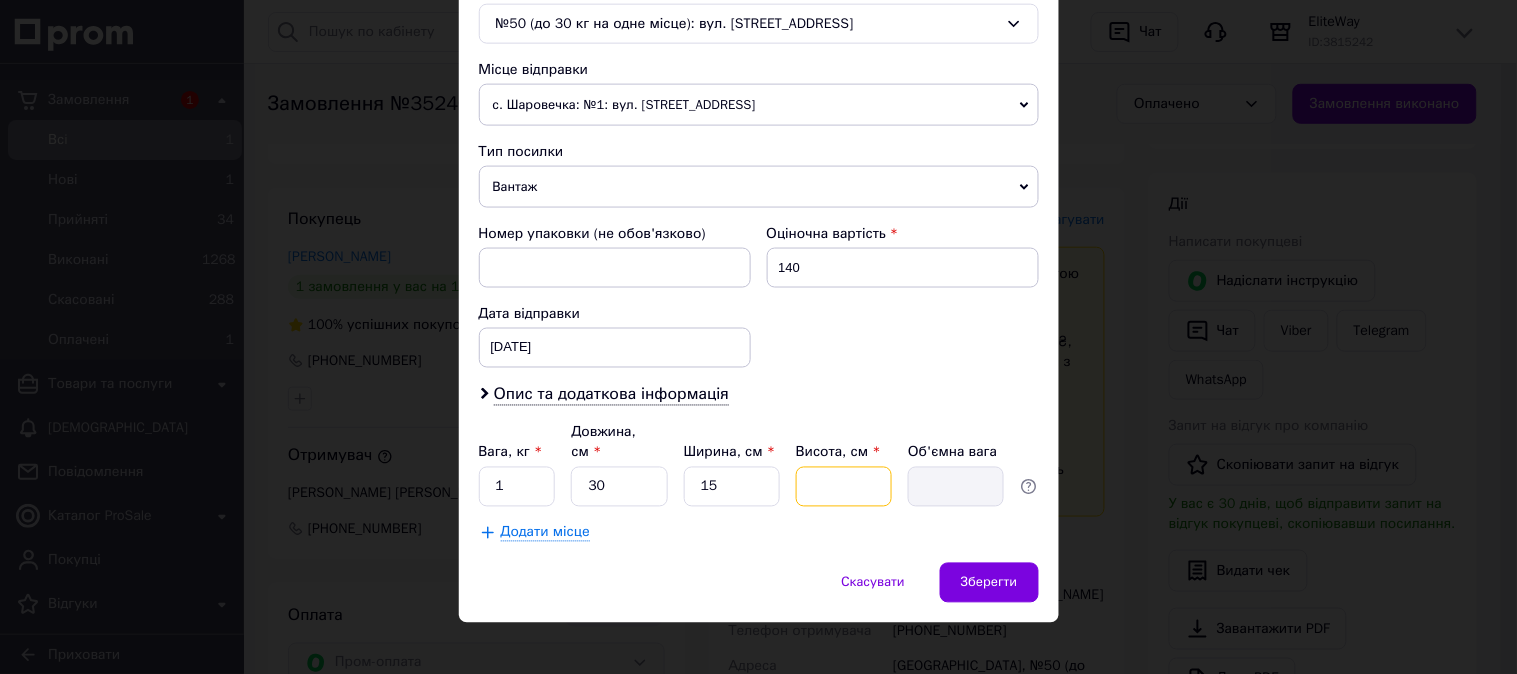 type on "1" 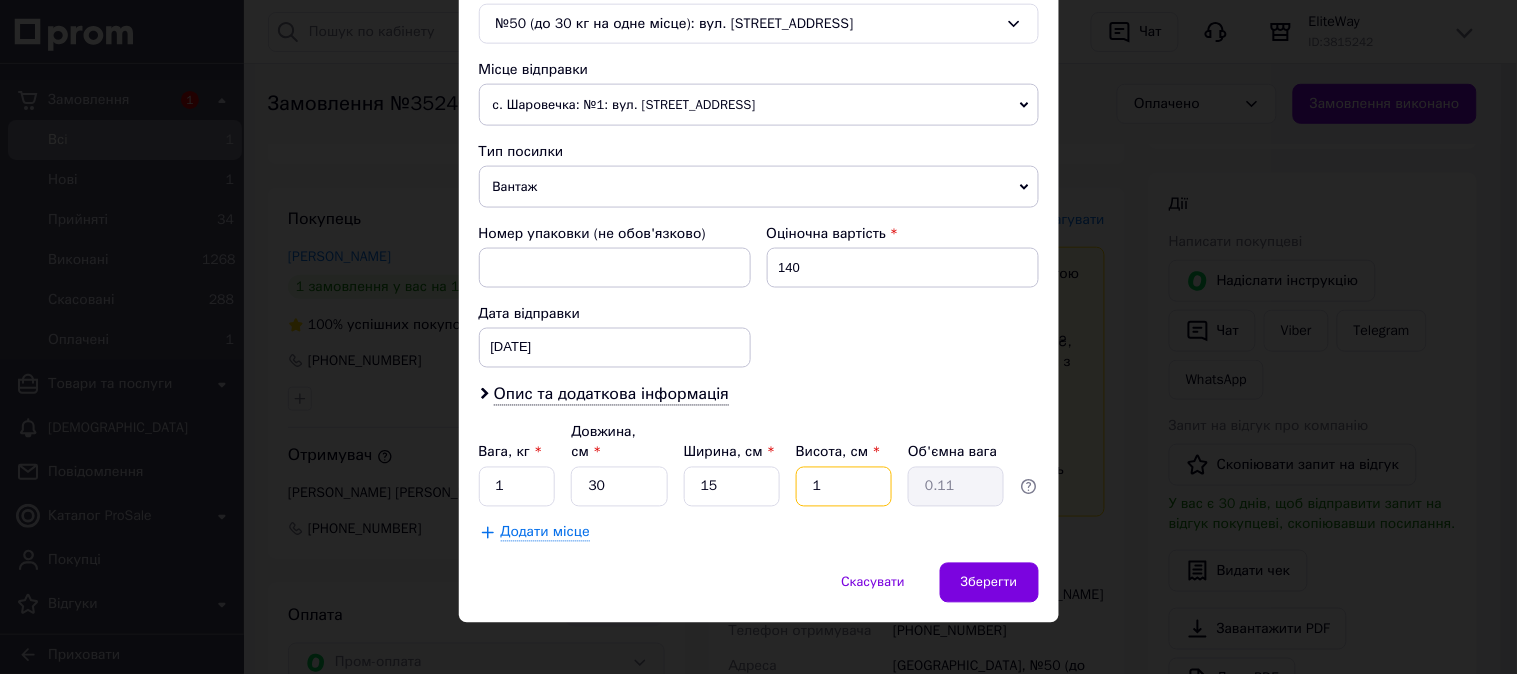 type on "10" 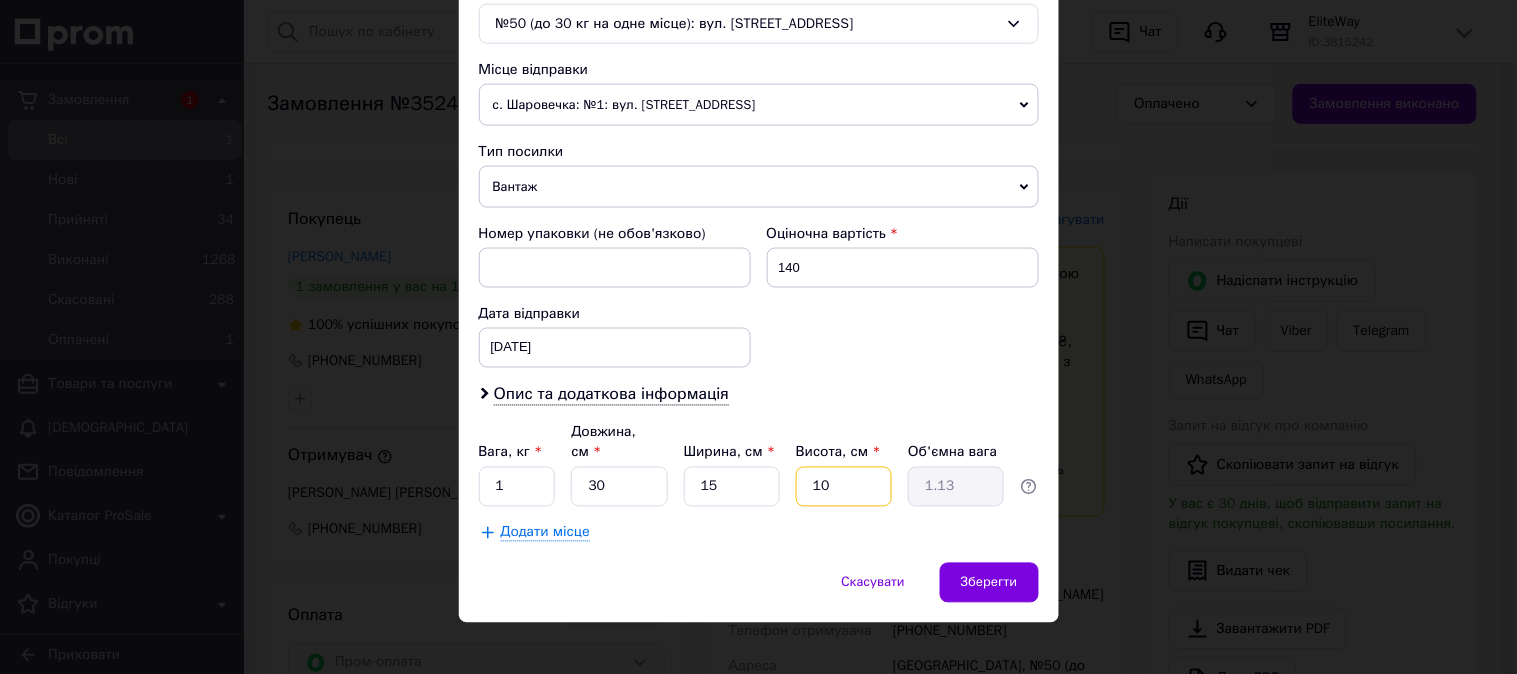 type on "1" 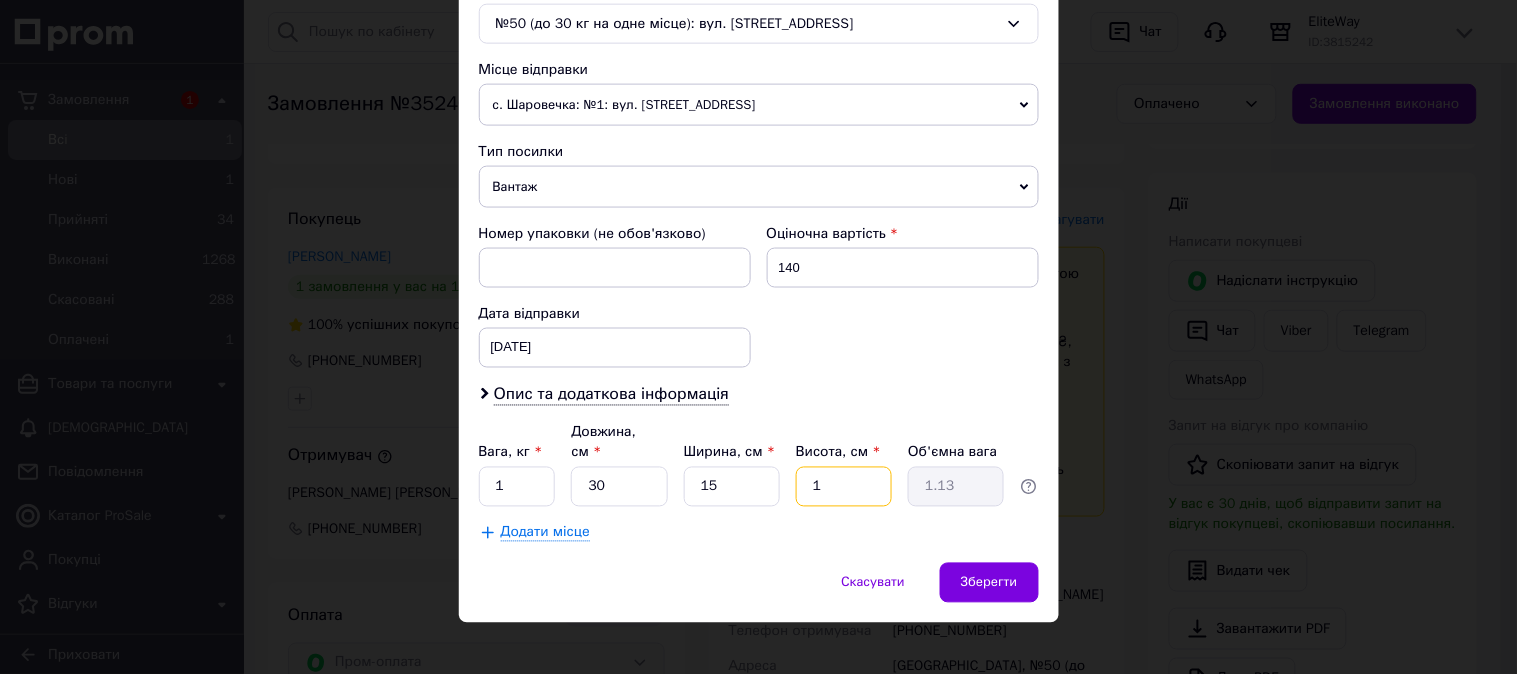 type on "0.11" 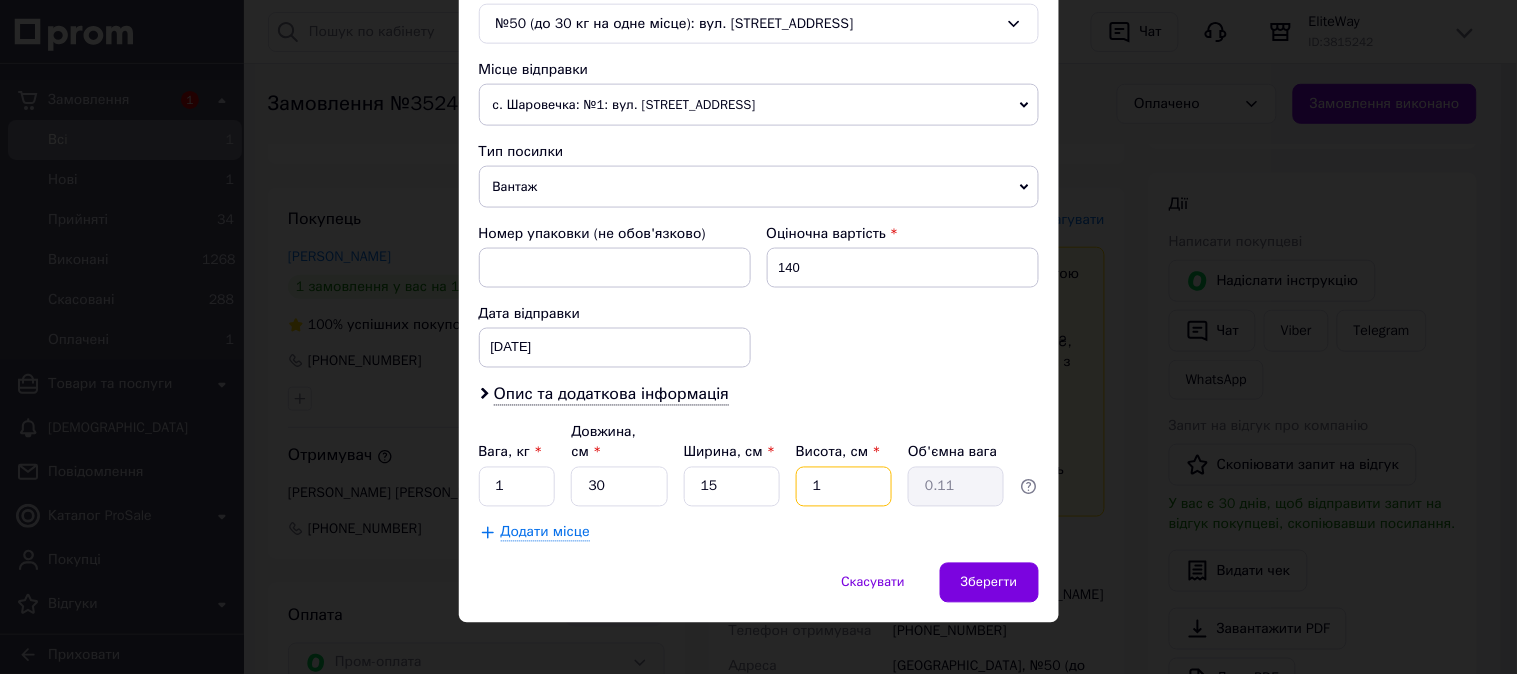 type on "15" 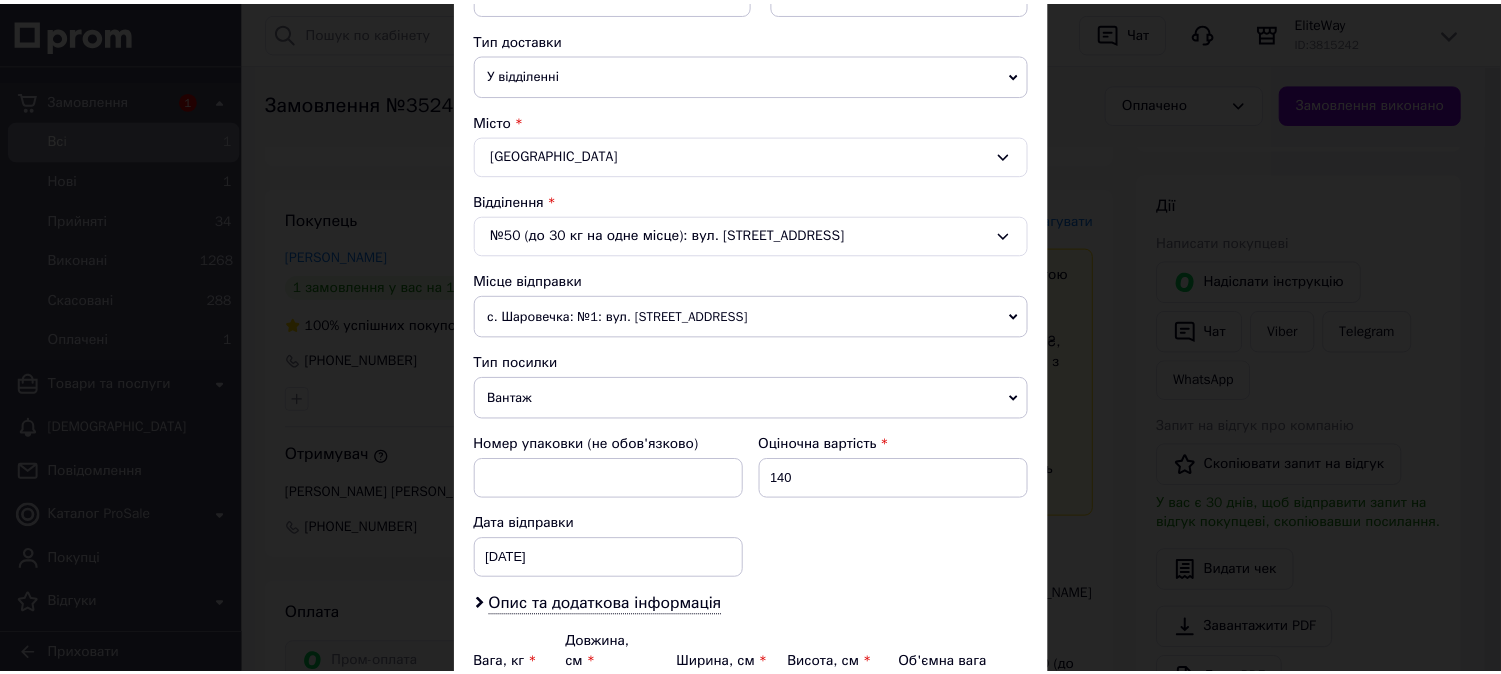 scroll, scrollTop: 655, scrollLeft: 0, axis: vertical 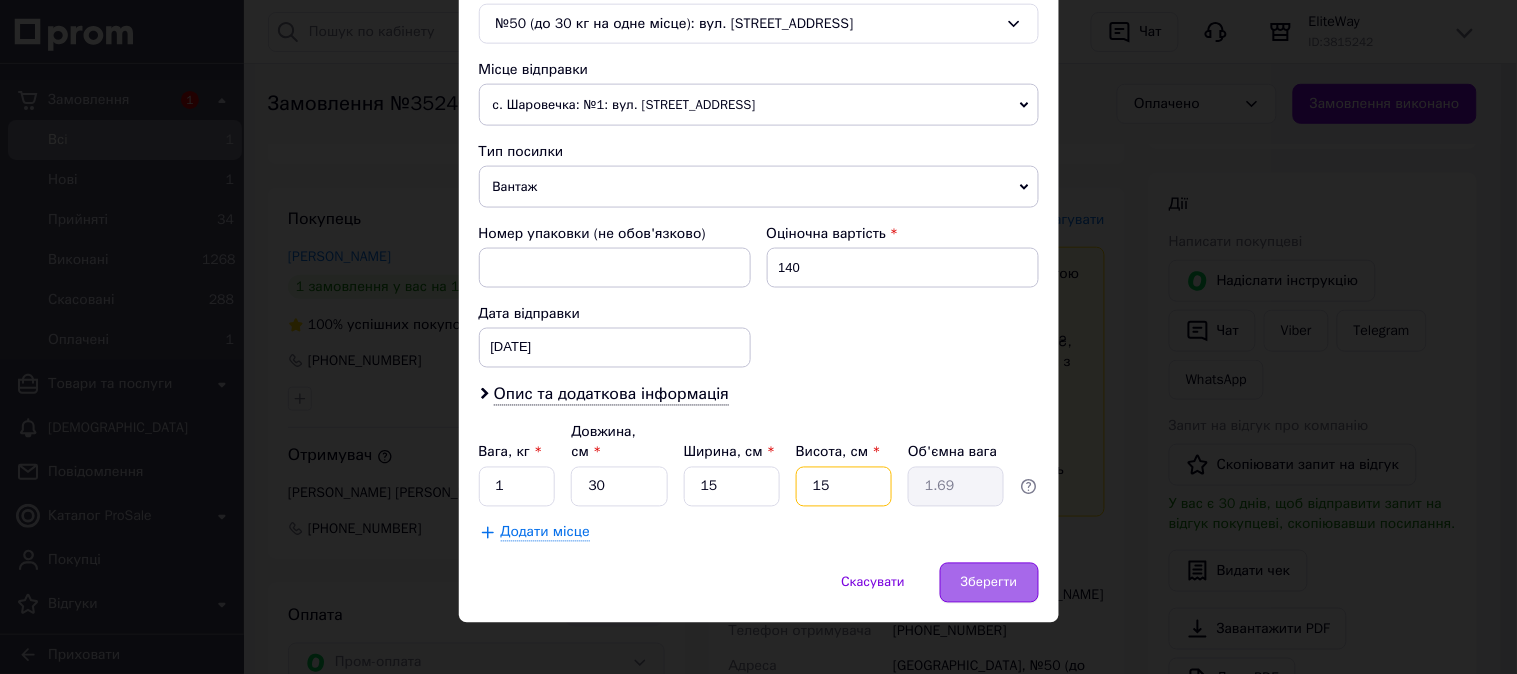 type on "15" 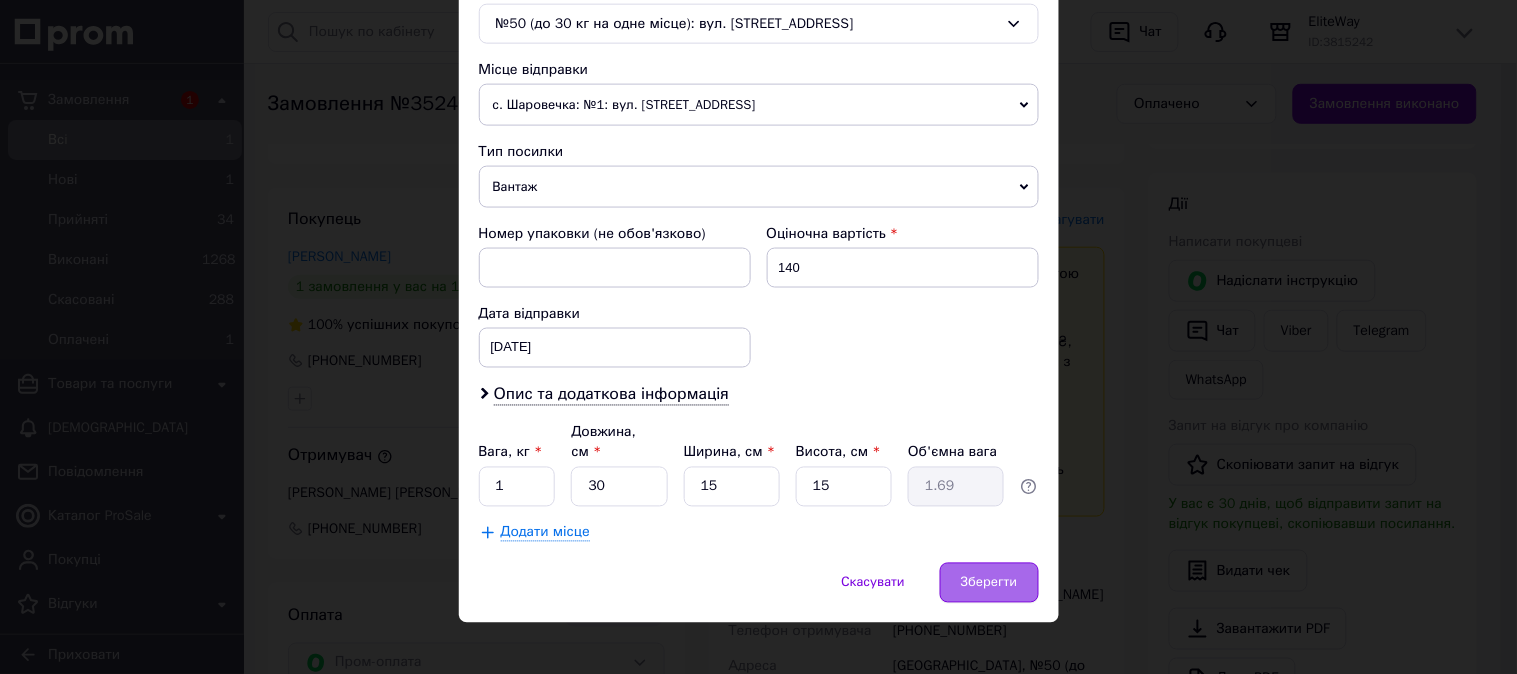 click on "Зберегти" at bounding box center (989, 583) 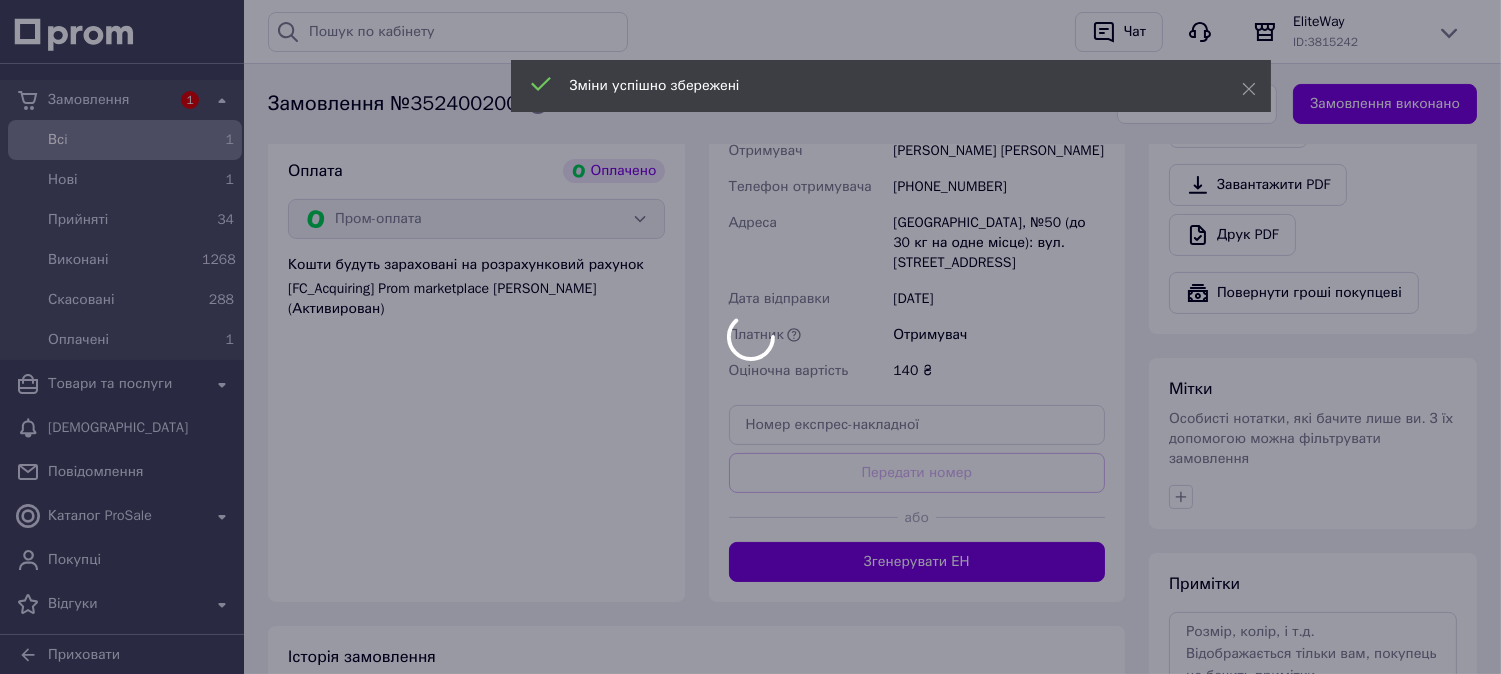 scroll, scrollTop: 888, scrollLeft: 0, axis: vertical 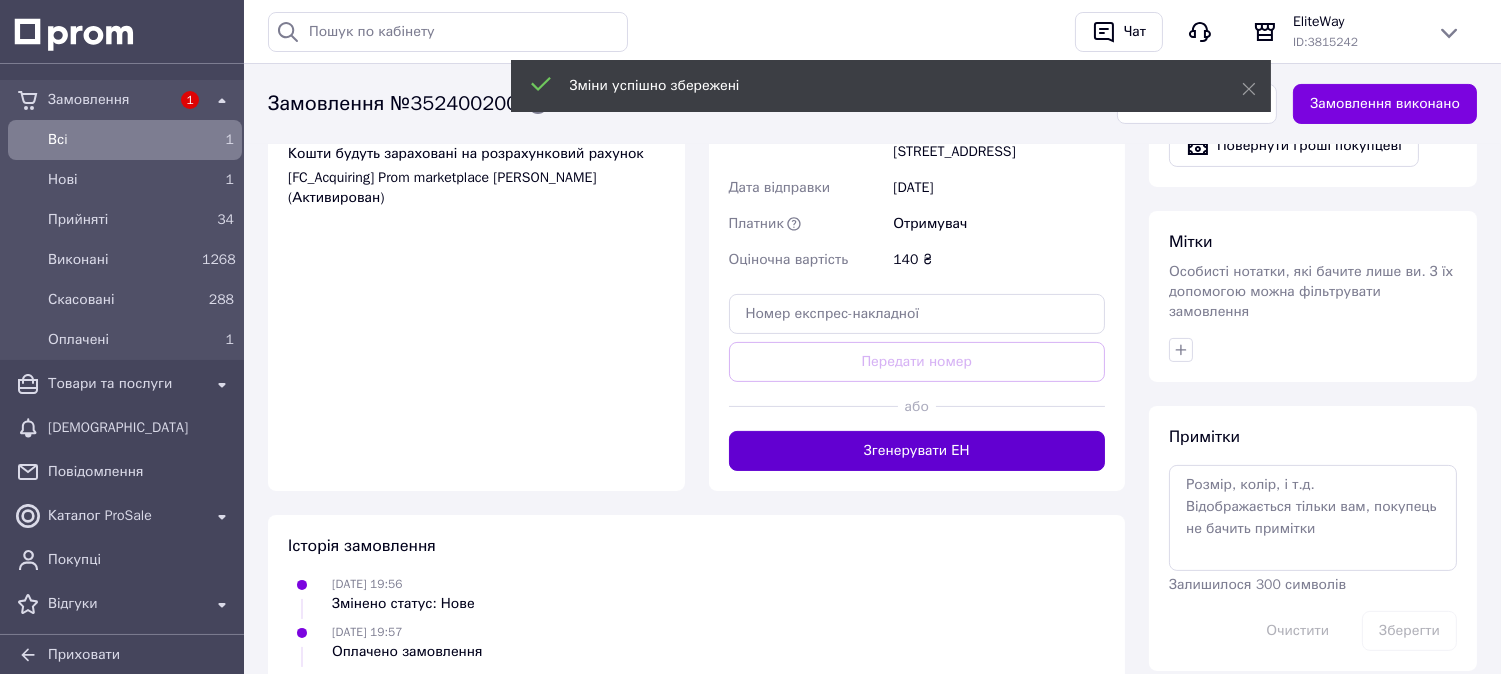 click on "Згенерувати ЕН" at bounding box center [917, 451] 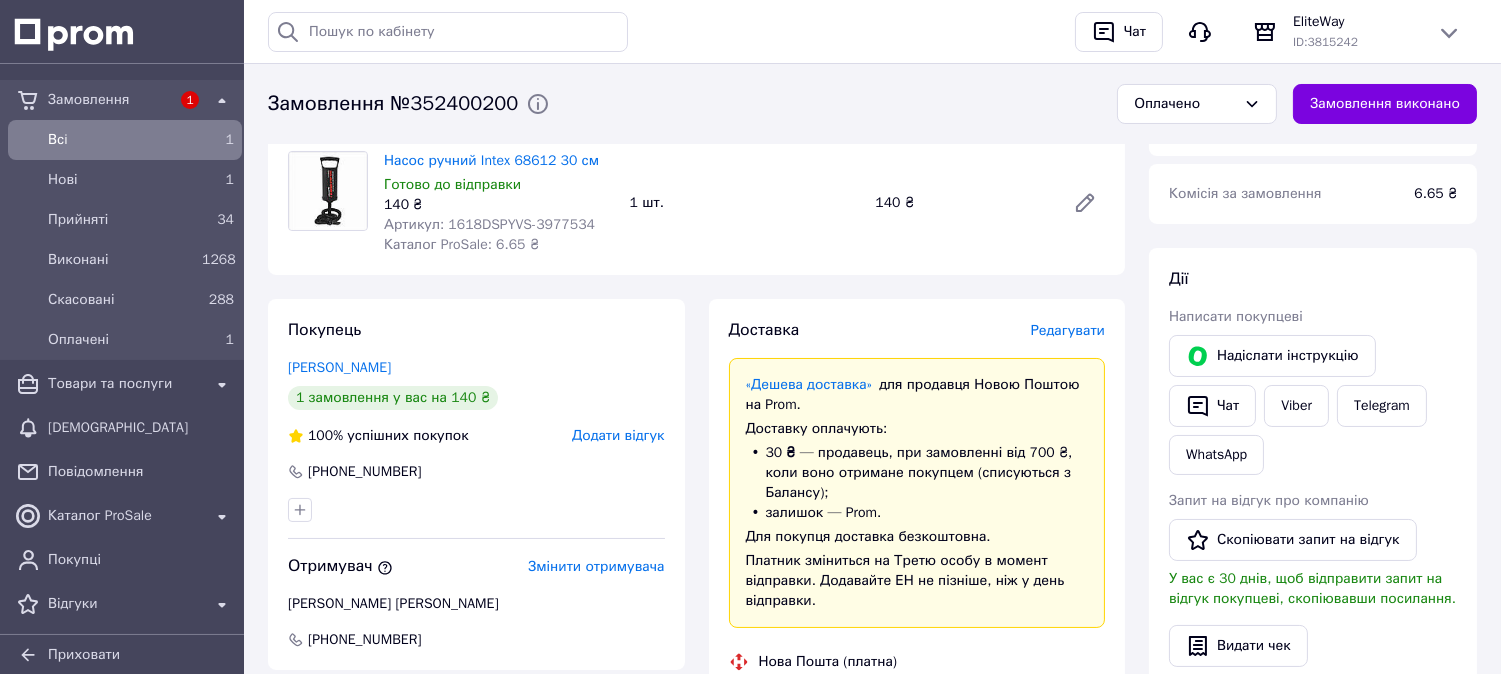 scroll, scrollTop: 555, scrollLeft: 0, axis: vertical 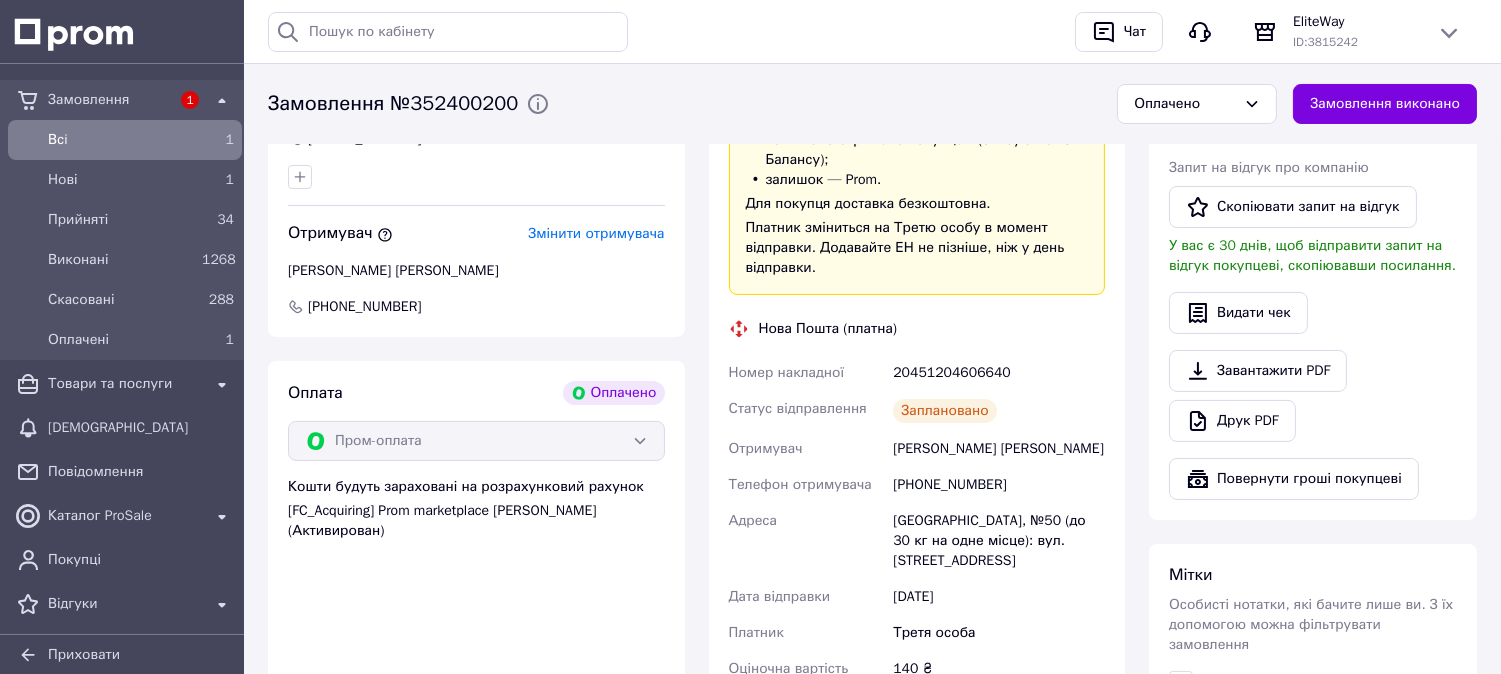 click on "20451204606640" at bounding box center [999, 373] 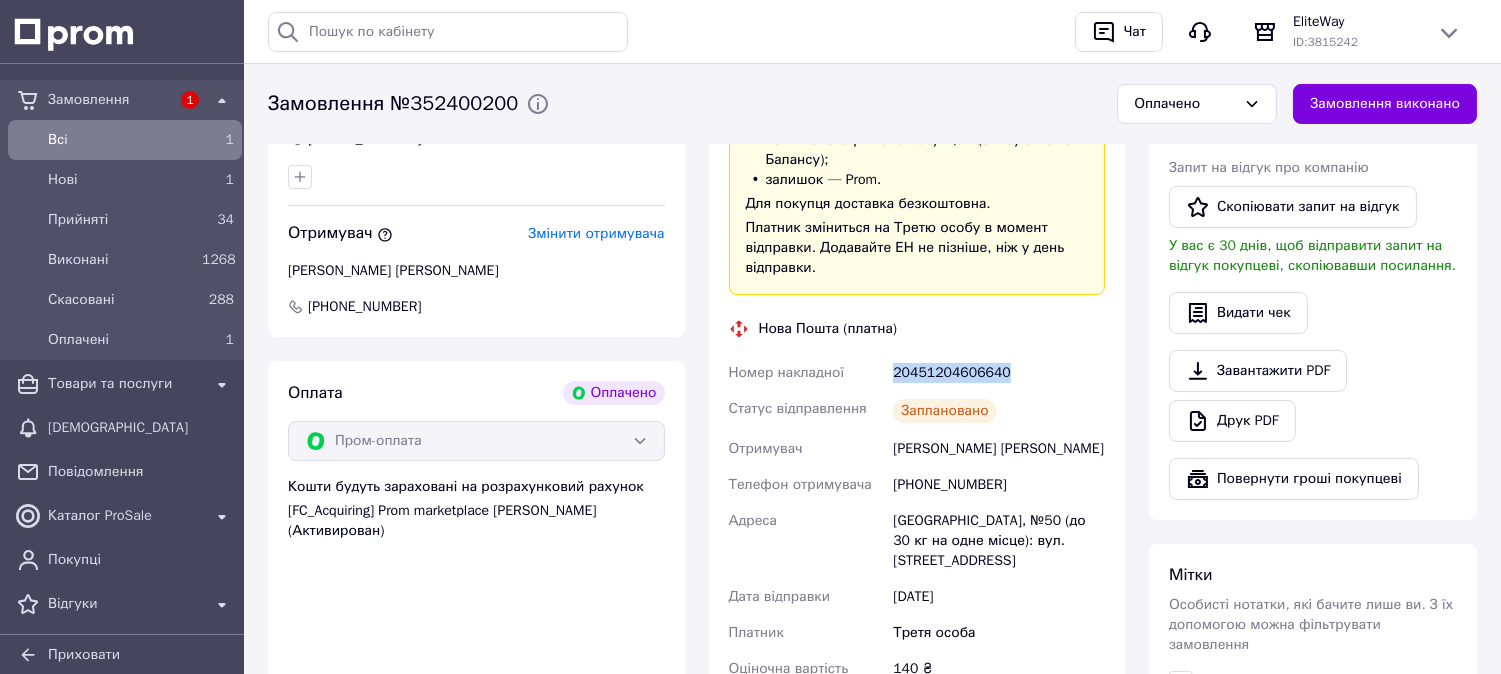 click on "20451204606640" at bounding box center [999, 373] 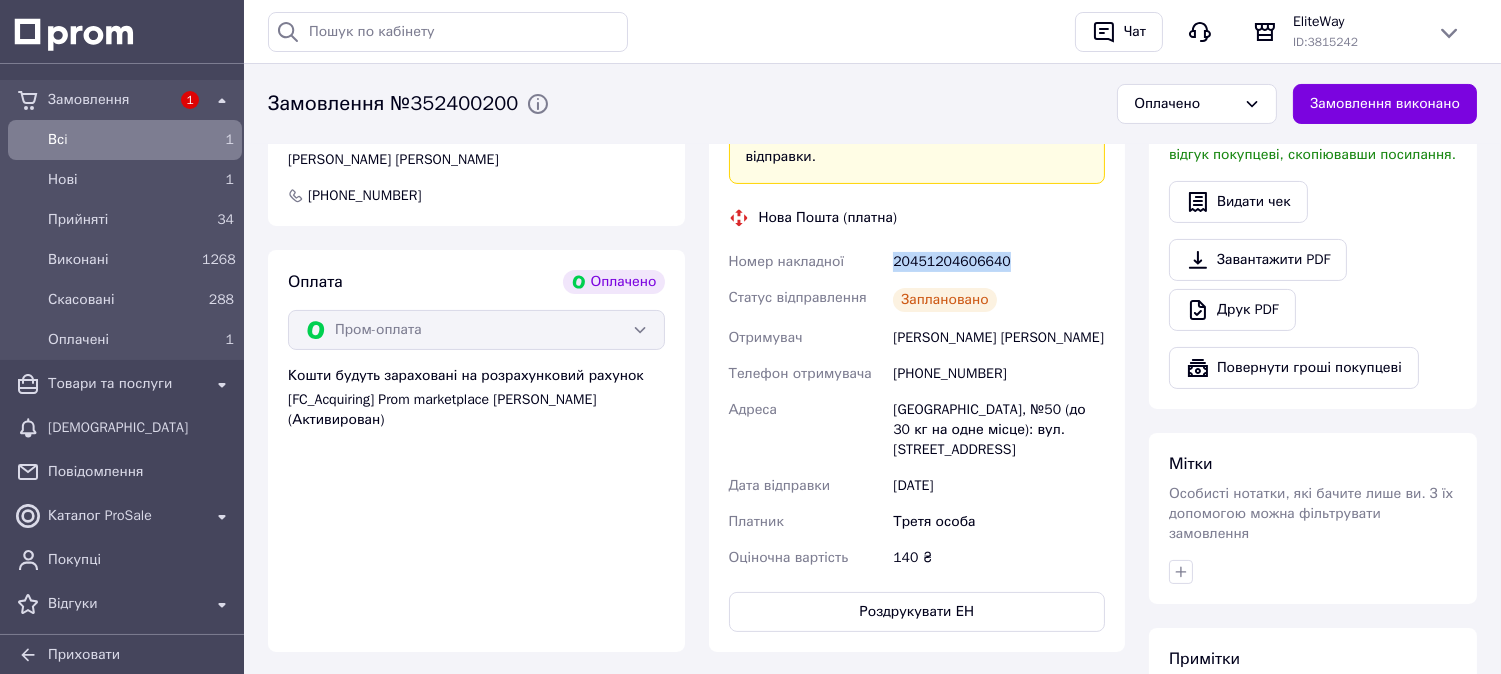scroll, scrollTop: 777, scrollLeft: 0, axis: vertical 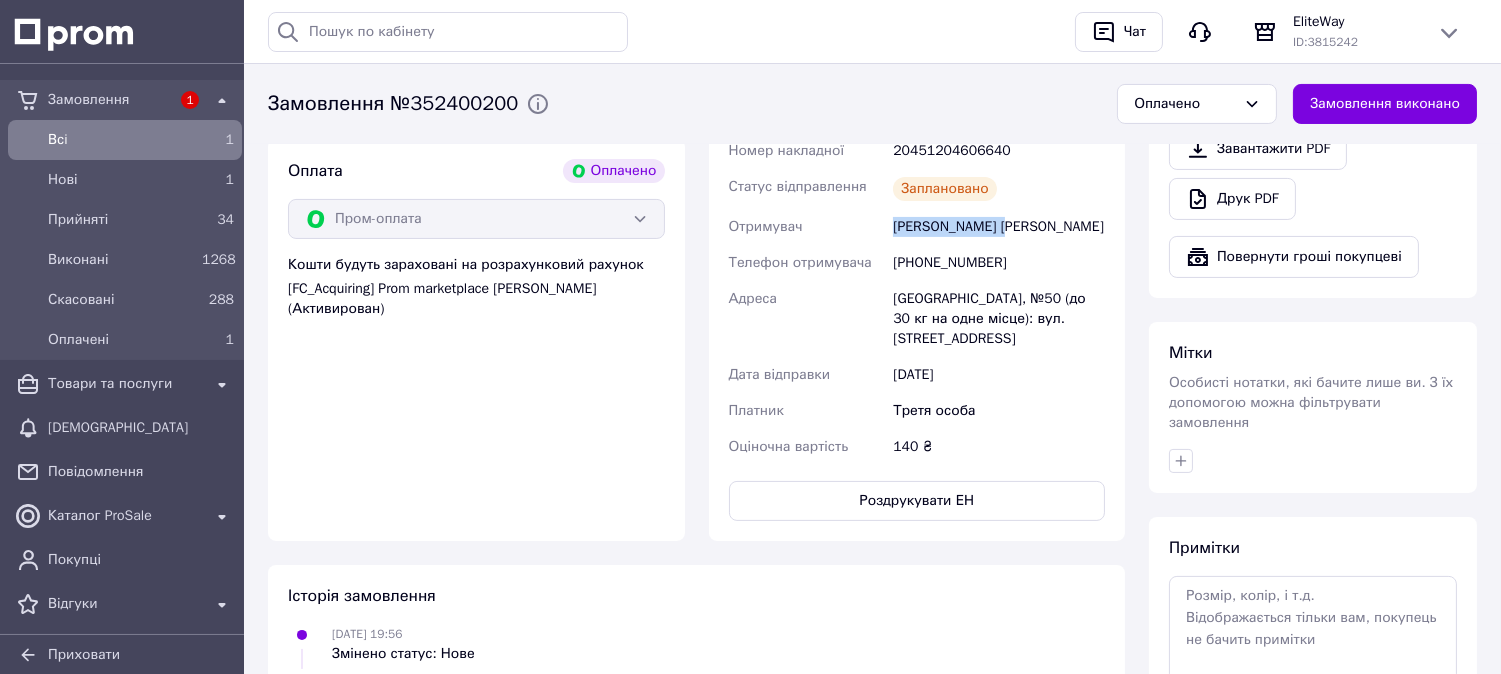 drag, startPoint x: 1004, startPoint y: 228, endPoint x: 893, endPoint y: 225, distance: 111.040535 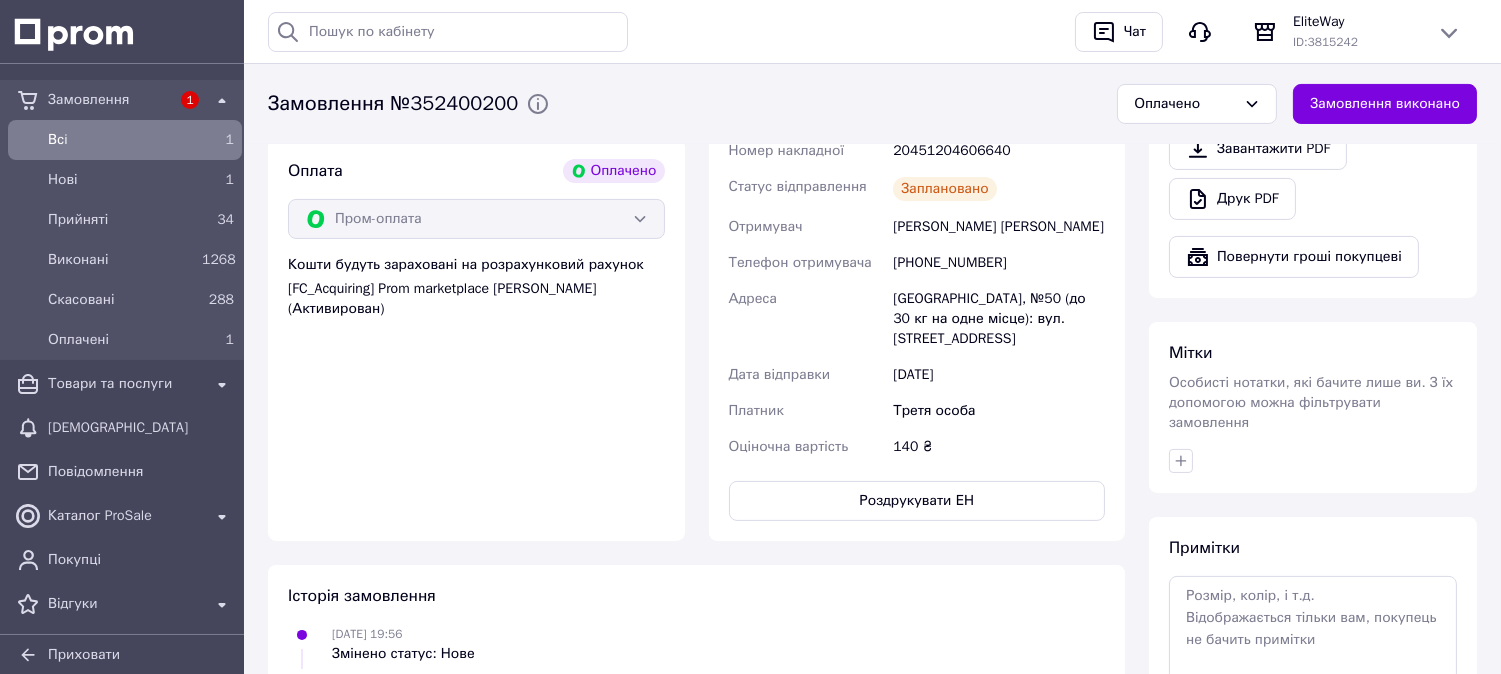 click on "+380672695303" at bounding box center (999, 263) 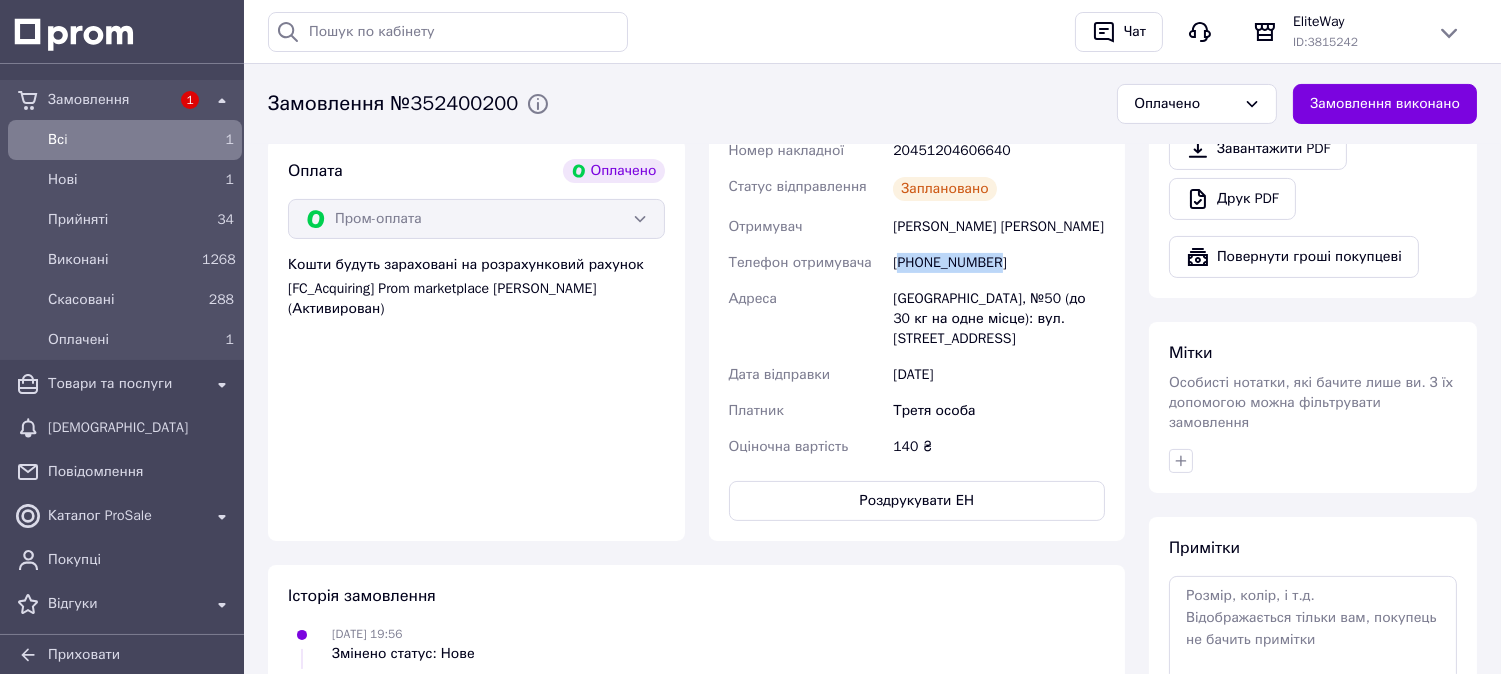 click on "+380672695303" at bounding box center [999, 263] 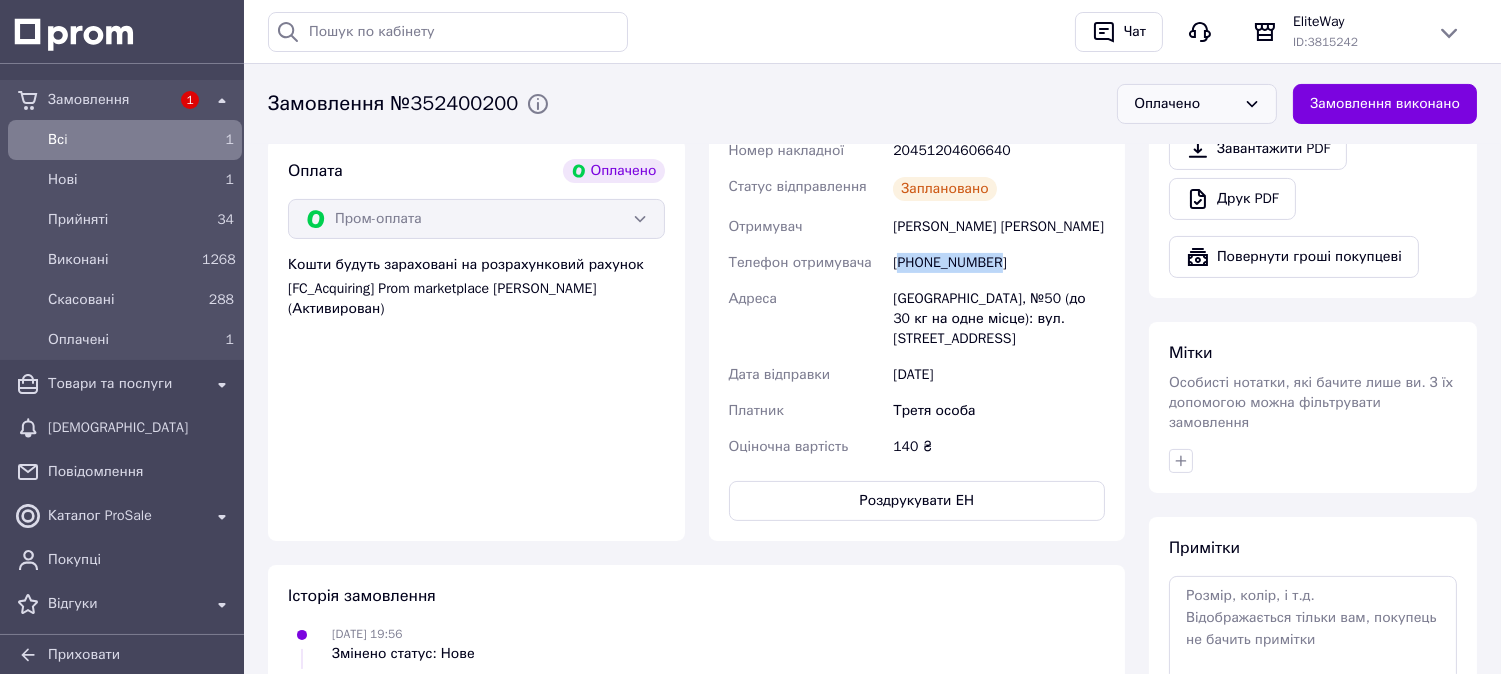 click on "Оплачено" at bounding box center (1185, 104) 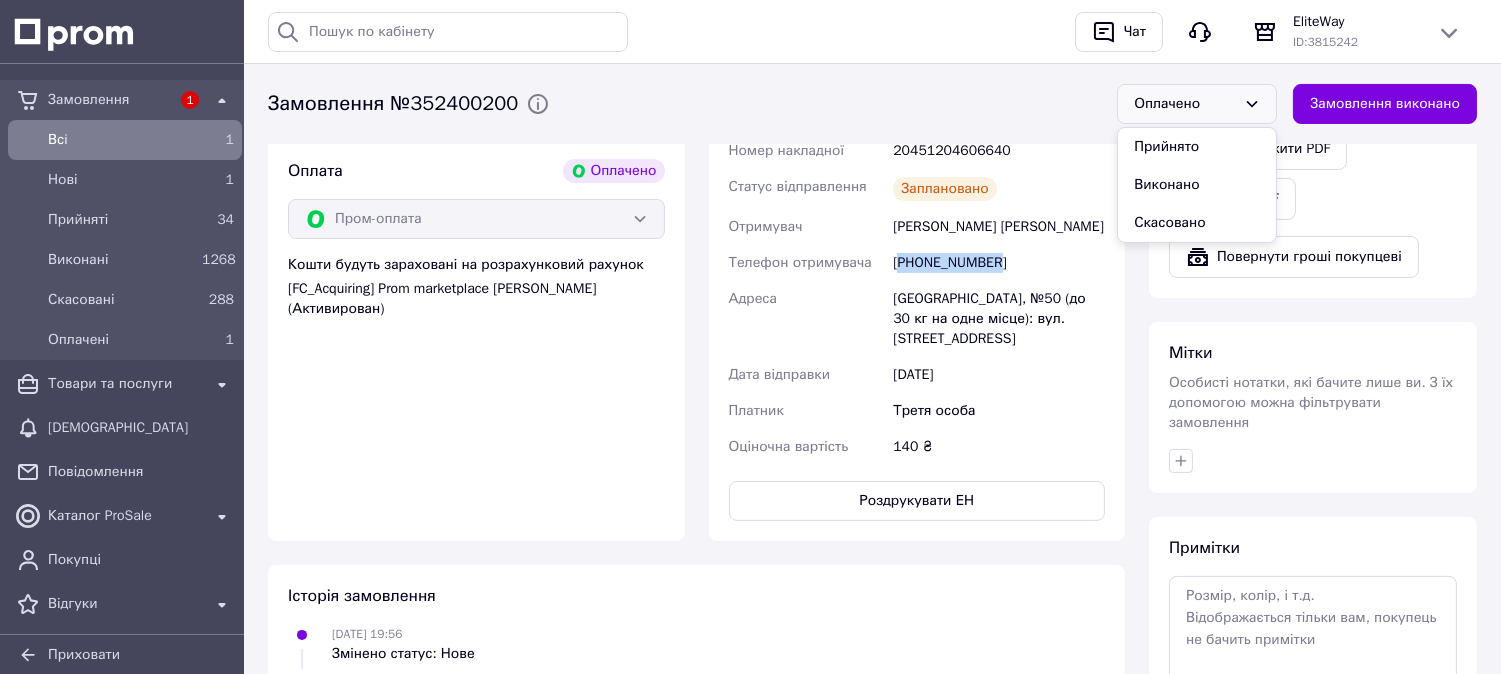 click on "Прийнято" at bounding box center (1197, 147) 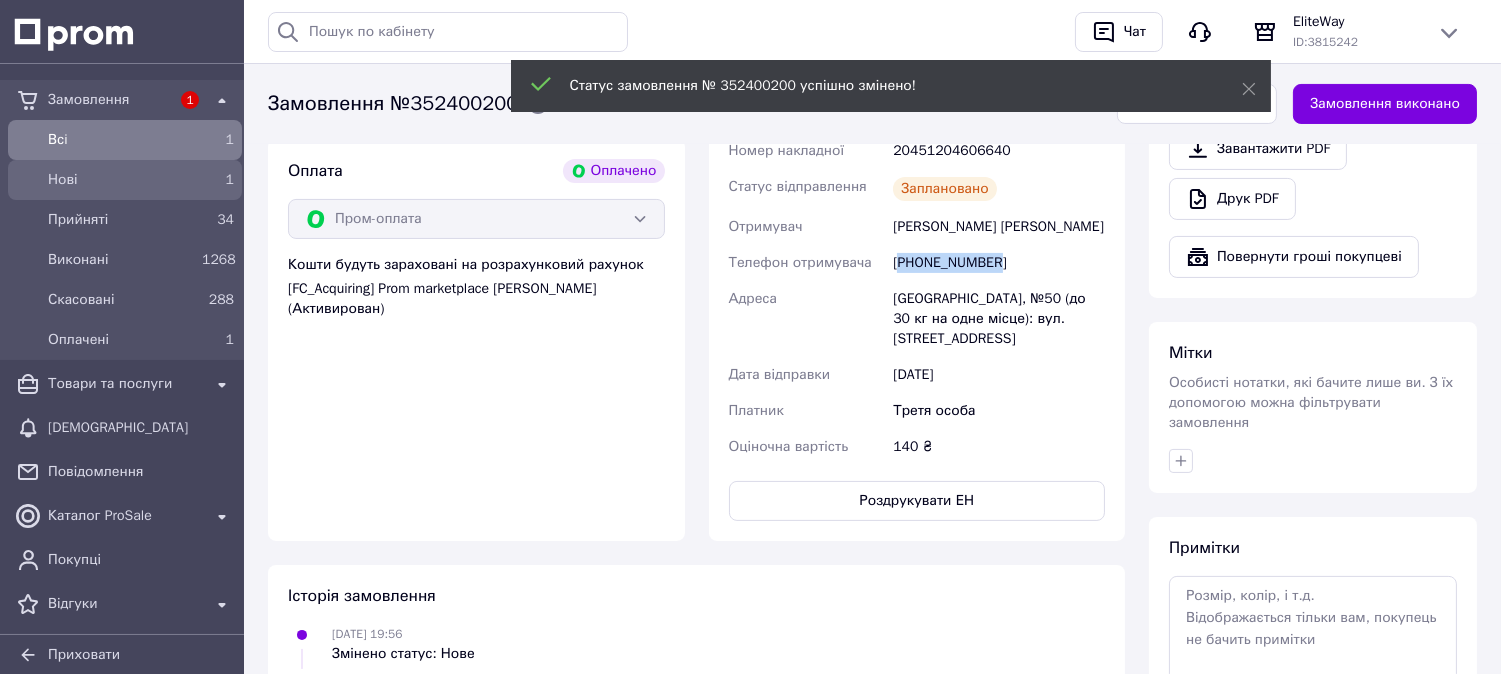 click on "Нові" at bounding box center (121, 180) 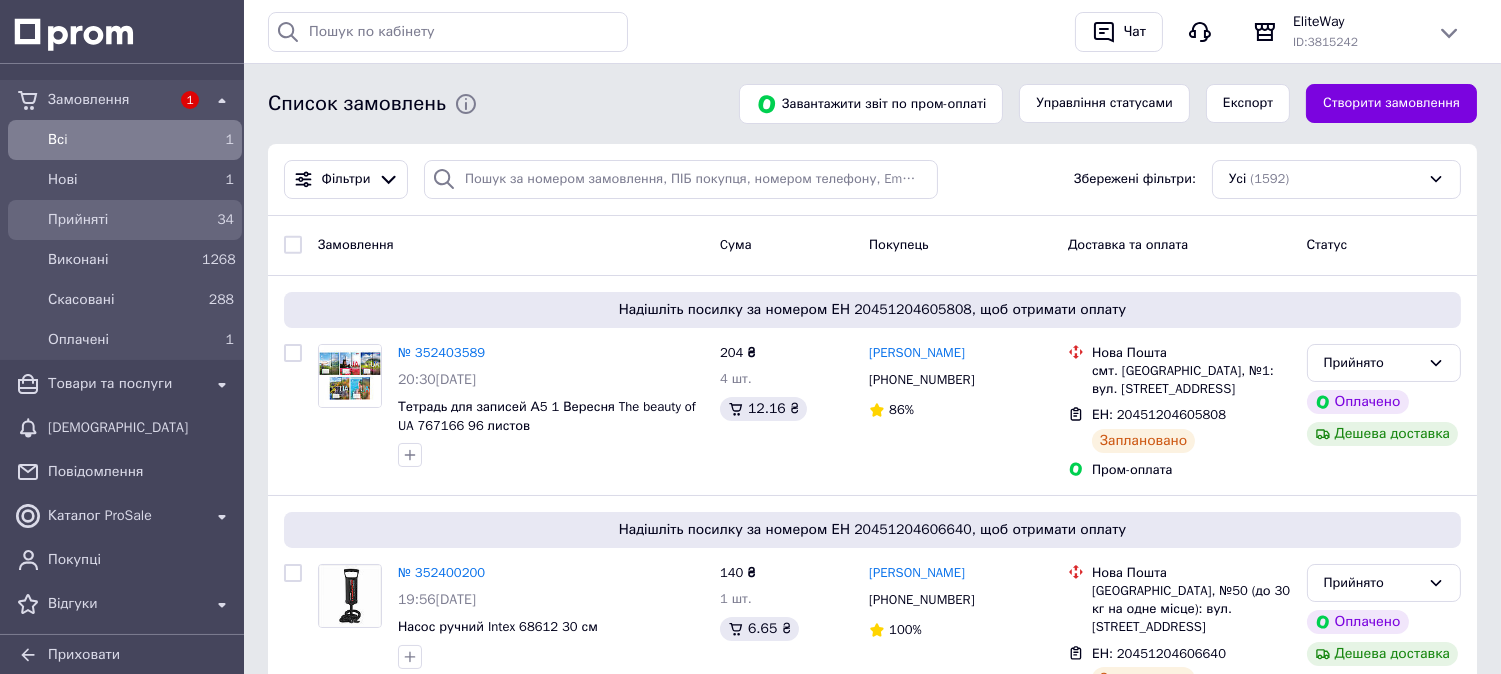 click on "Прийняті 34" at bounding box center (125, 220) 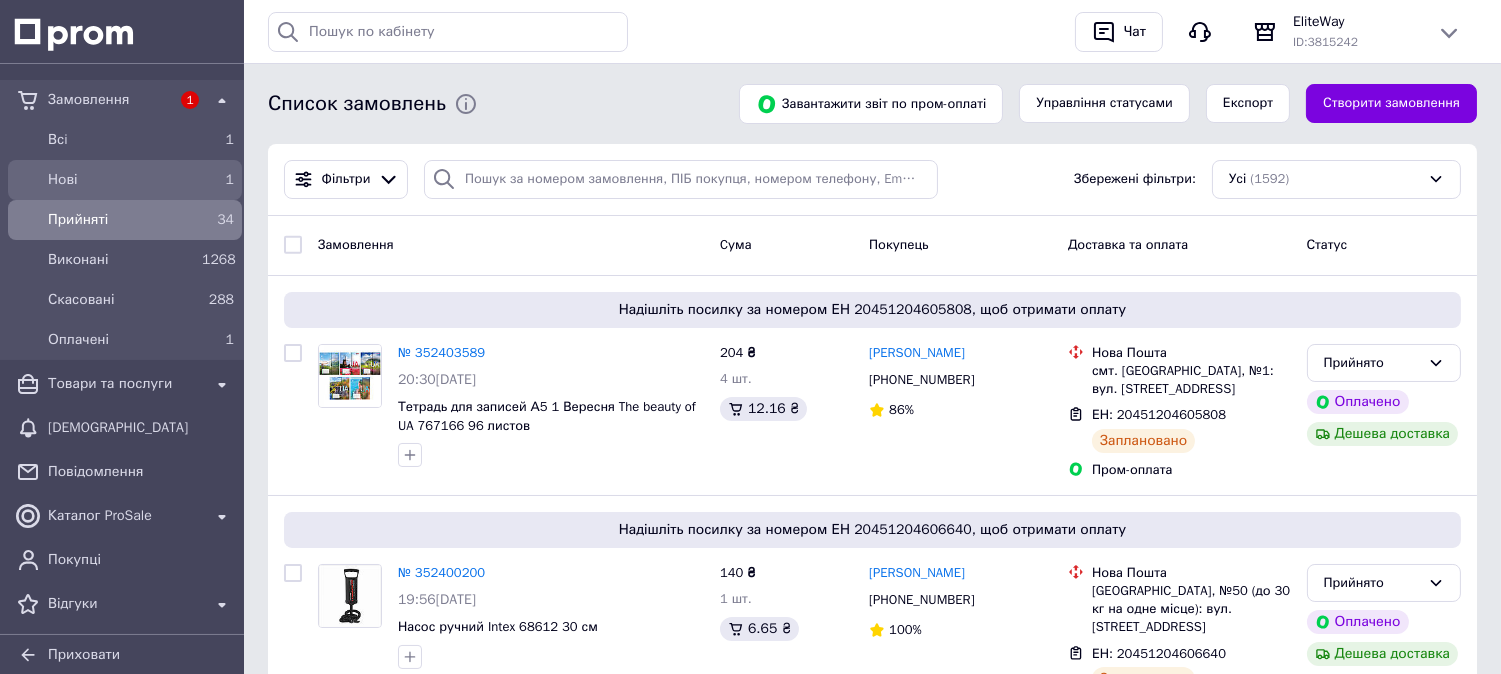click on "Нові" at bounding box center (121, 180) 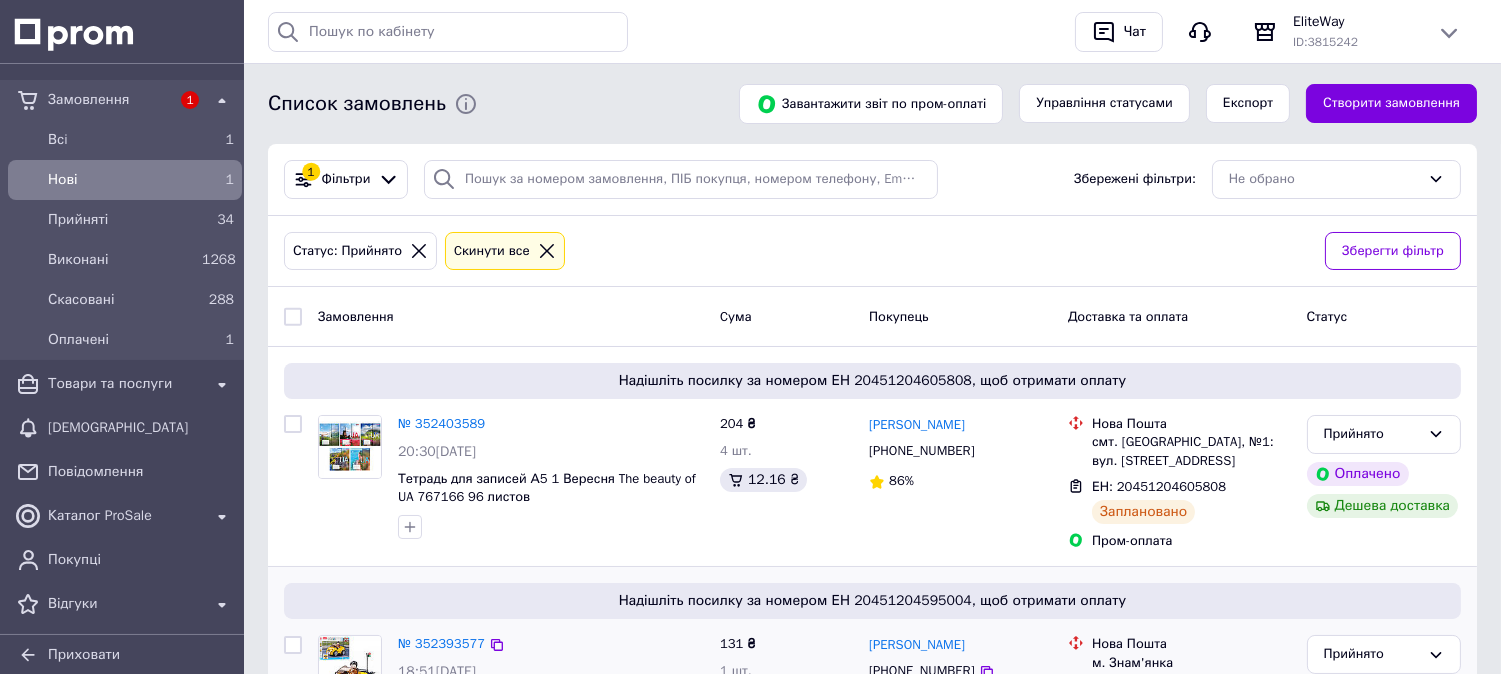 scroll, scrollTop: 222, scrollLeft: 0, axis: vertical 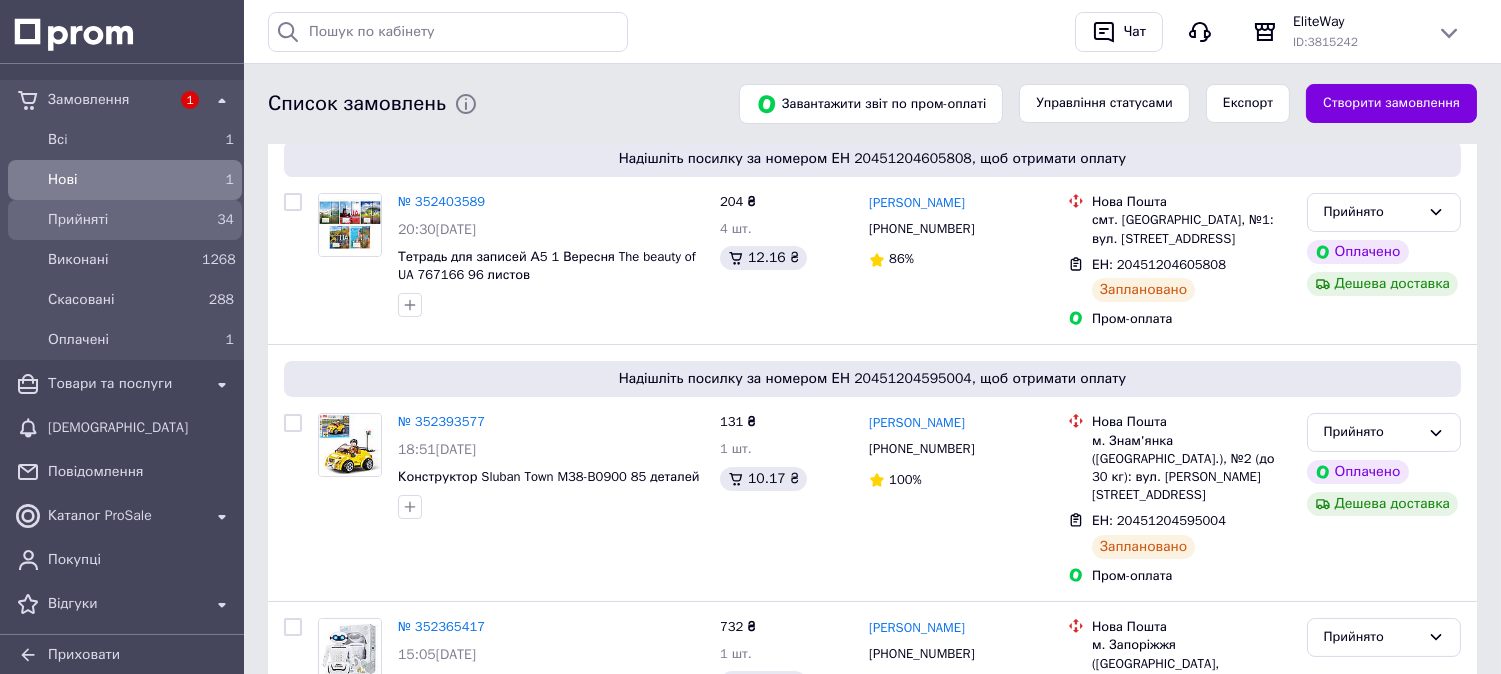 click on "Прийняті" at bounding box center (121, 220) 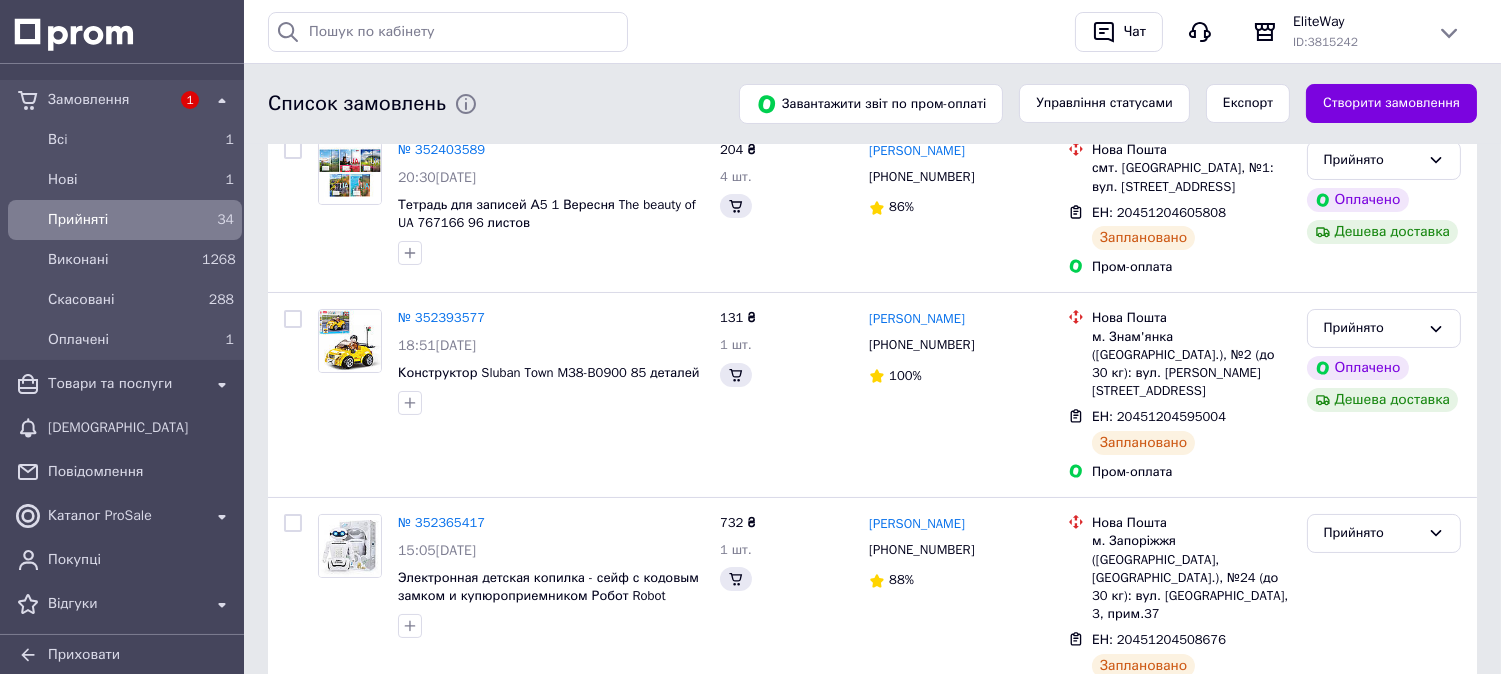 scroll, scrollTop: 0, scrollLeft: 0, axis: both 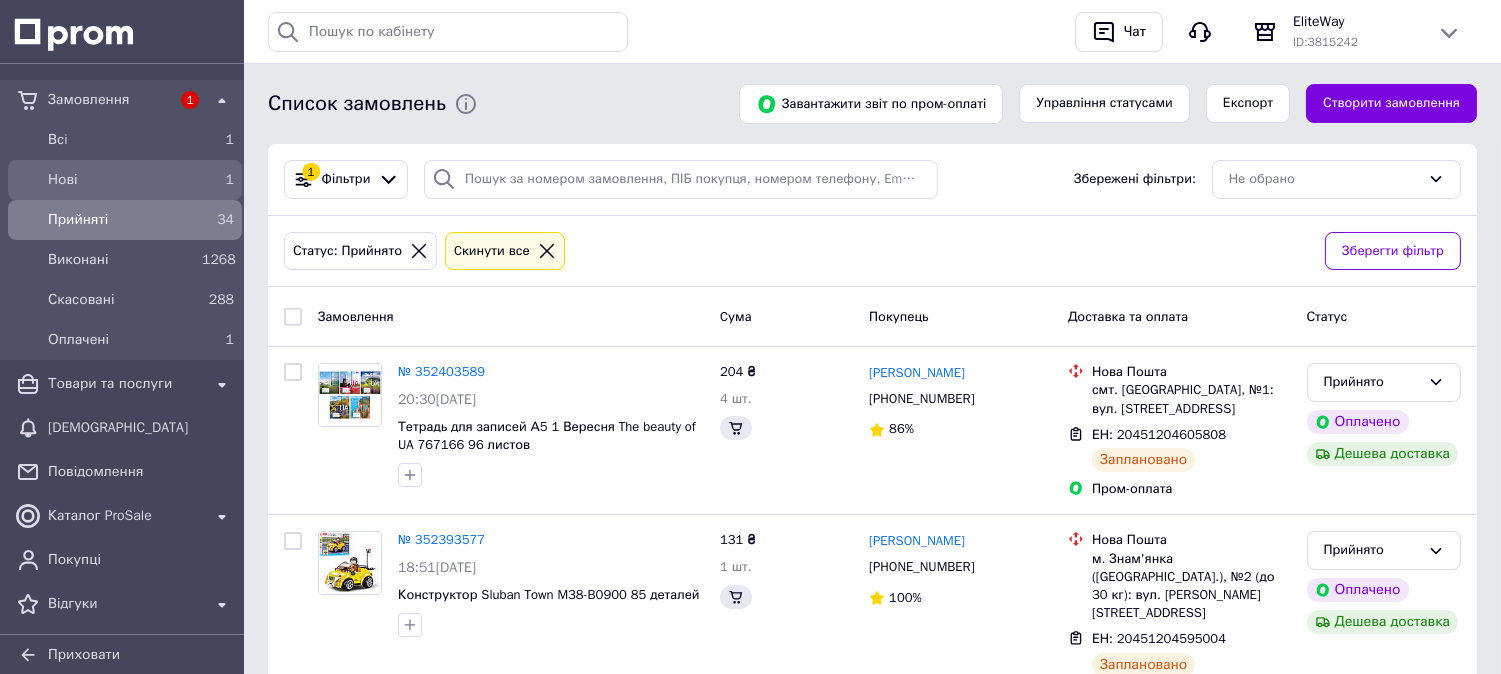 click on "Нові" at bounding box center (121, 180) 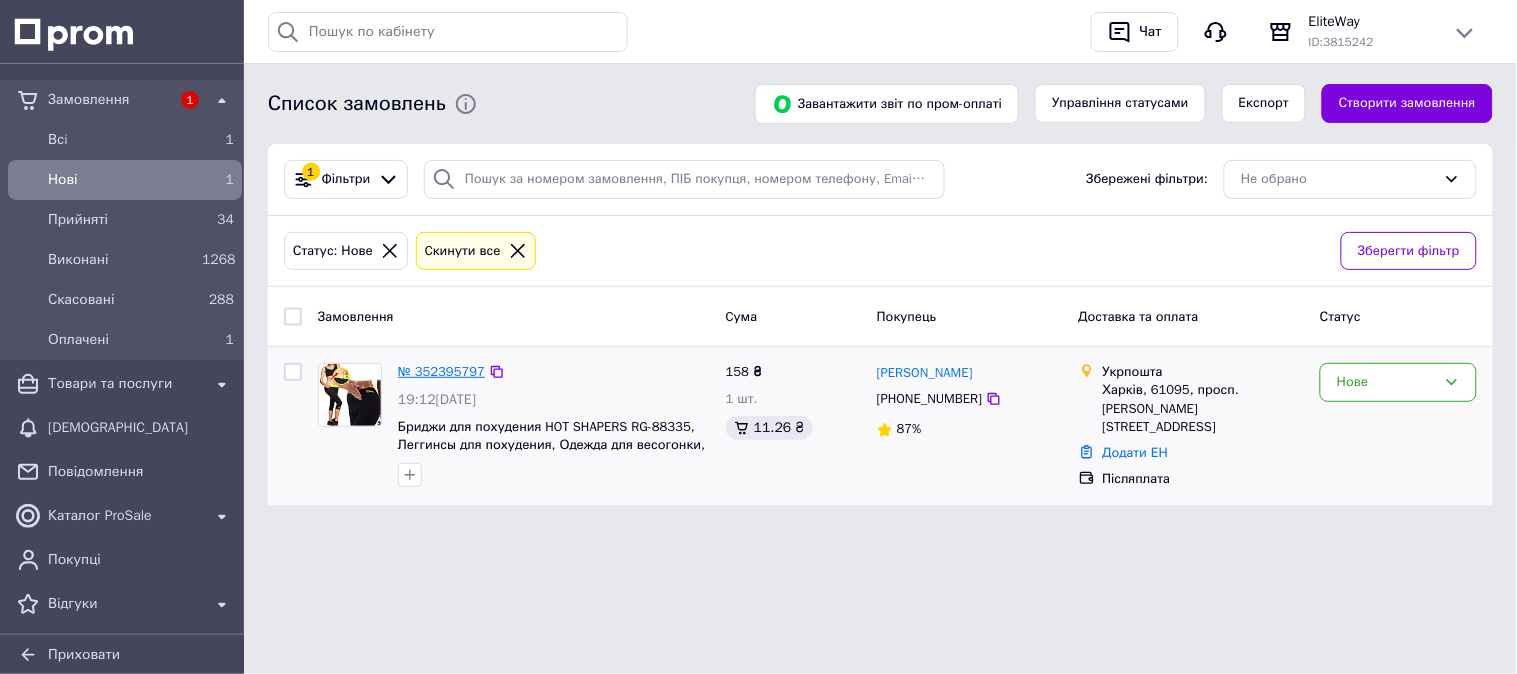 click on "№ 352395797" at bounding box center (441, 371) 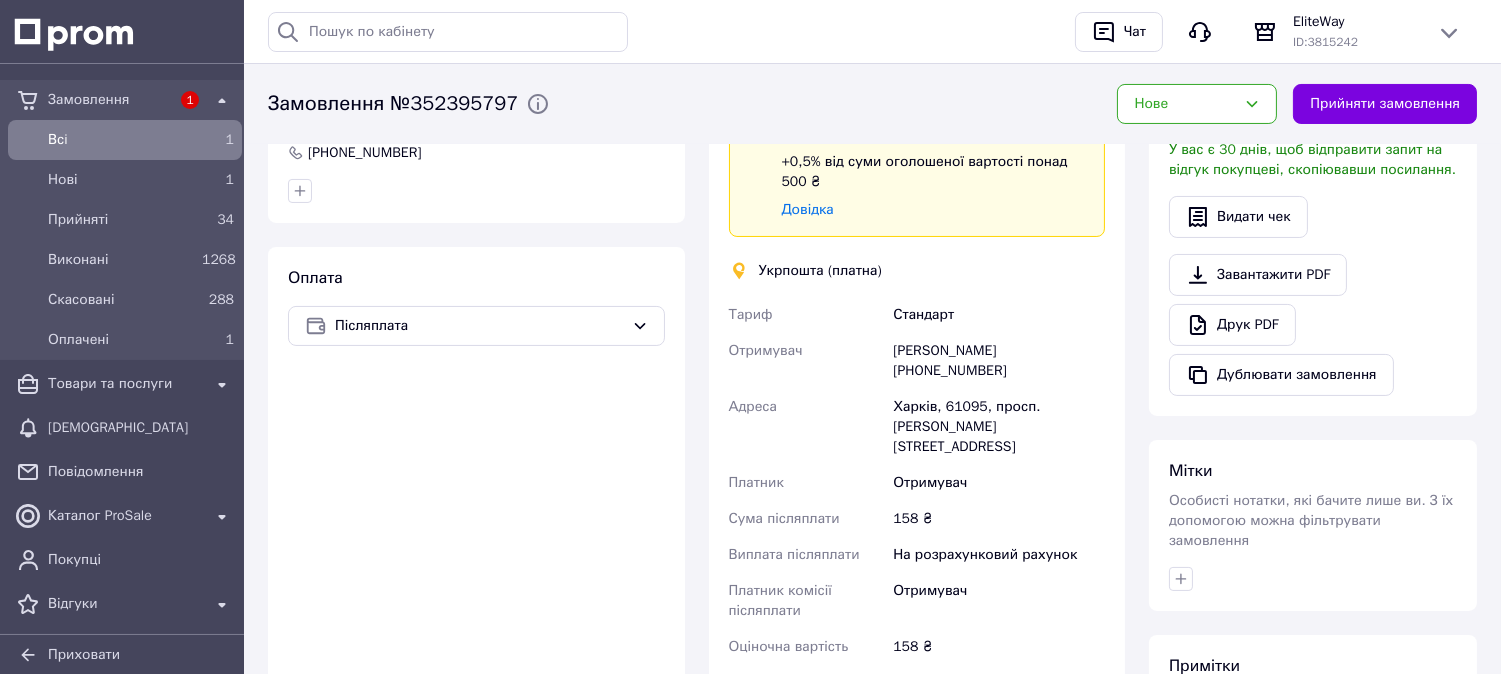 scroll, scrollTop: 111, scrollLeft: 0, axis: vertical 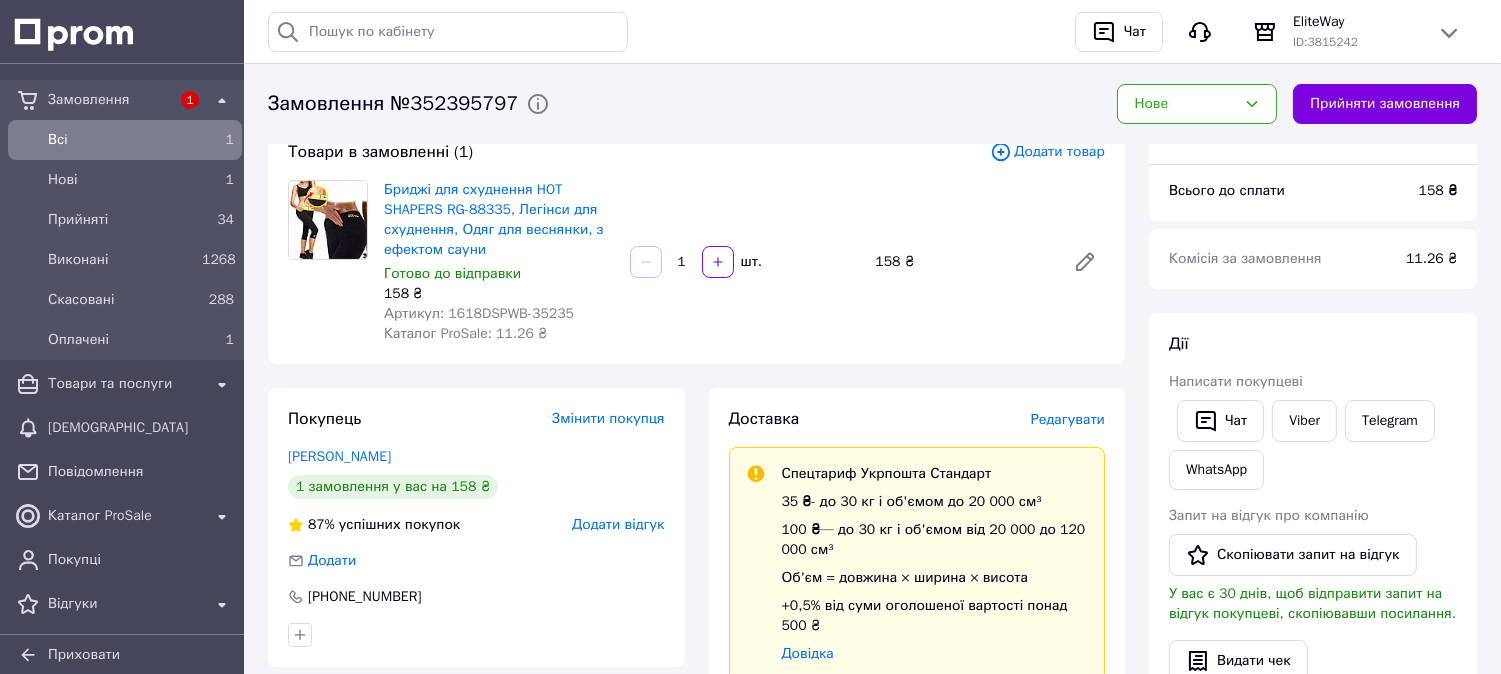 click on "Артикул: 1618DSPWB-35235" at bounding box center (499, 314) 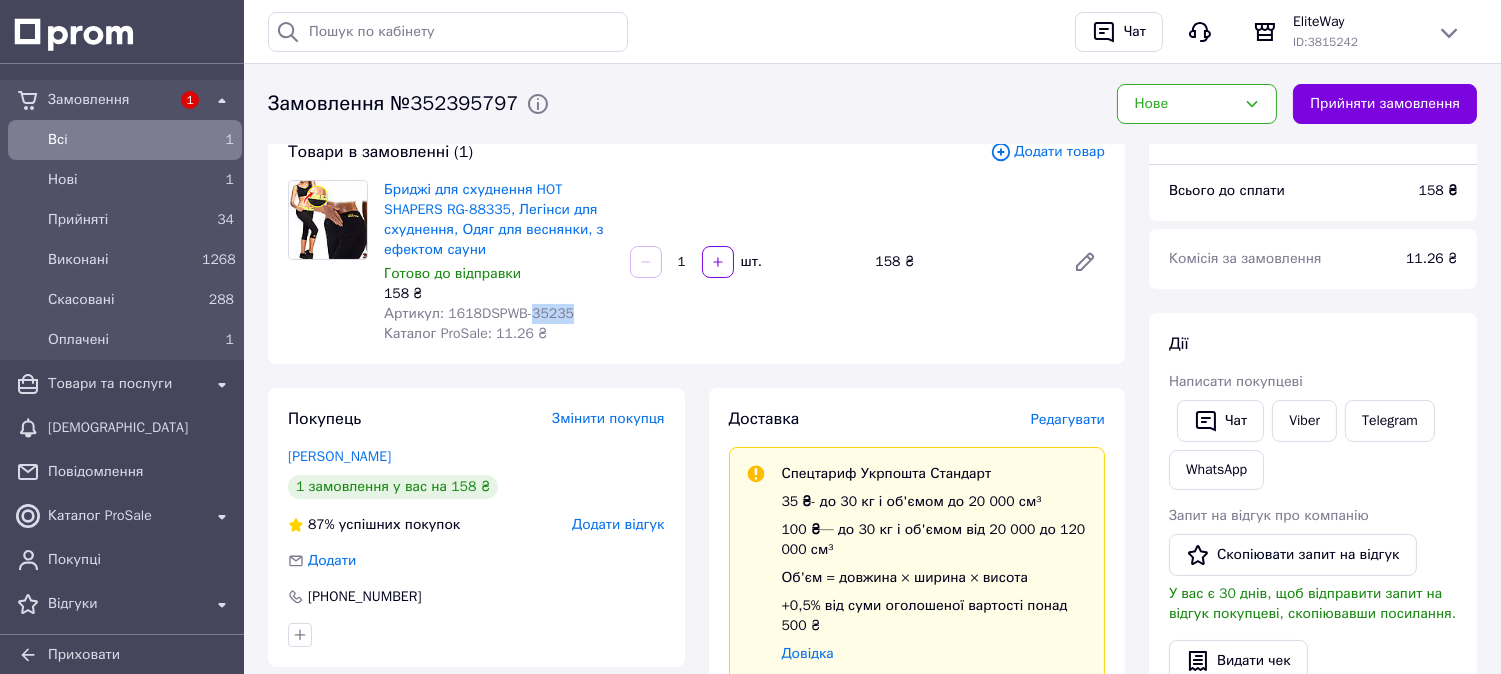 click on "Артикул: 1618DSPWB-35235" at bounding box center [479, 313] 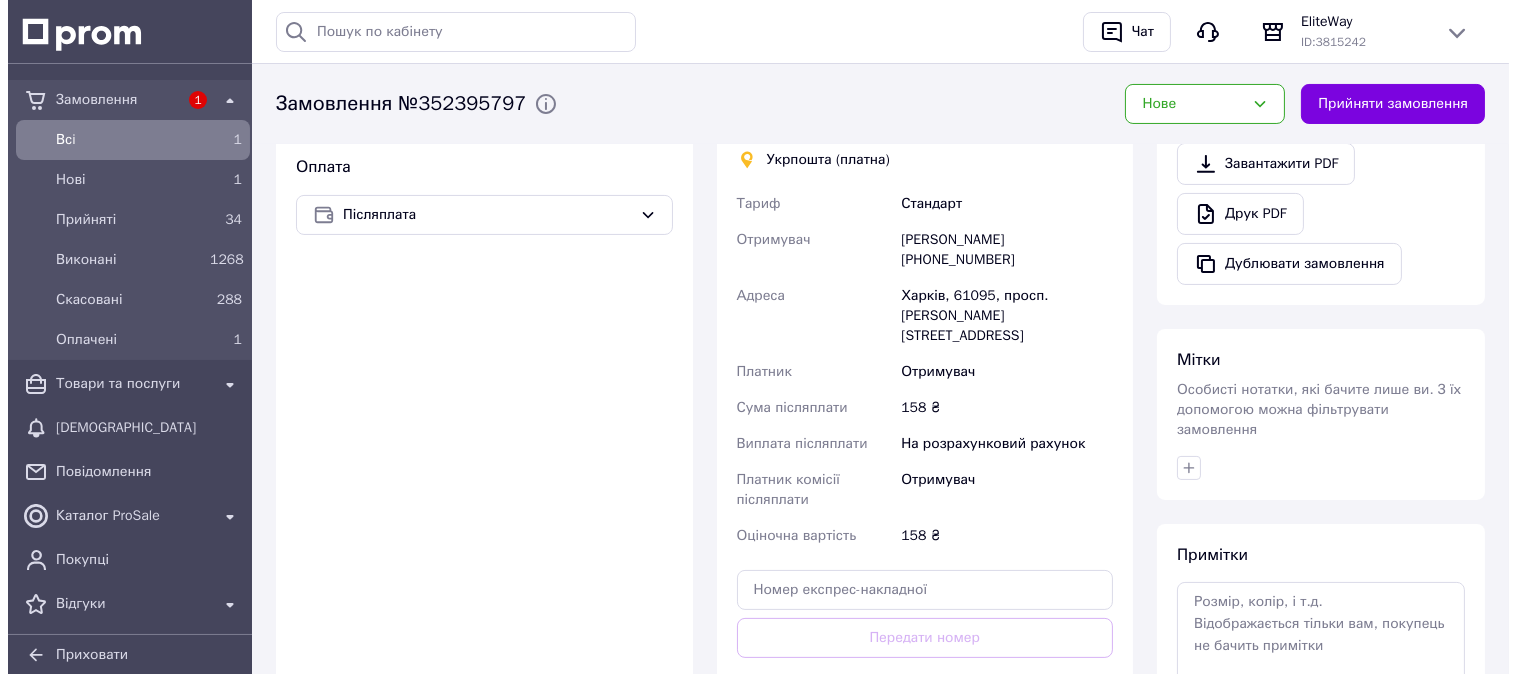 scroll, scrollTop: 333, scrollLeft: 0, axis: vertical 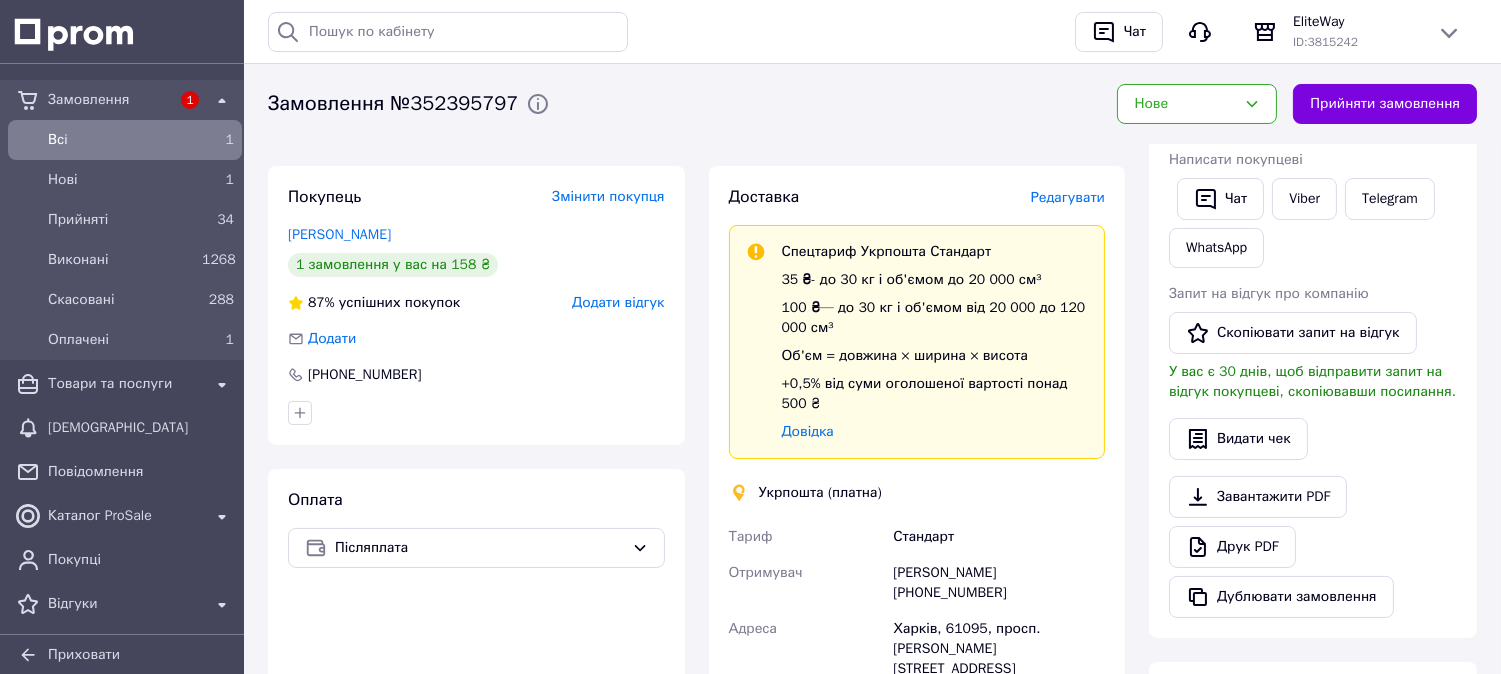 click on "Редагувати" at bounding box center (1068, 197) 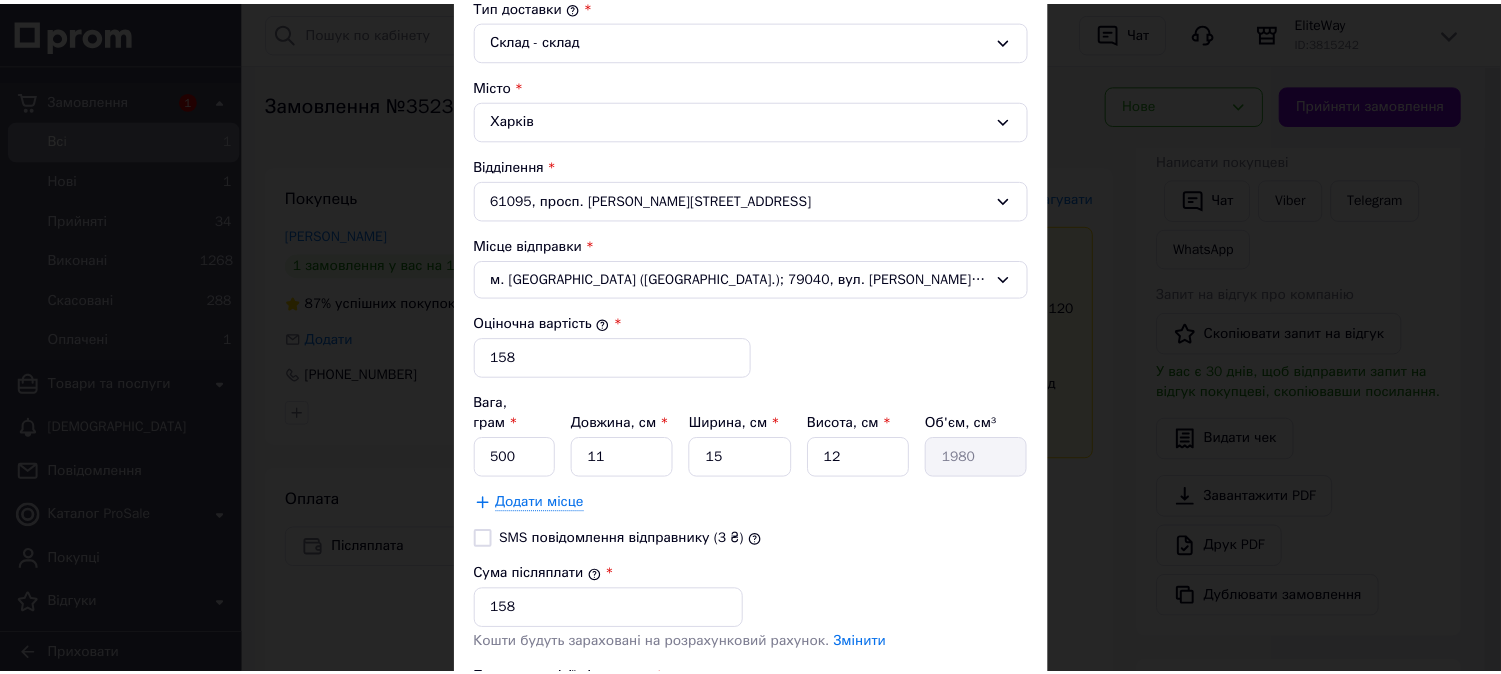 scroll, scrollTop: 765, scrollLeft: 0, axis: vertical 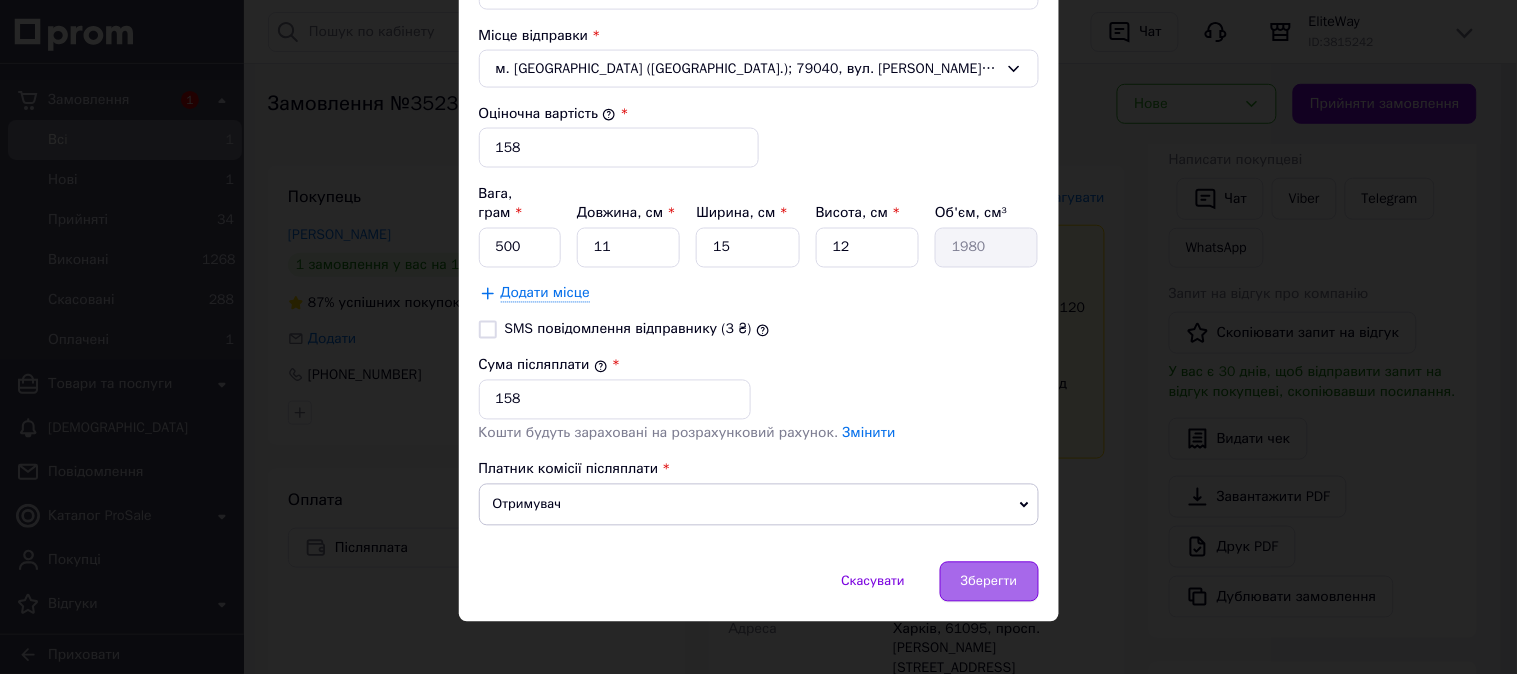 click on "Зберегти" at bounding box center (989, 582) 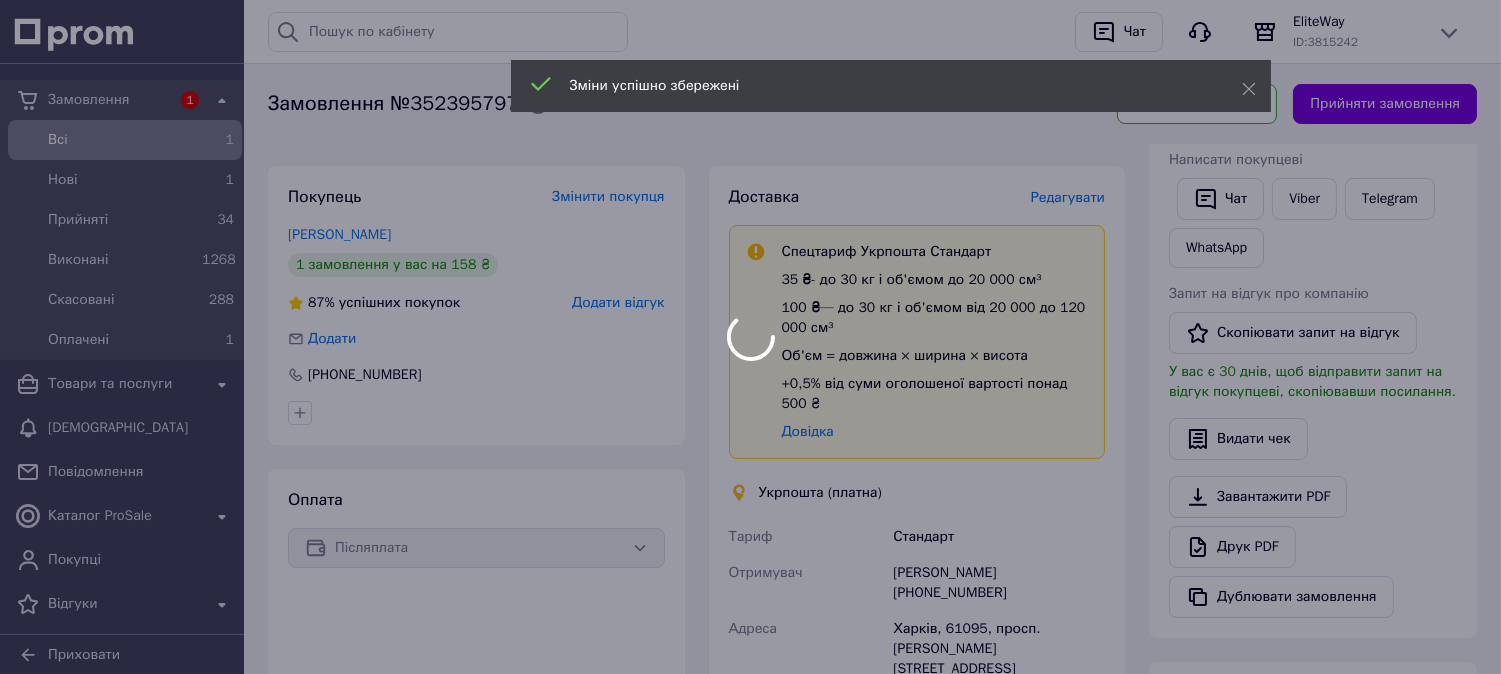 scroll, scrollTop: 888, scrollLeft: 0, axis: vertical 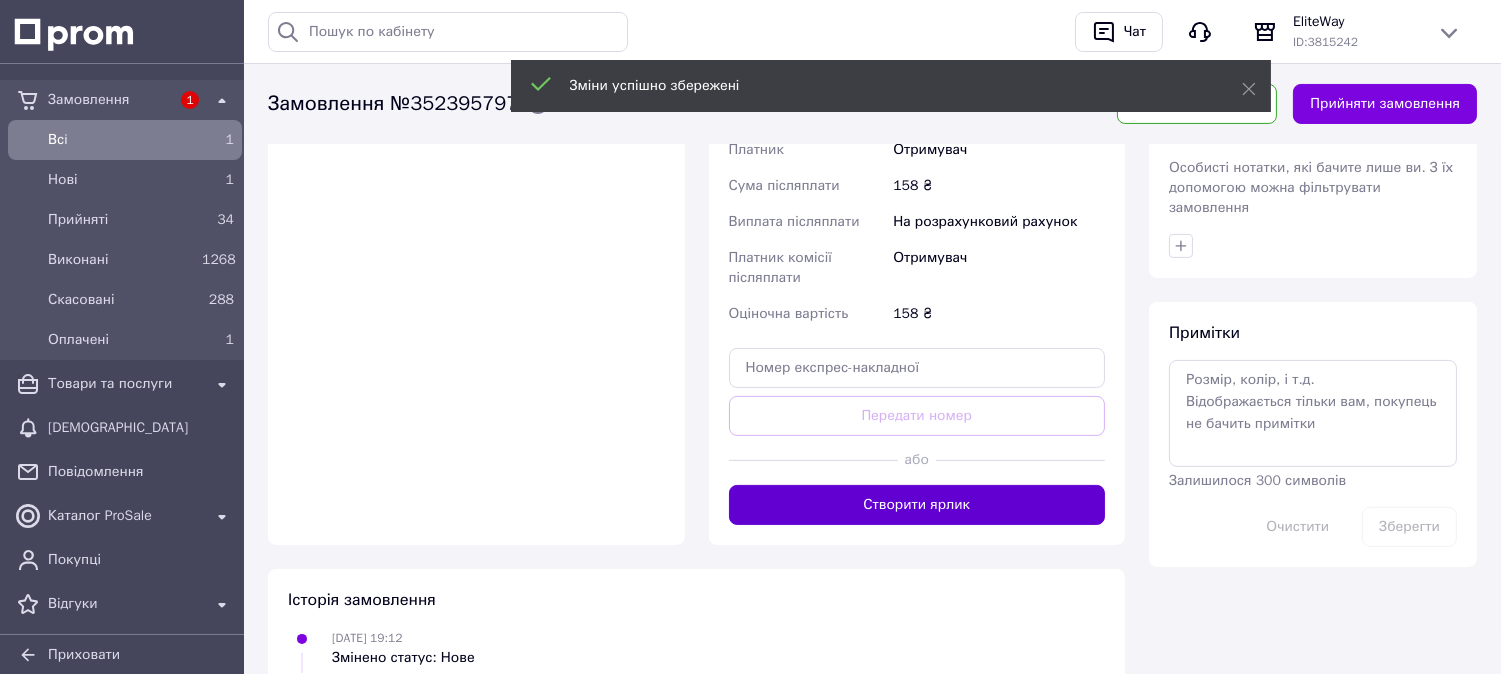 click on "Створити ярлик" at bounding box center (917, 505) 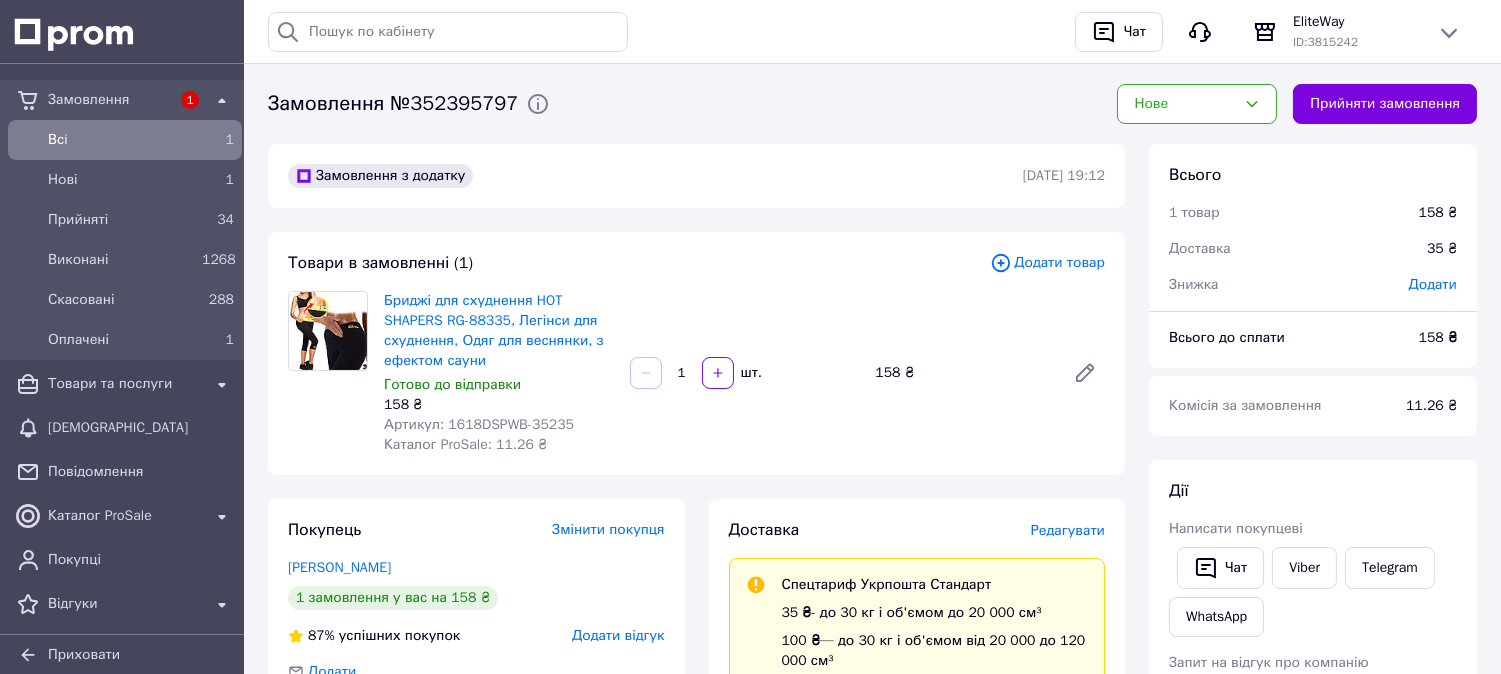 scroll, scrollTop: 555, scrollLeft: 0, axis: vertical 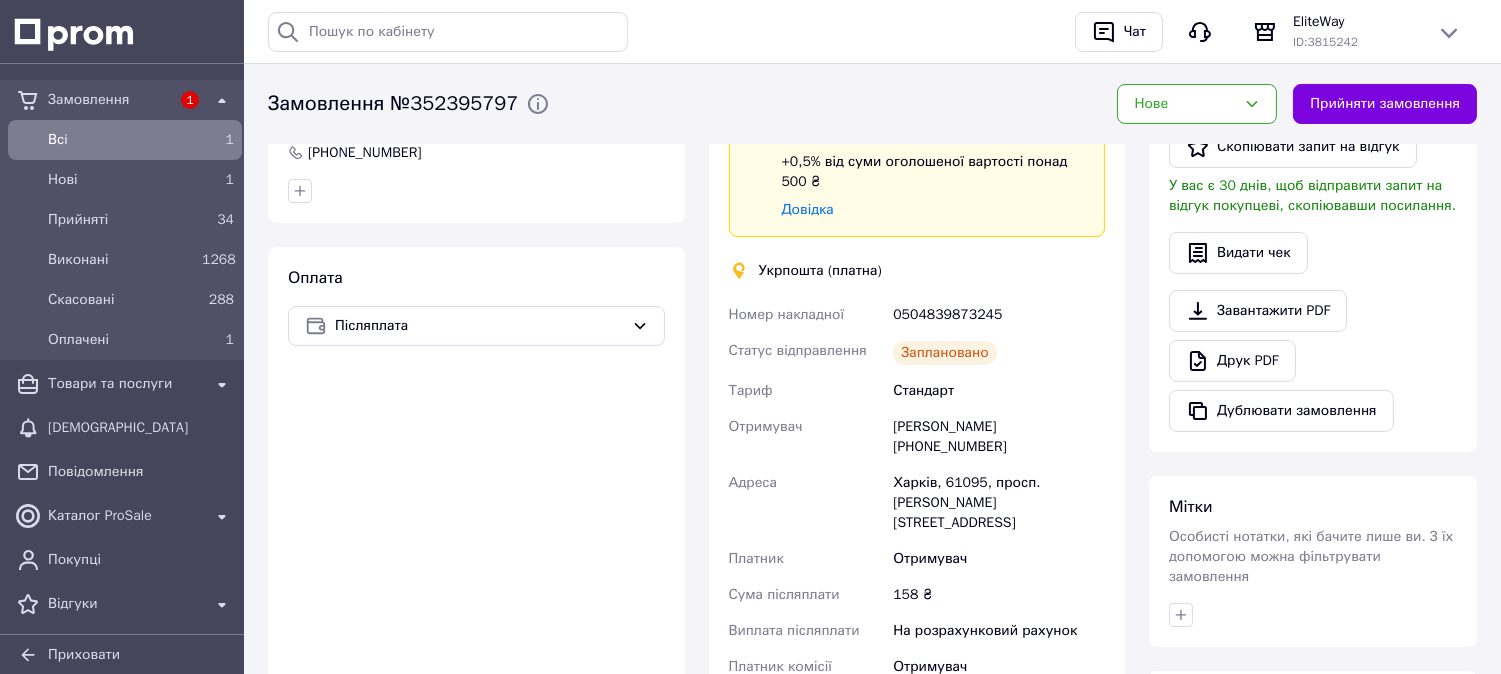 click on "0504839873245" at bounding box center (999, 315) 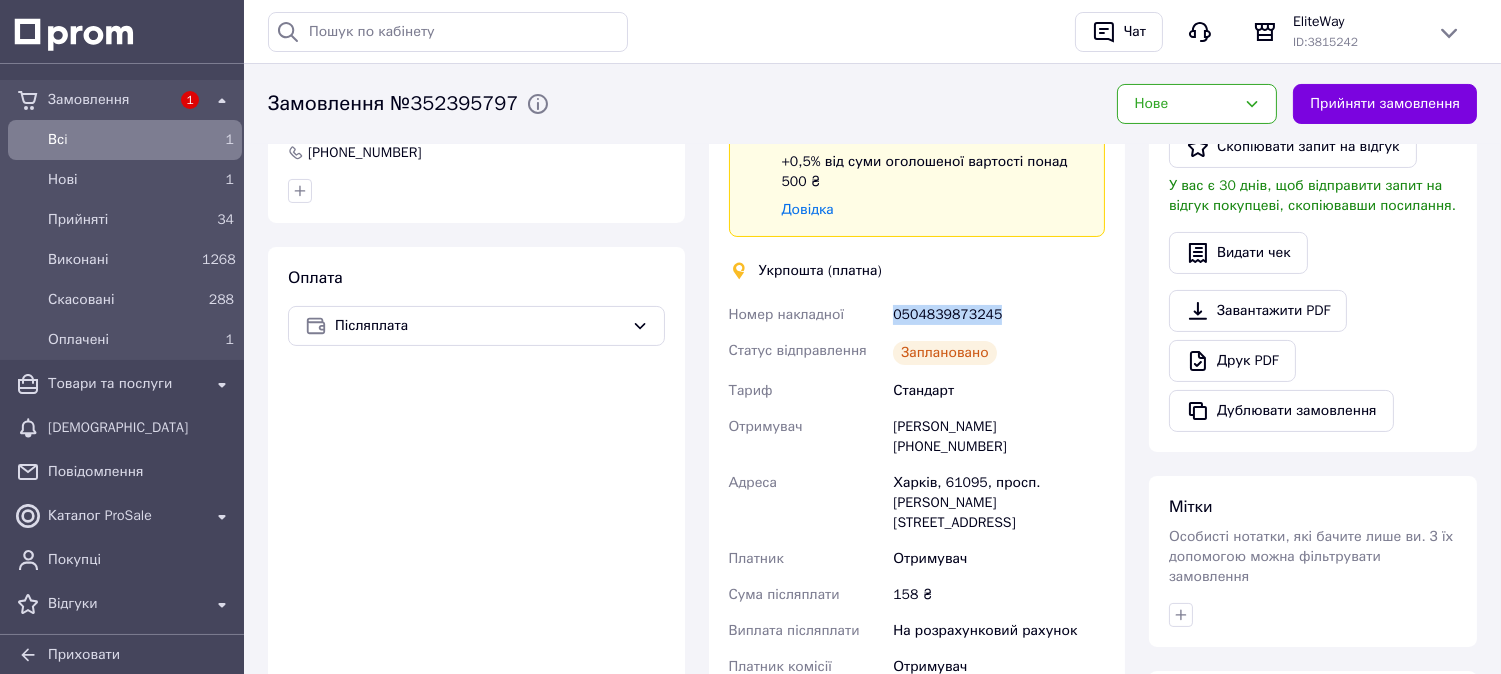 click on "0504839873245" at bounding box center (999, 315) 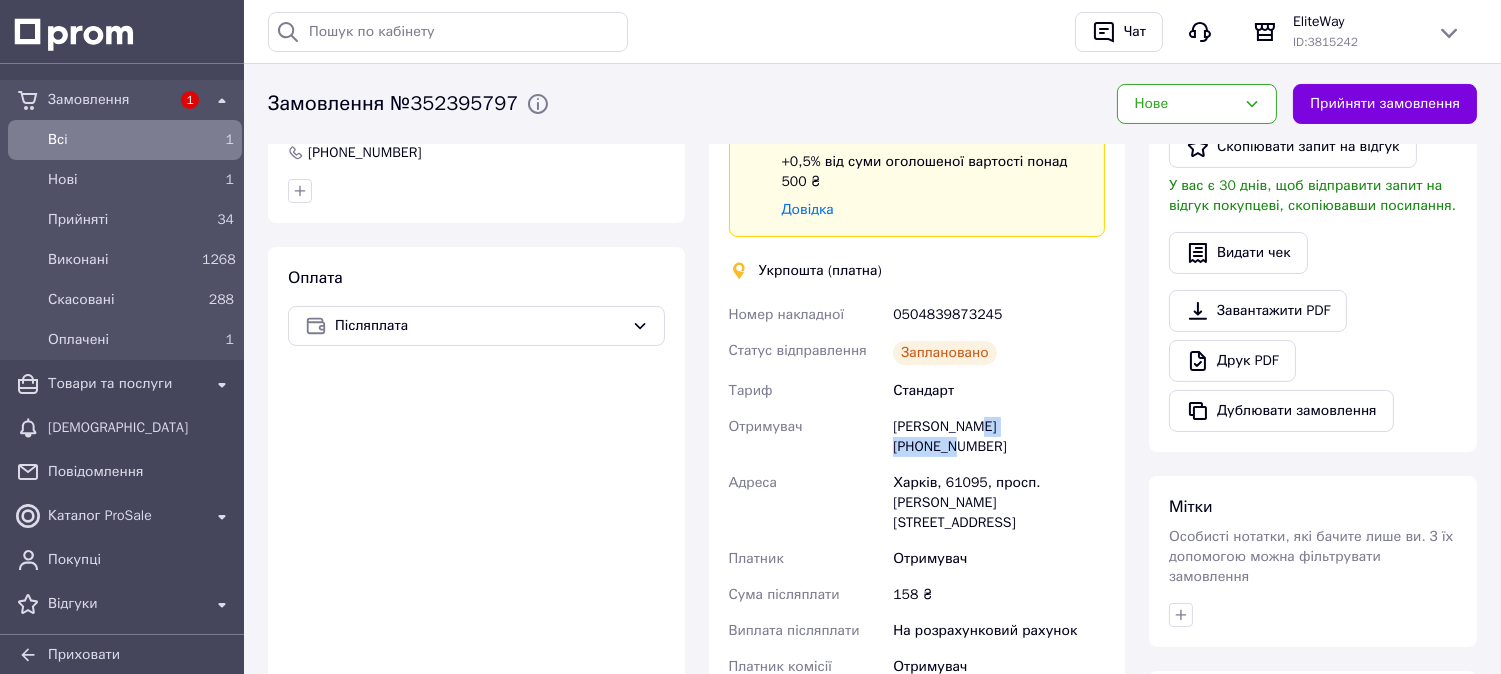 drag, startPoint x: 1048, startPoint y: 424, endPoint x: 975, endPoint y: 422, distance: 73.02739 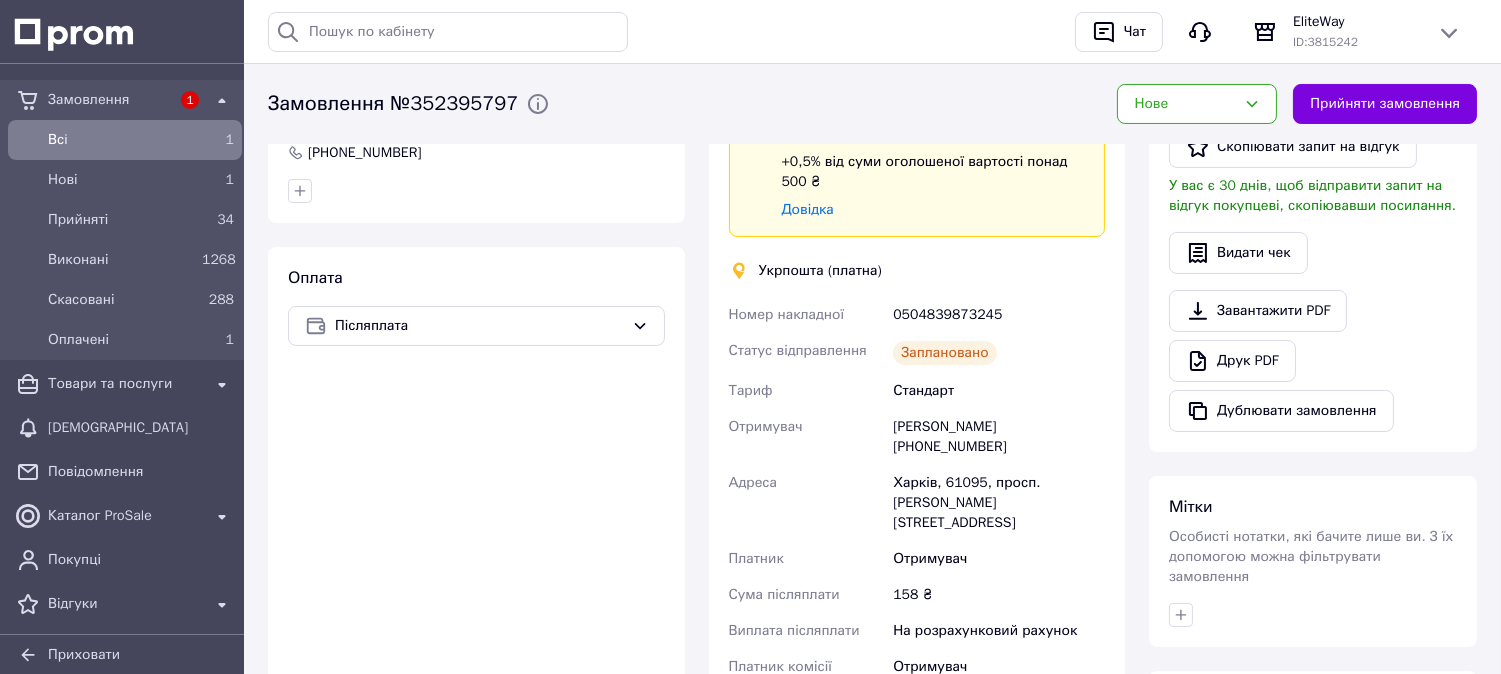 click on "Александра Калиниченко +380662989781" at bounding box center (999, 437) 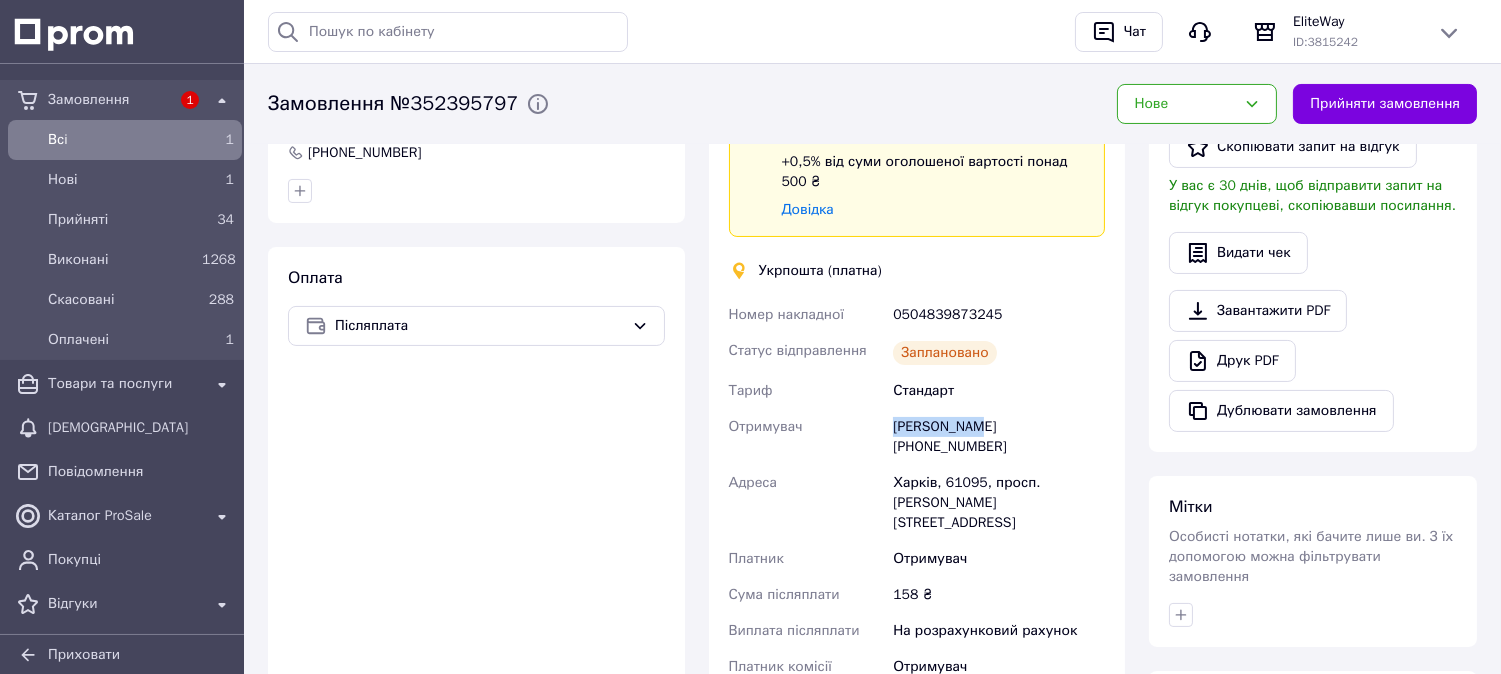 click on "Александра Калиниченко +380662989781" at bounding box center (999, 437) 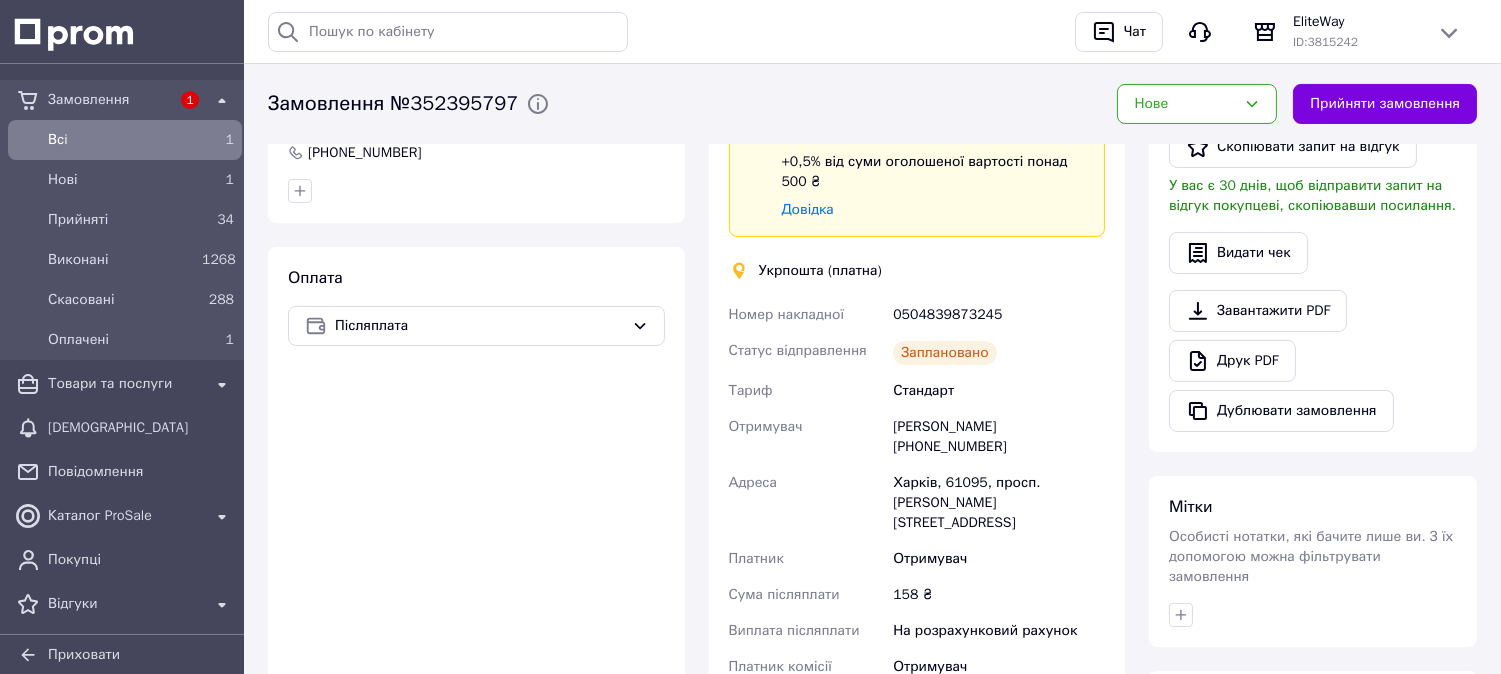 click on "Александра Калиниченко +380662989781" at bounding box center [999, 437] 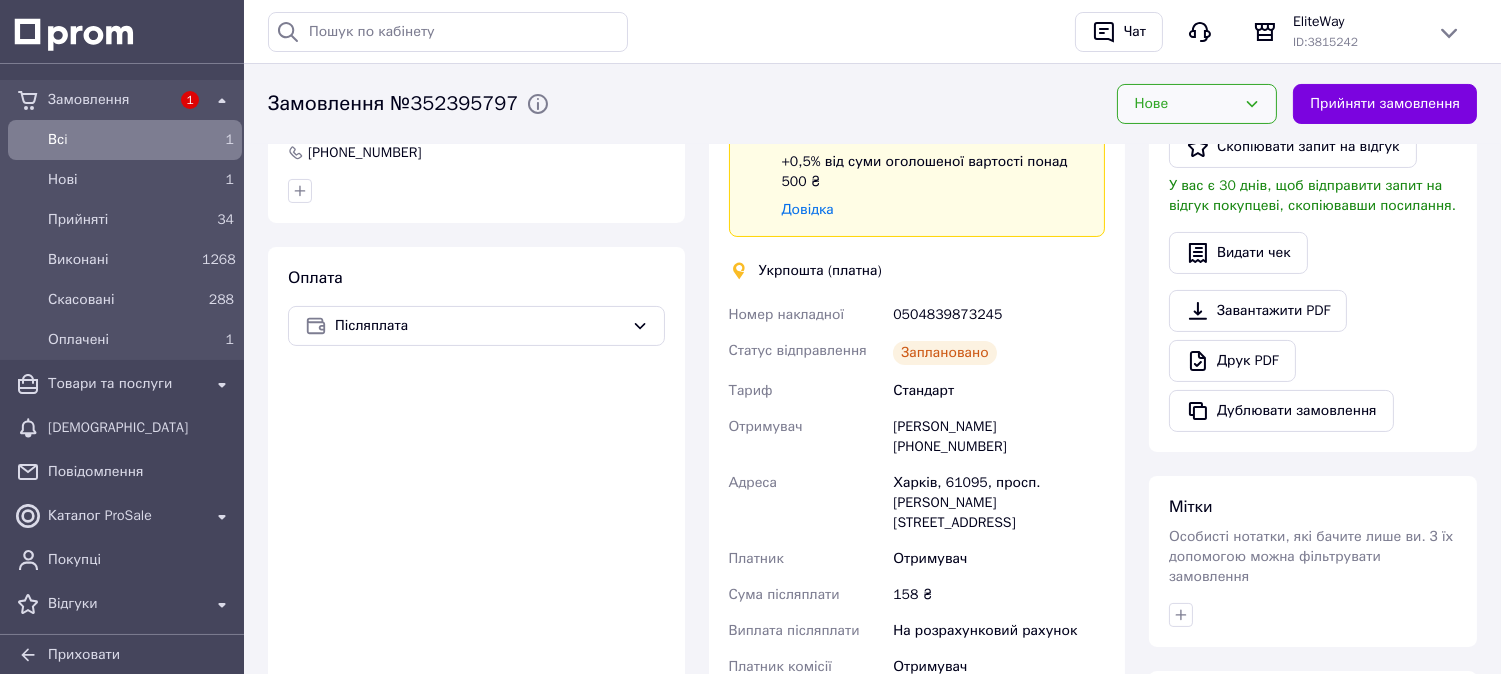 click on "Нове" at bounding box center [1185, 104] 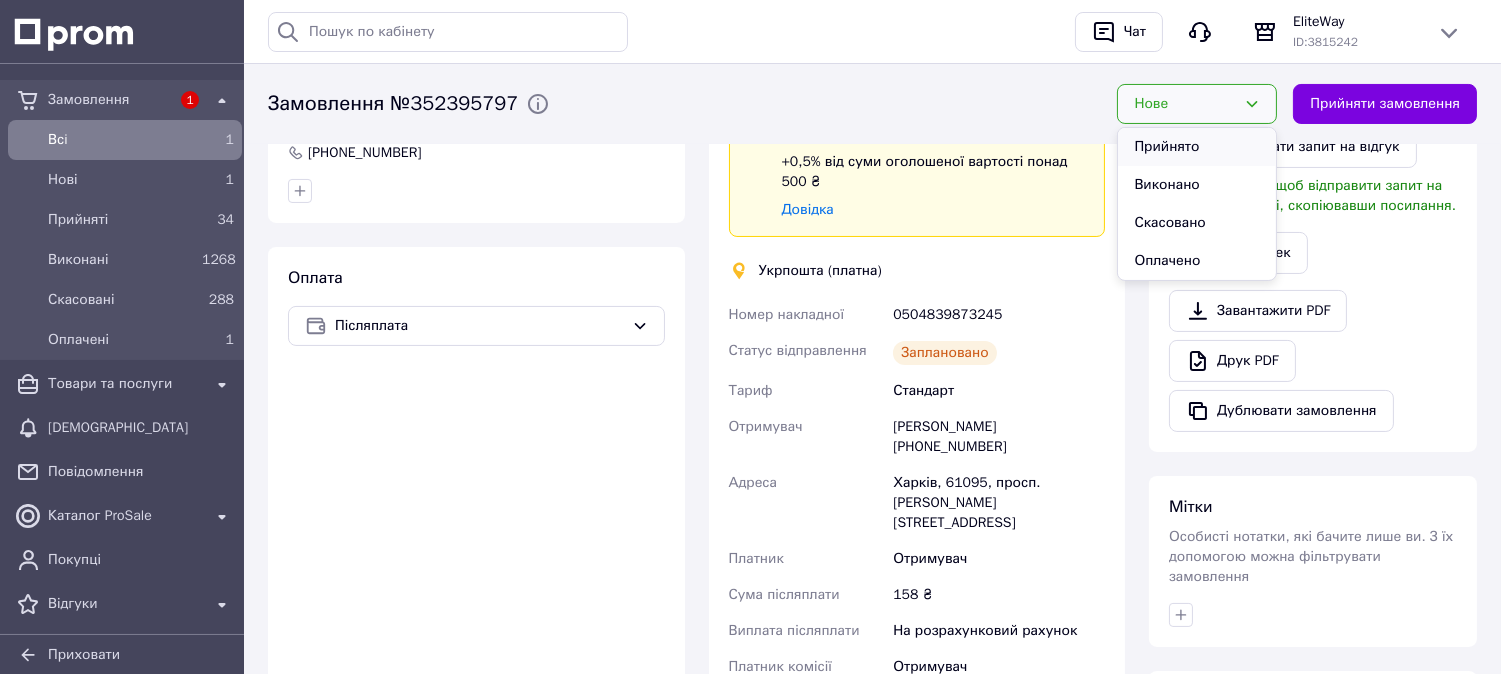 click on "Прийнято" at bounding box center (1197, 147) 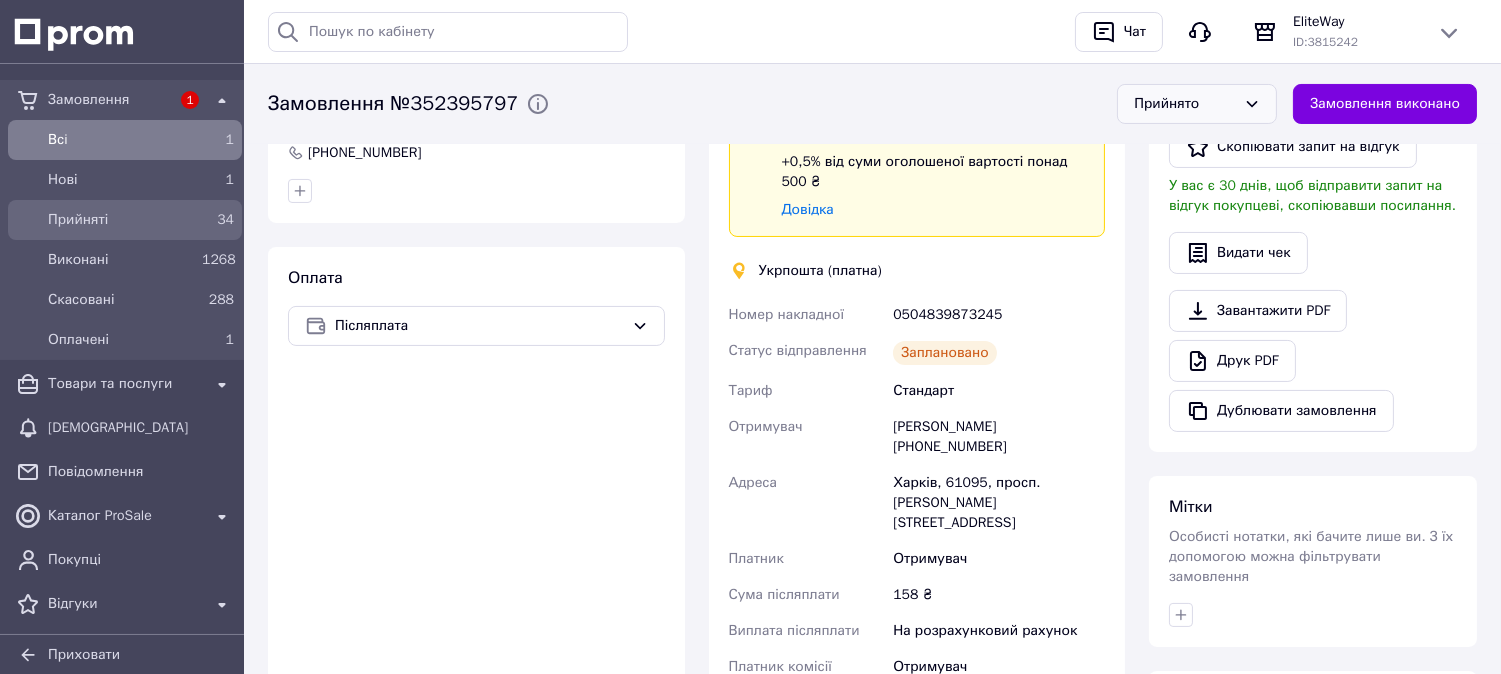 click on "Прийняті" at bounding box center (121, 220) 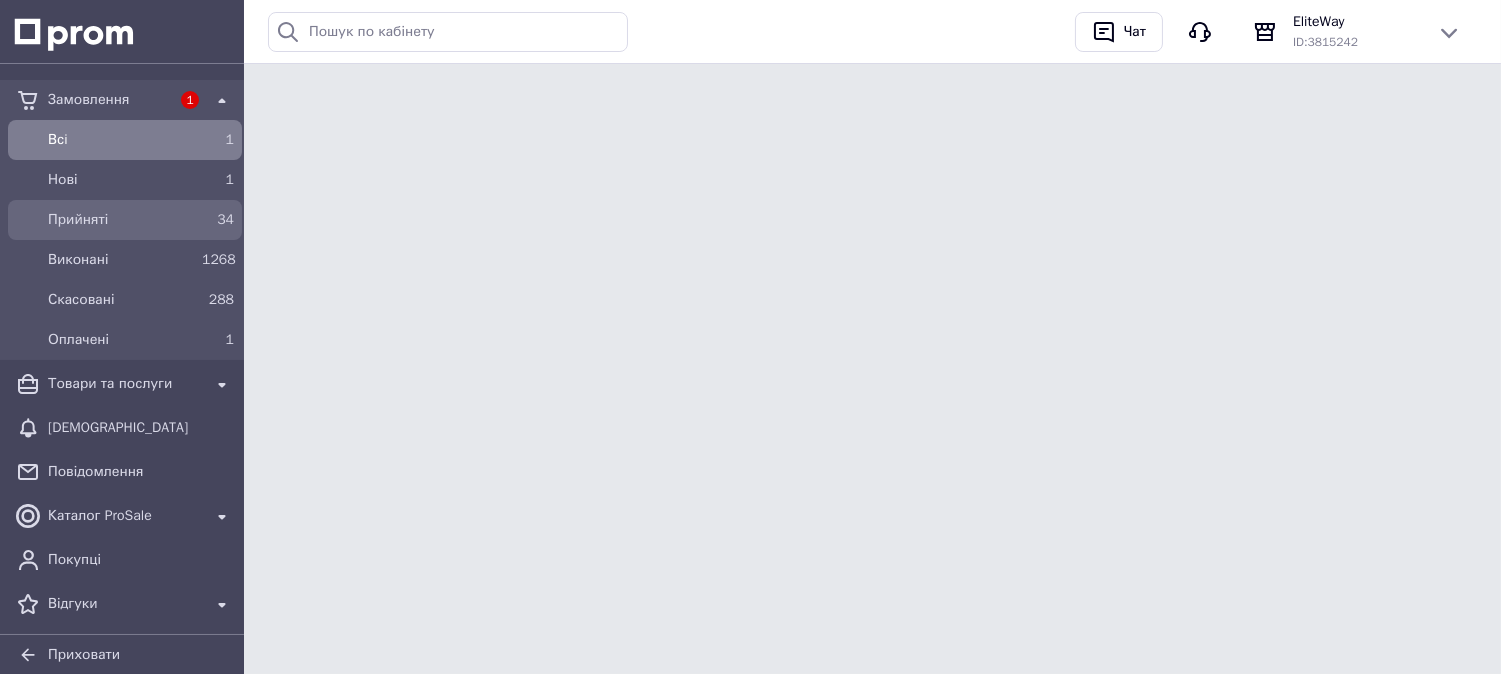 scroll, scrollTop: 0, scrollLeft: 0, axis: both 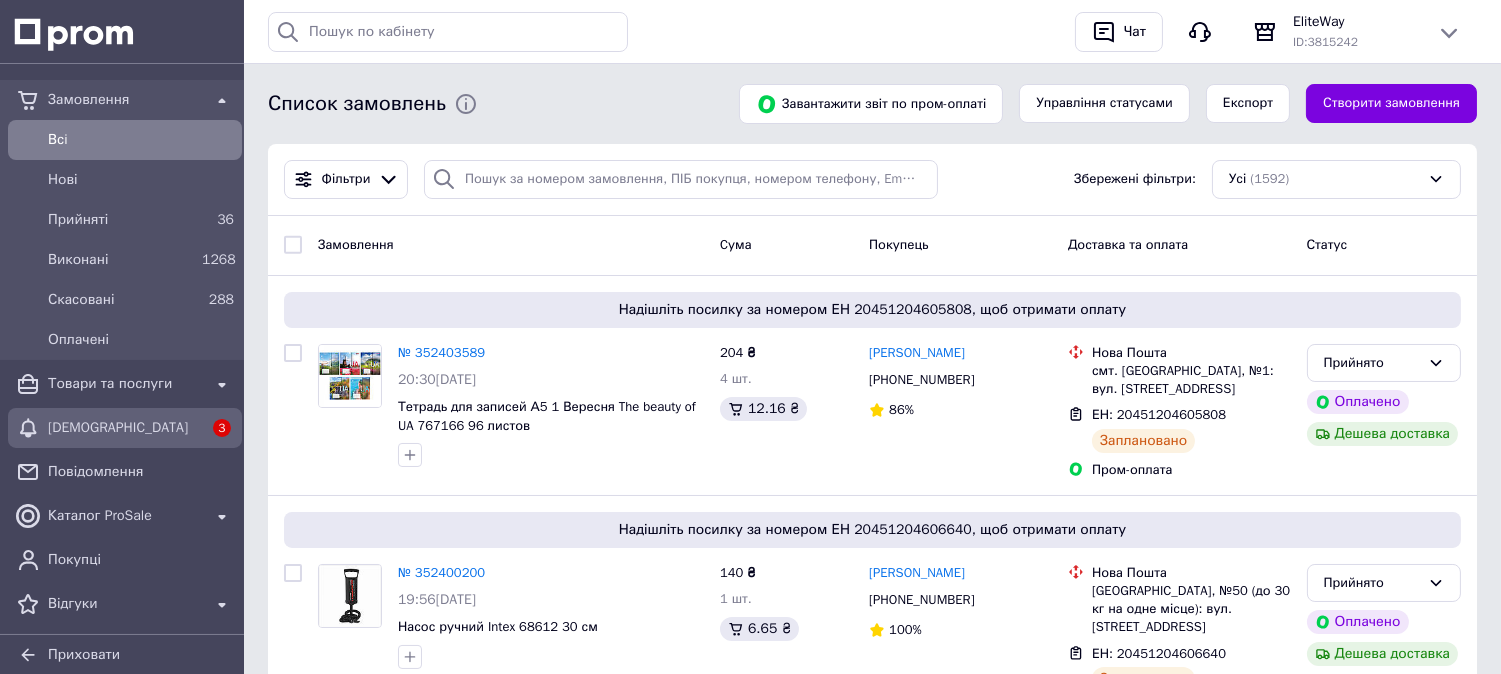click on "[DEMOGRAPHIC_DATA]" at bounding box center (125, 428) 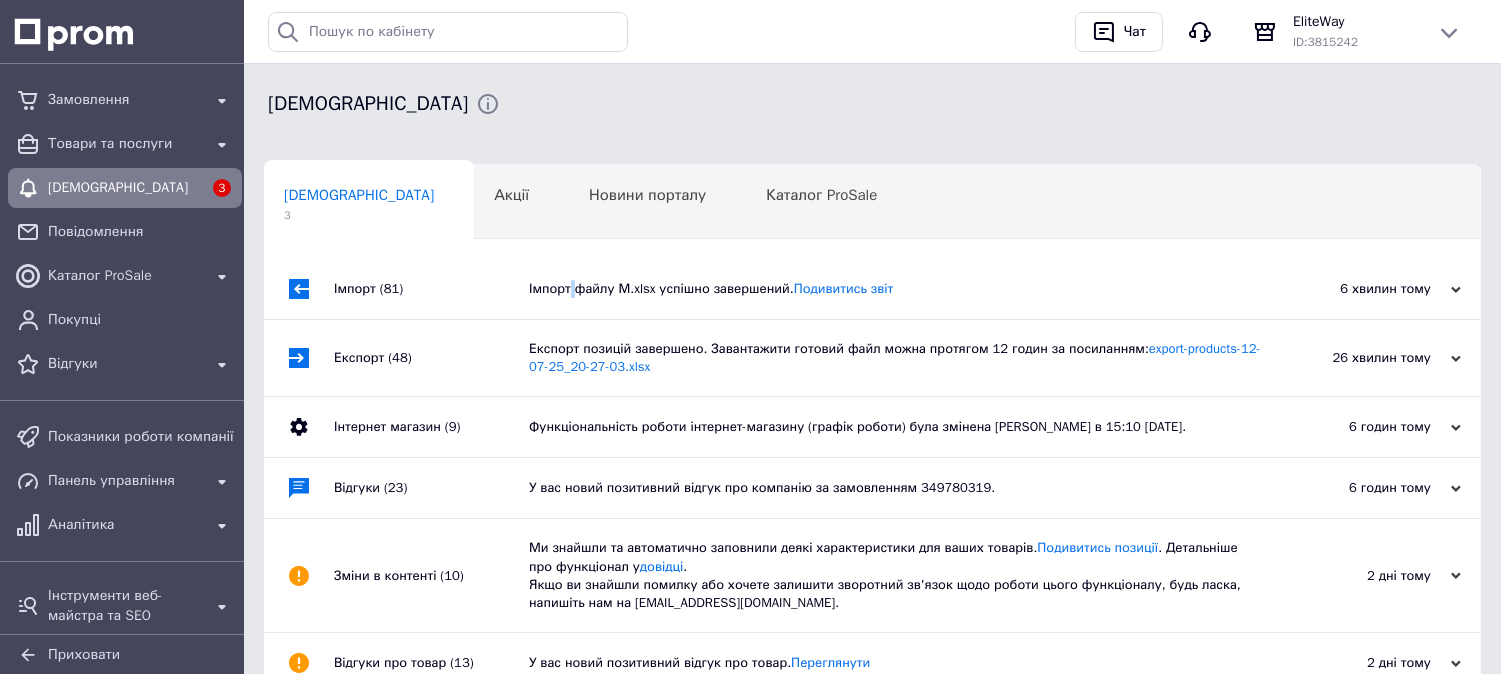 click on "Імпорт файлу М.xlsx успішно завершений.  Подивитись звіт" at bounding box center (895, 289) 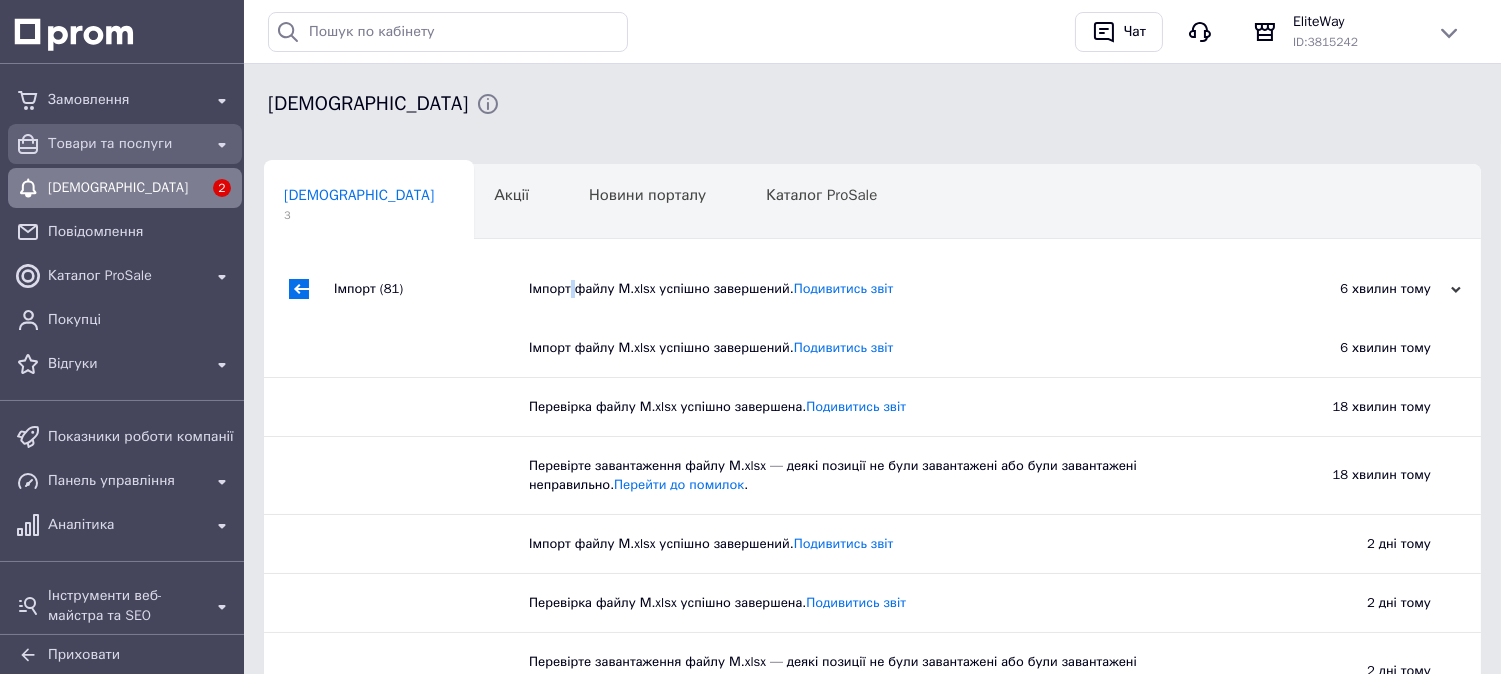 click on "Товари та послуги" at bounding box center [125, 144] 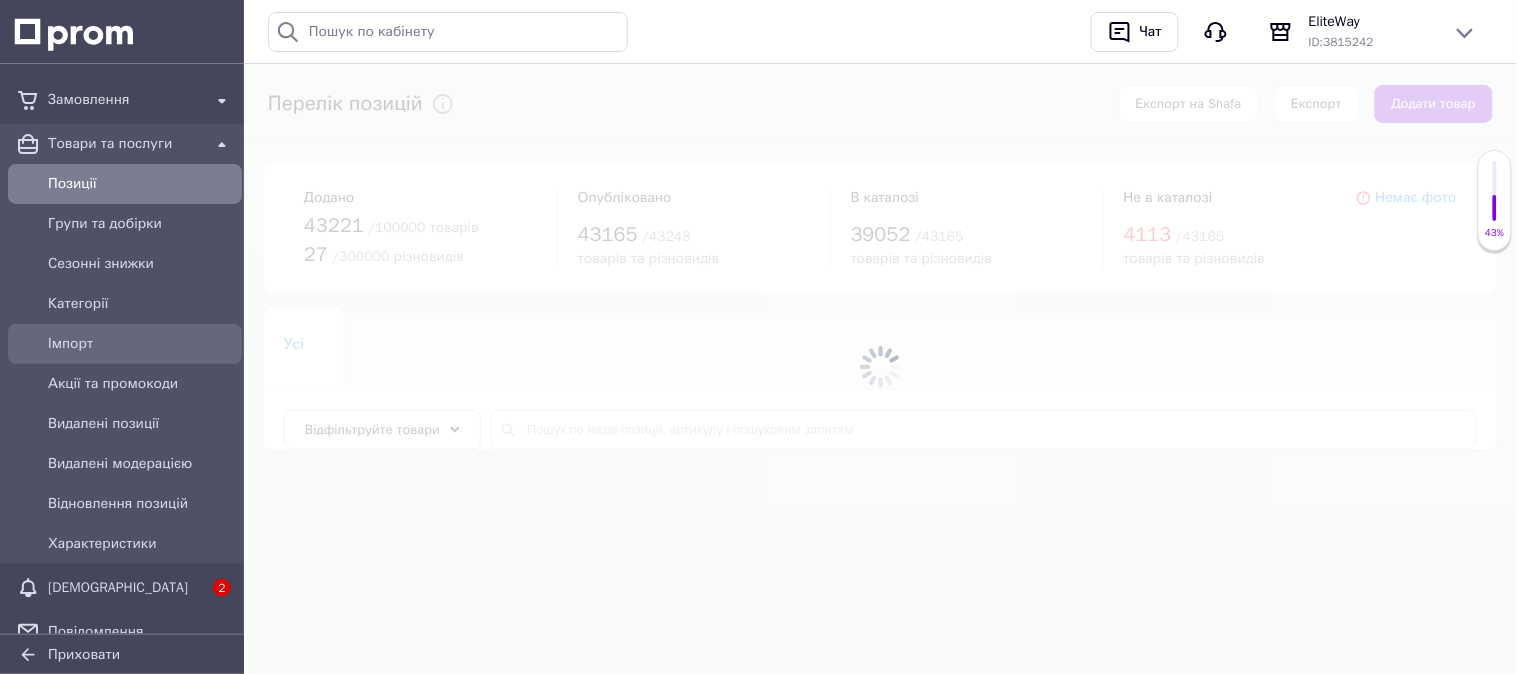 click on "Імпорт" at bounding box center (141, 344) 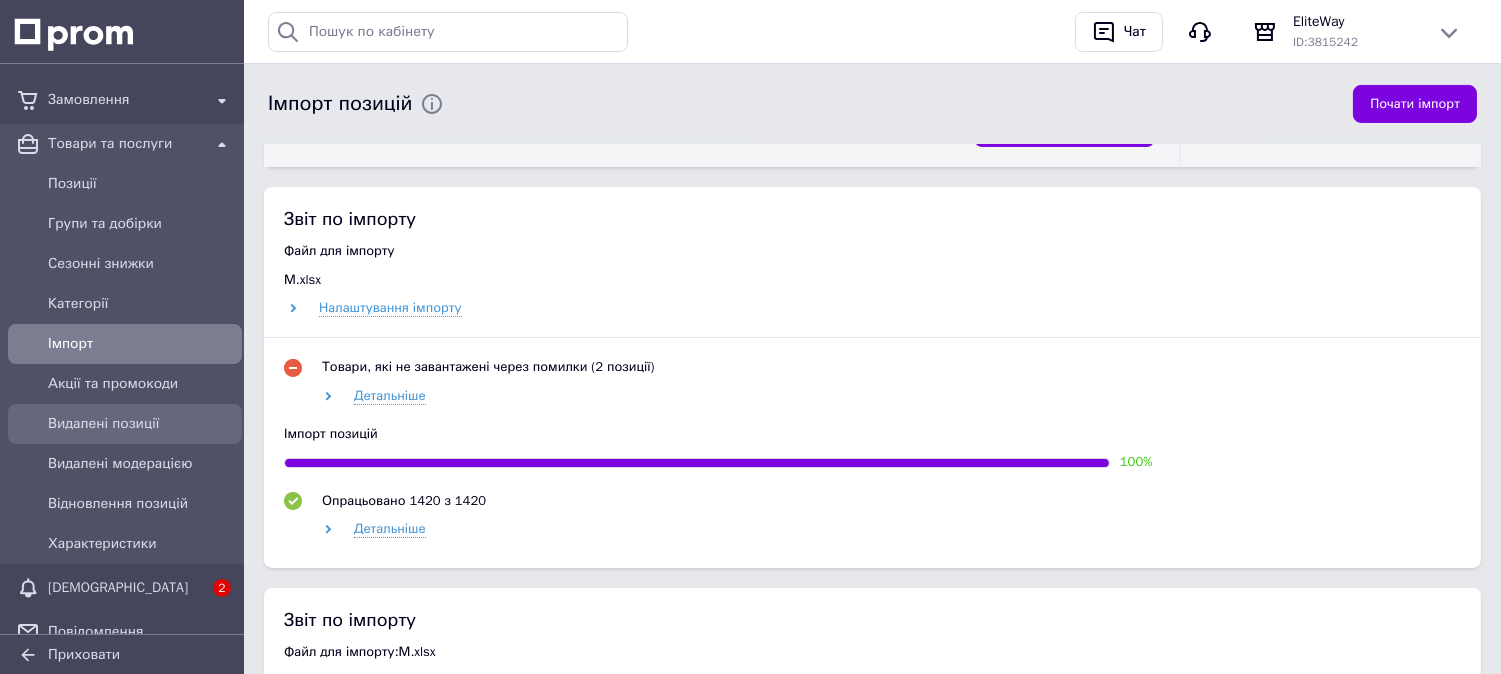 scroll, scrollTop: 0, scrollLeft: 0, axis: both 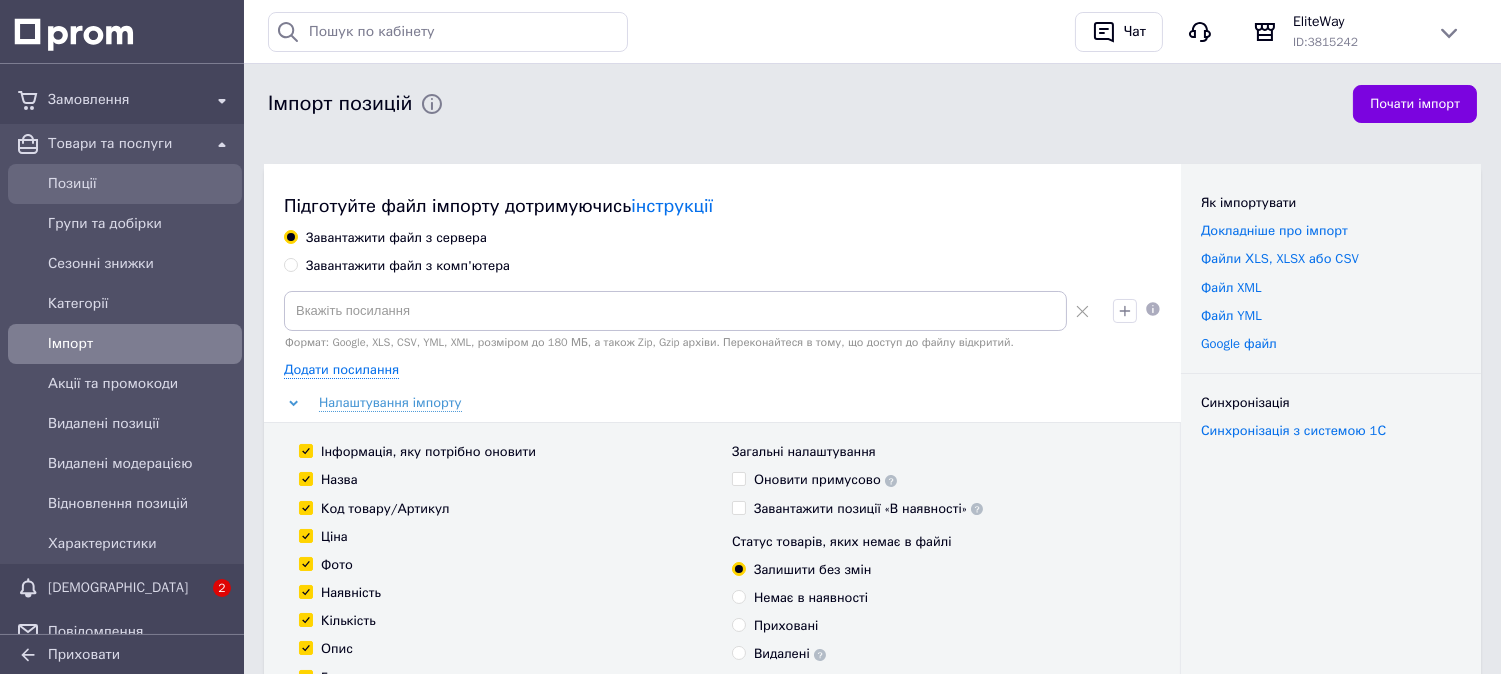 click on "Позиції" at bounding box center (141, 184) 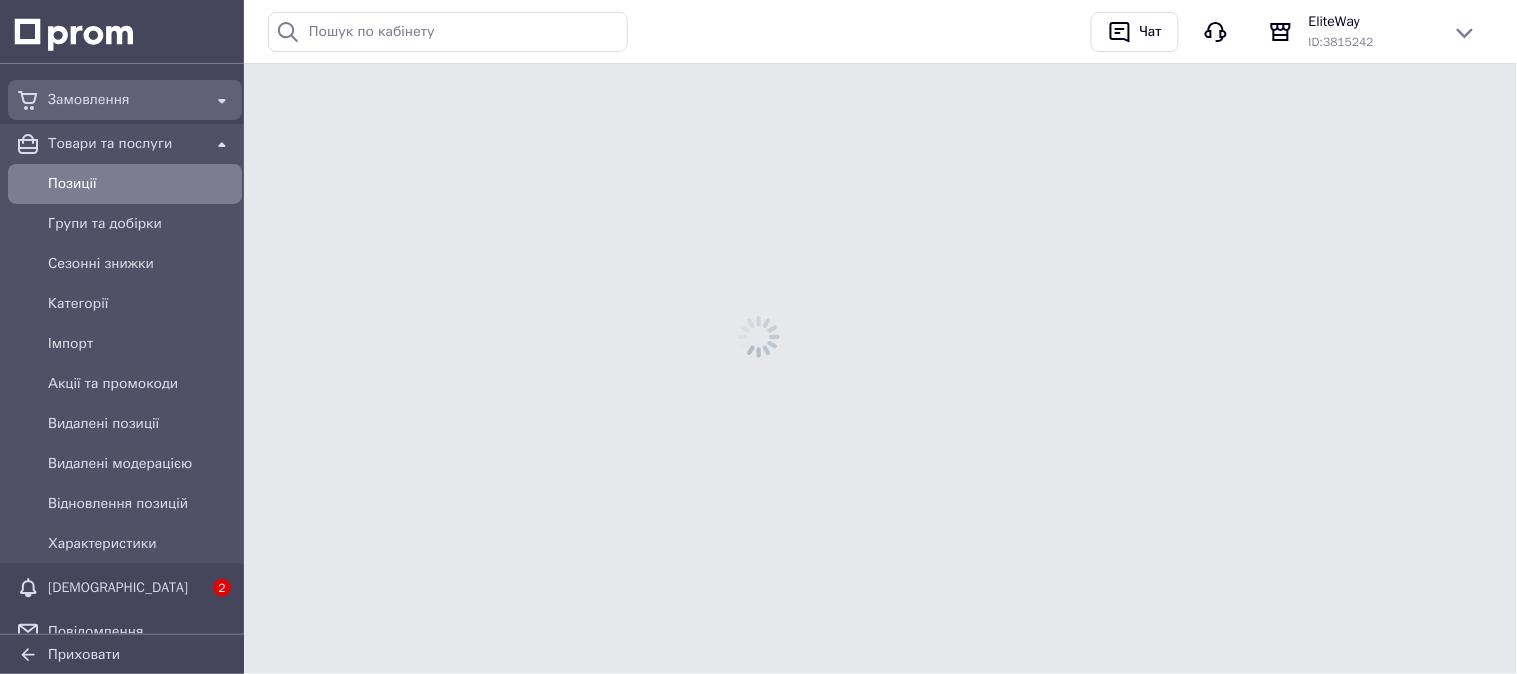 click on "Замовлення" at bounding box center [125, 100] 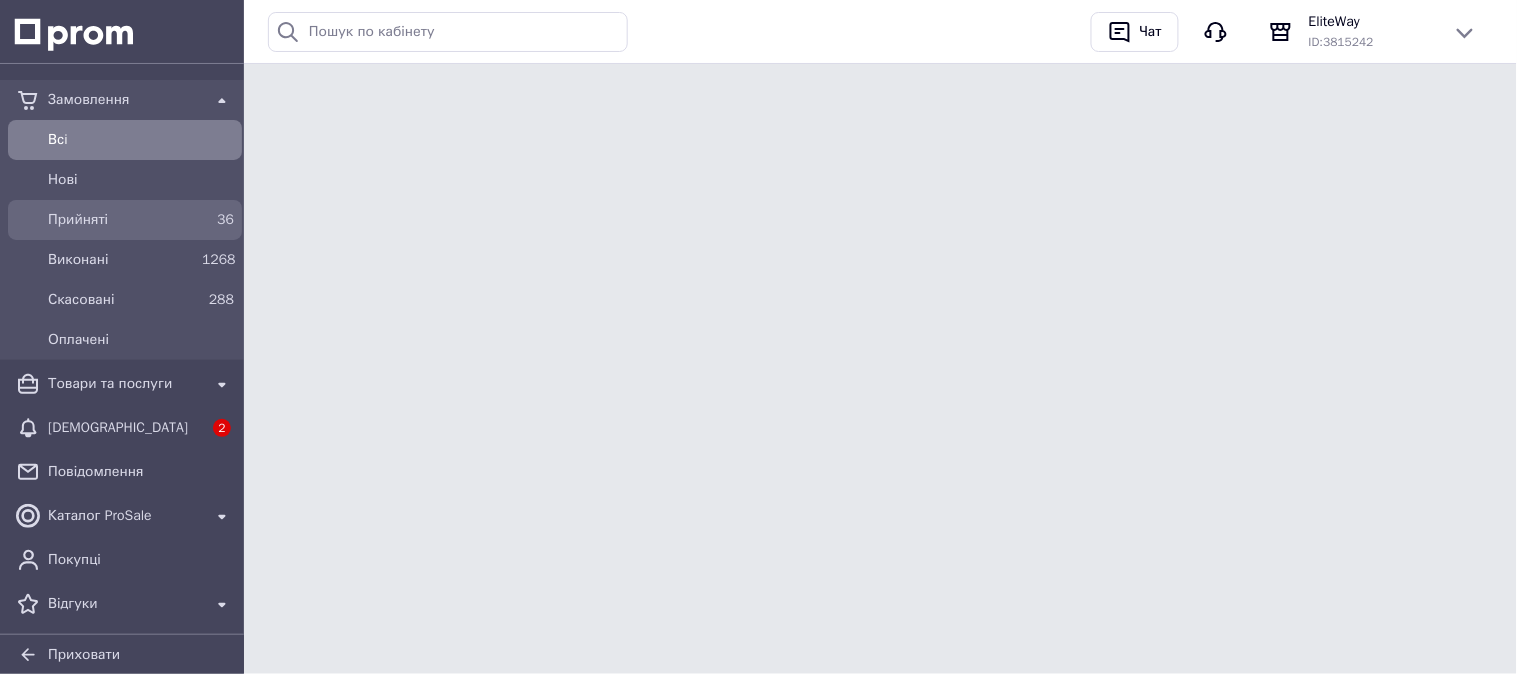 click on "Прийняті" at bounding box center (121, 220) 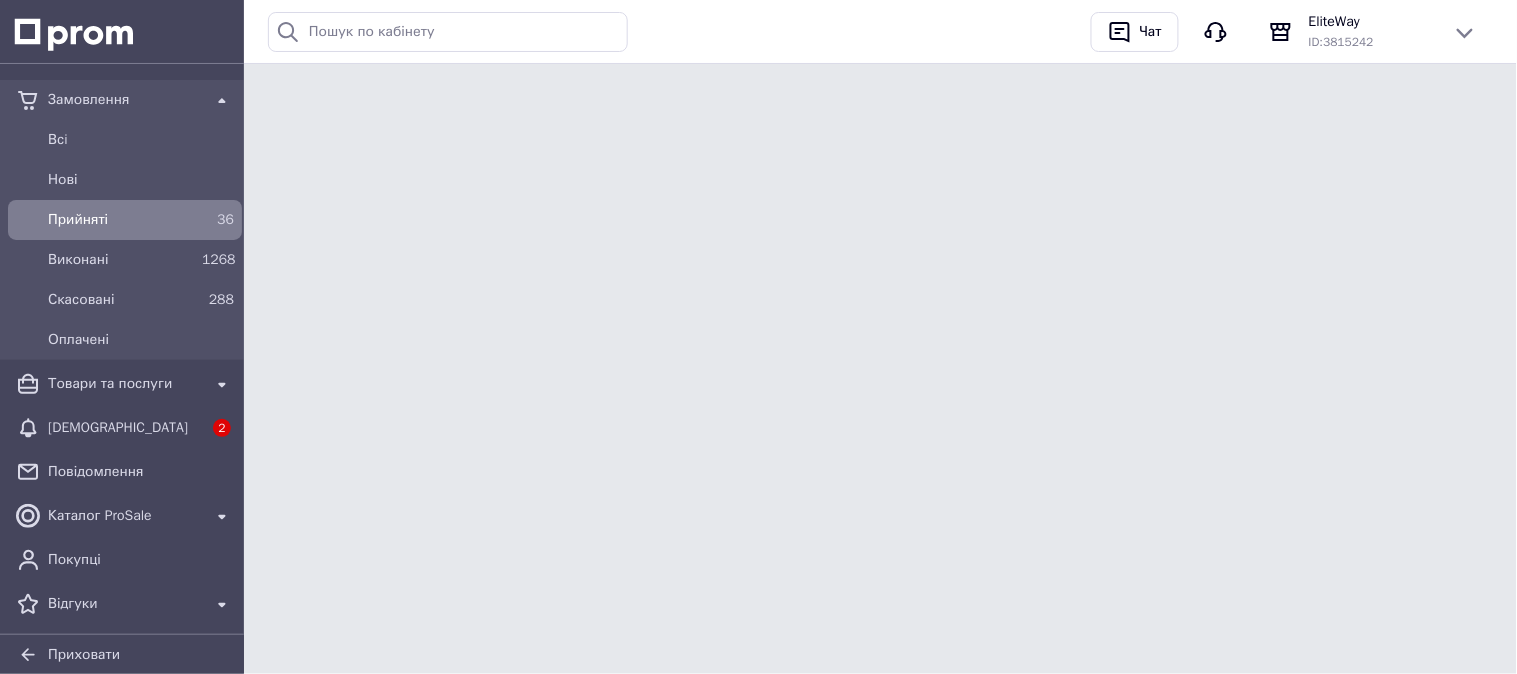 click on "Прийняті" at bounding box center (121, 220) 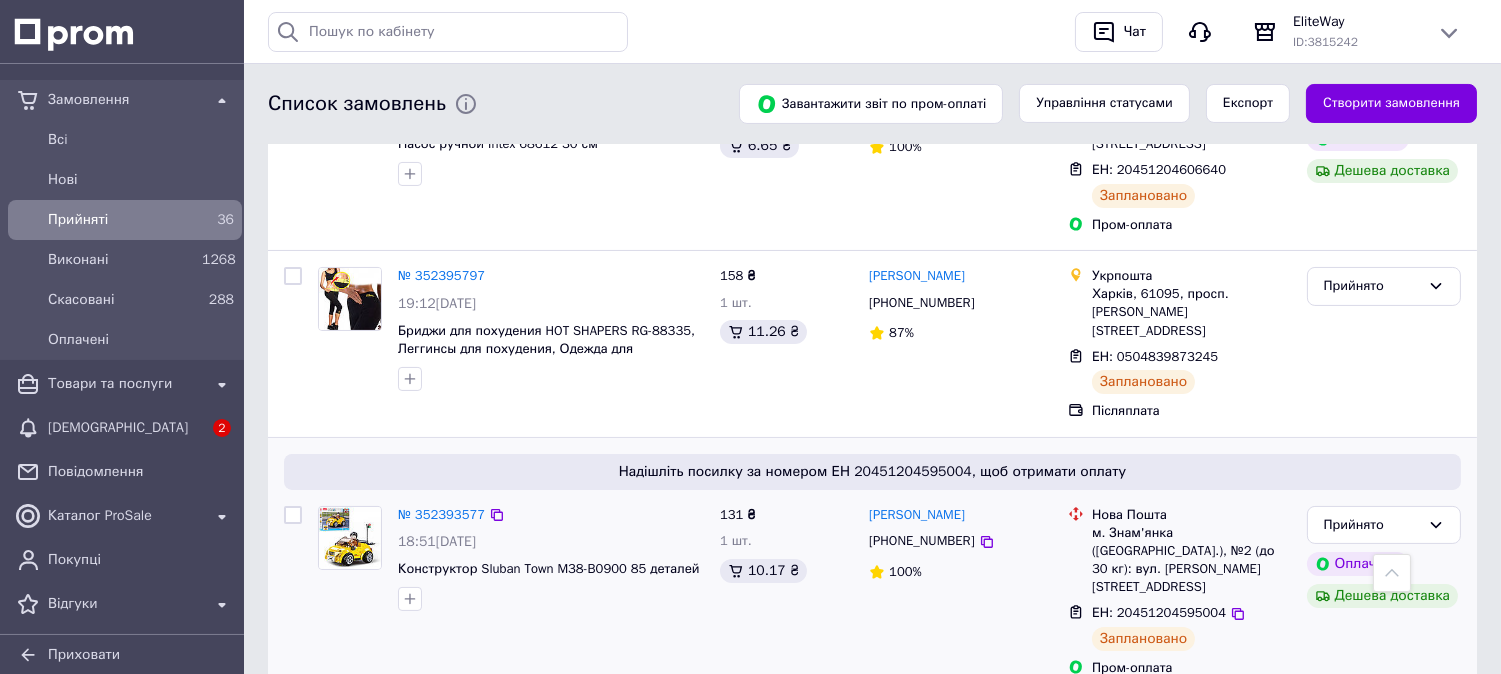 scroll, scrollTop: 444, scrollLeft: 0, axis: vertical 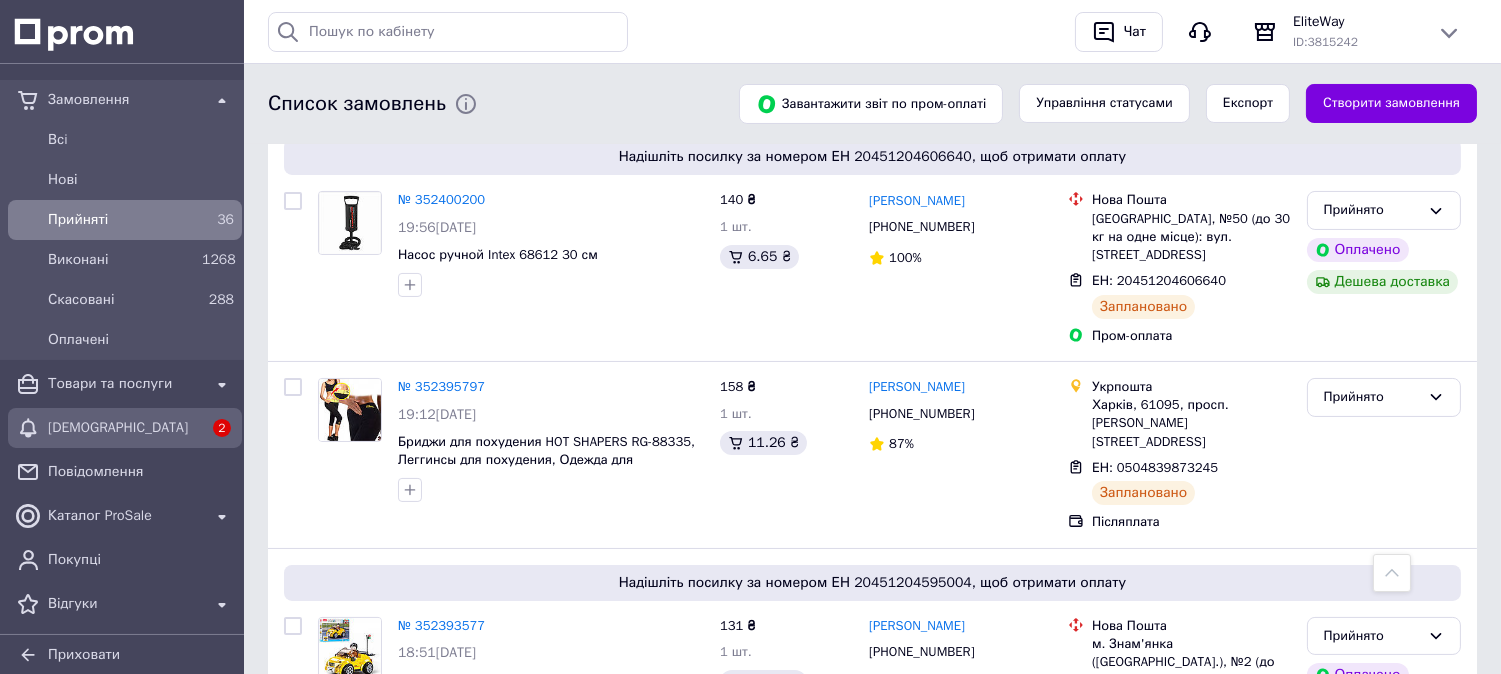 click on "[DEMOGRAPHIC_DATA]" at bounding box center (125, 428) 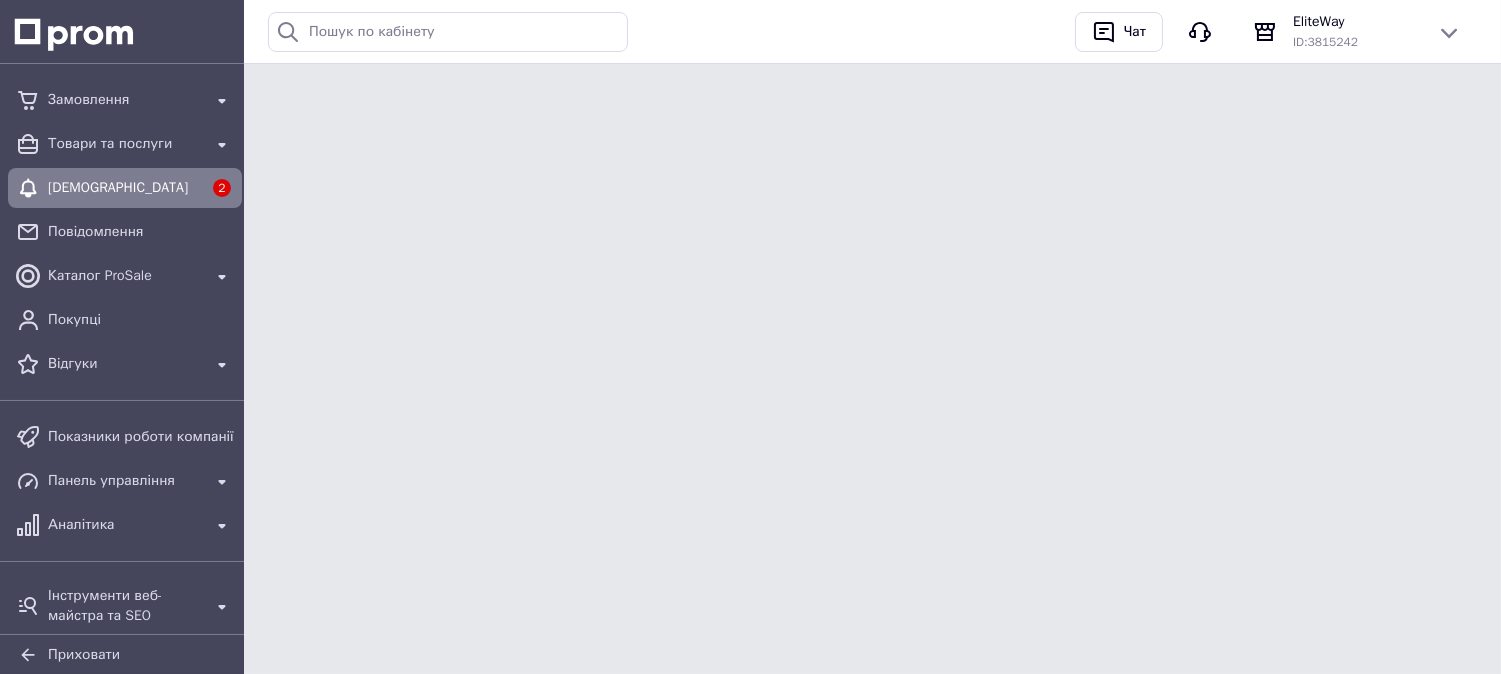 scroll, scrollTop: 0, scrollLeft: 0, axis: both 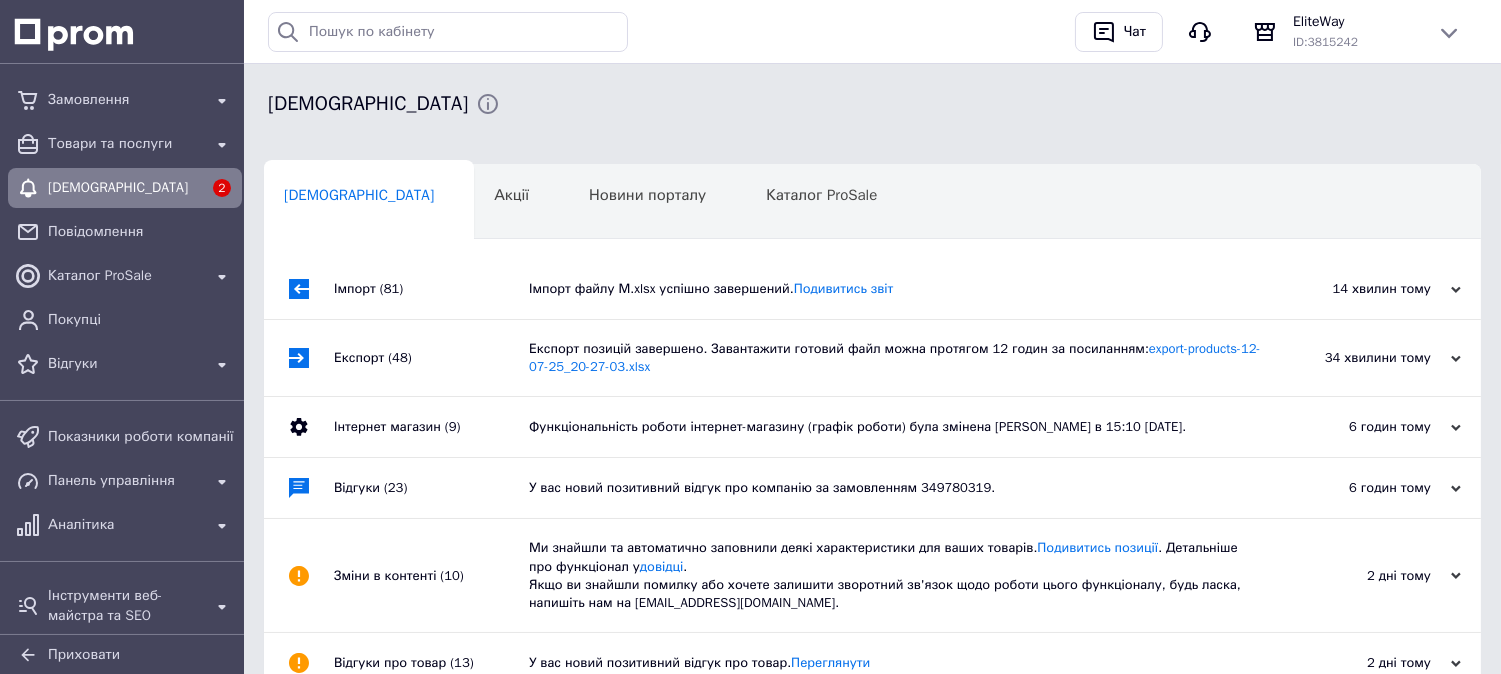 click on "Імпорт файлу М.xlsx успішно завершений.  Подивитись звіт" at bounding box center (895, 289) 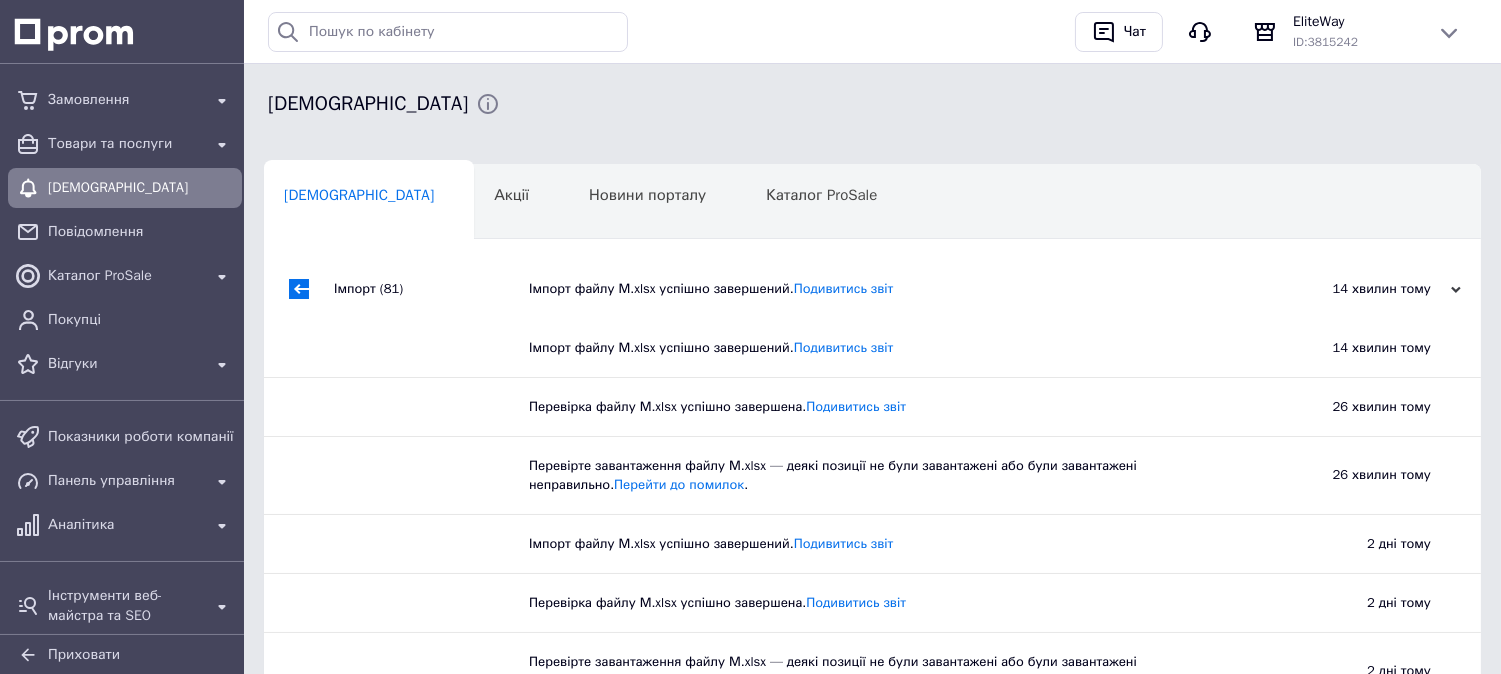 click on "Імпорт файлу М.xlsx успішно завершений.  Подивитись звіт" at bounding box center (895, 289) 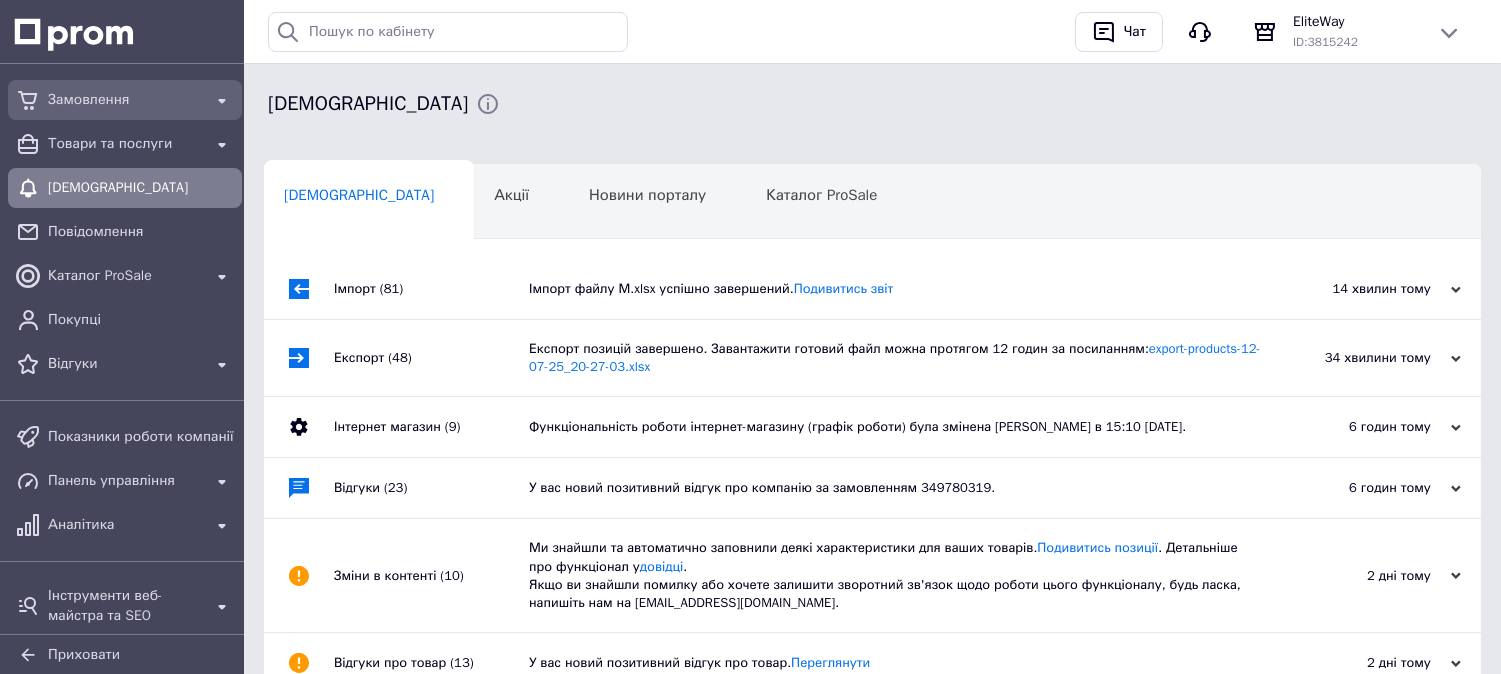 click on "Замовлення" at bounding box center [125, 100] 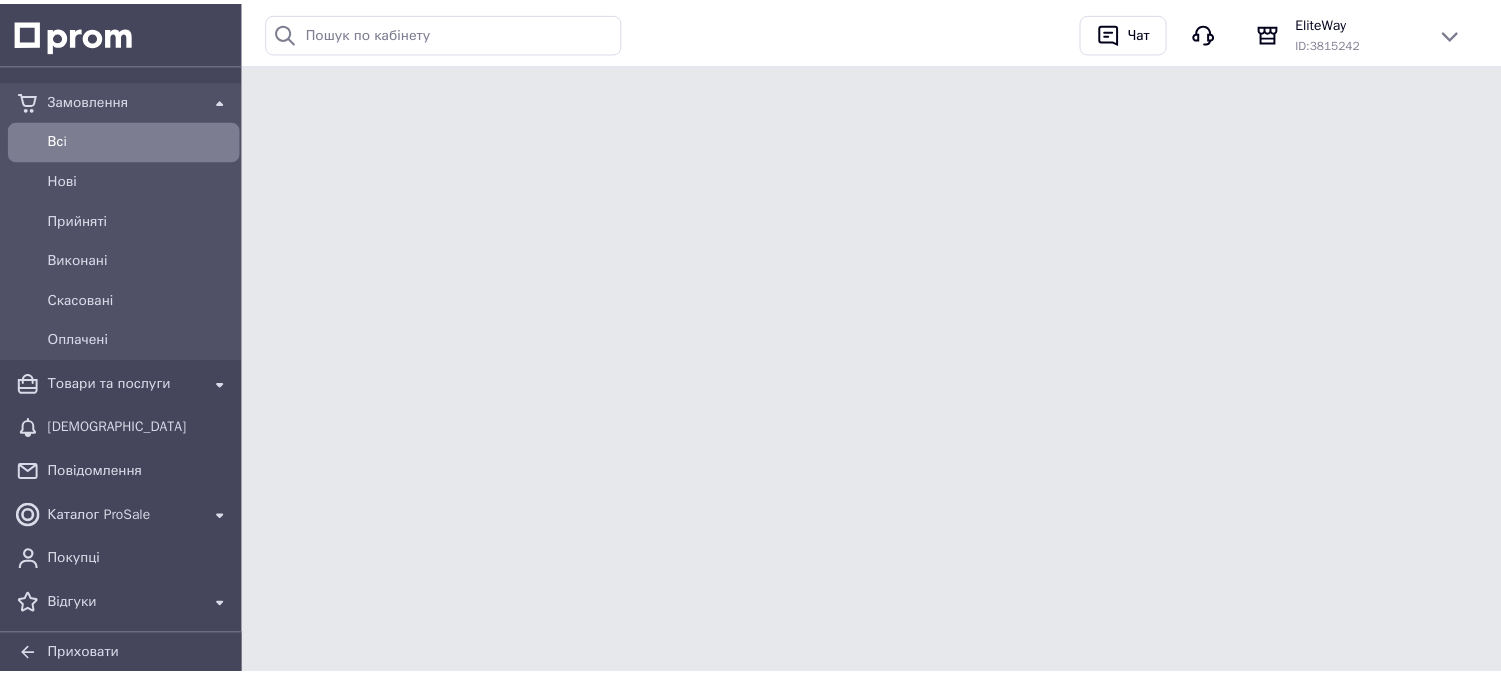 scroll, scrollTop: 0, scrollLeft: 0, axis: both 